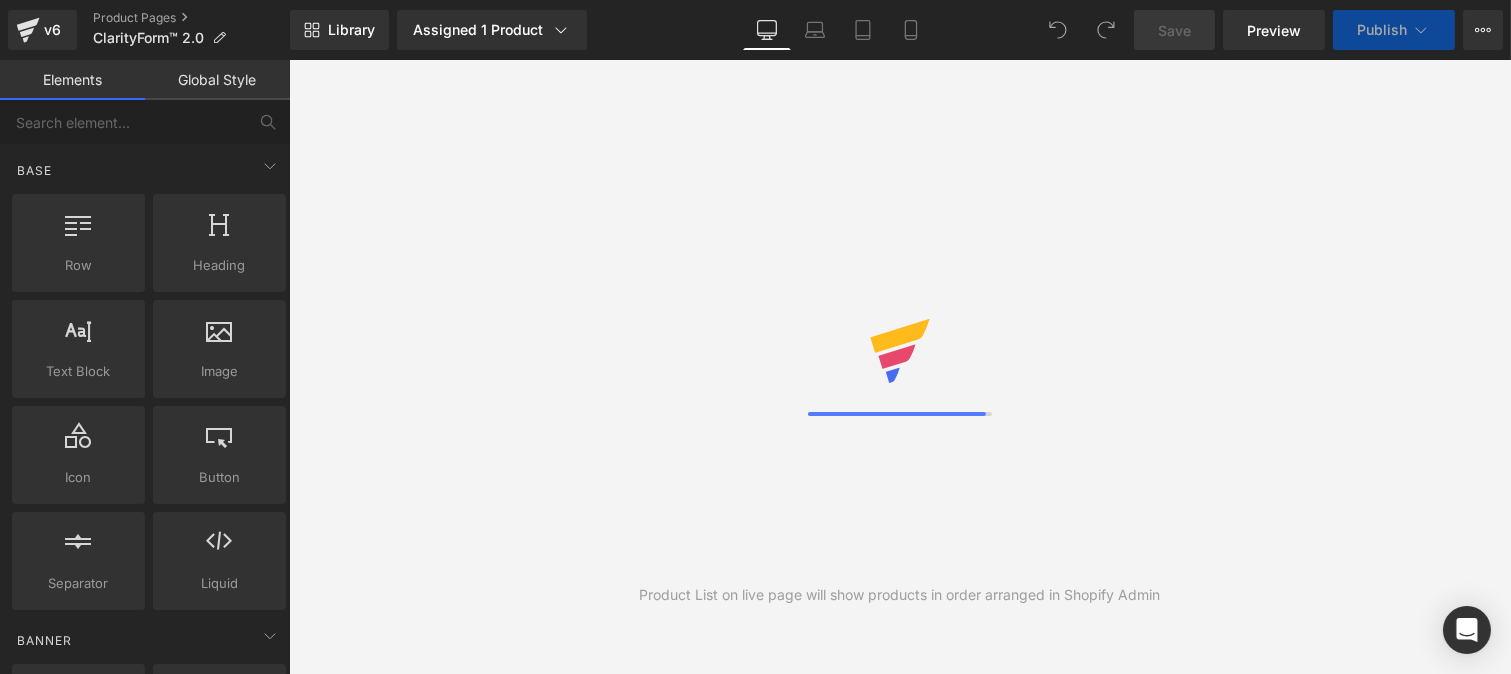 scroll, scrollTop: 0, scrollLeft: 0, axis: both 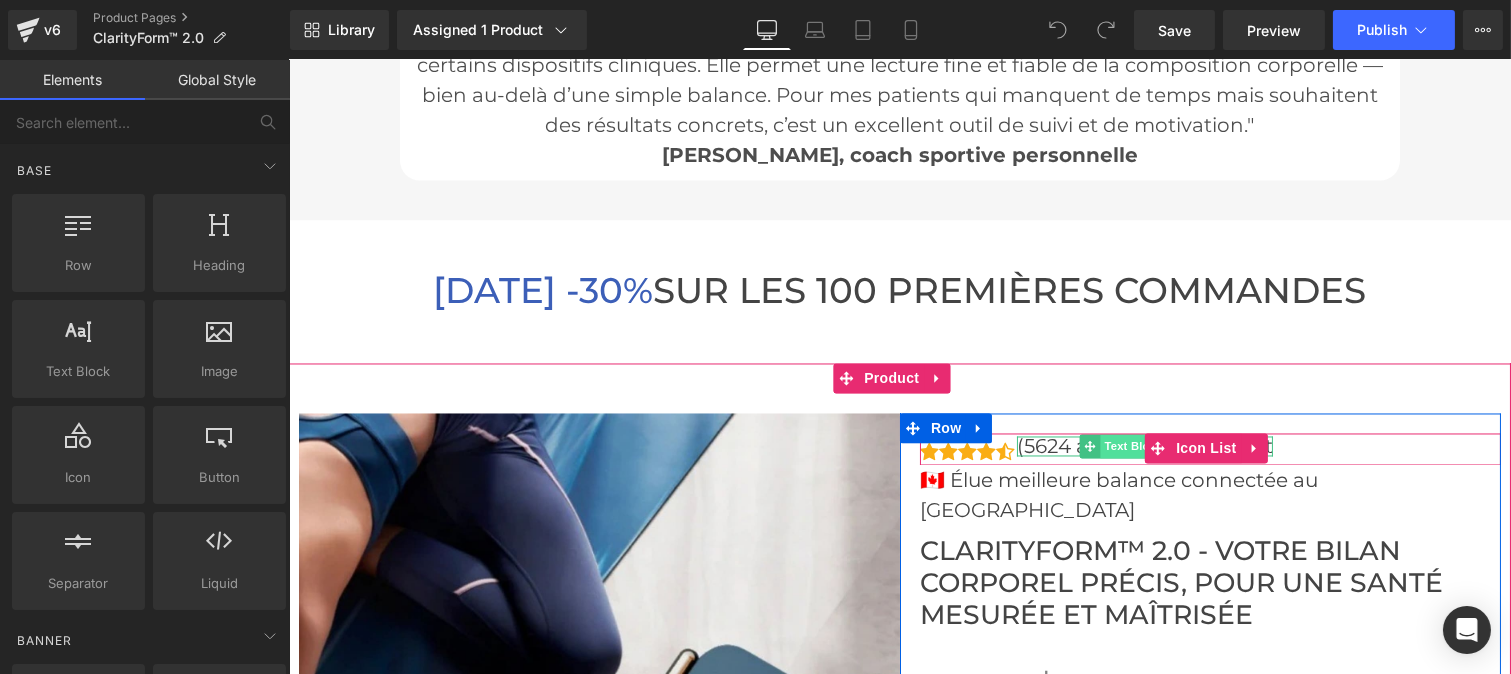 click on "Text Block" at bounding box center (1133, 446) 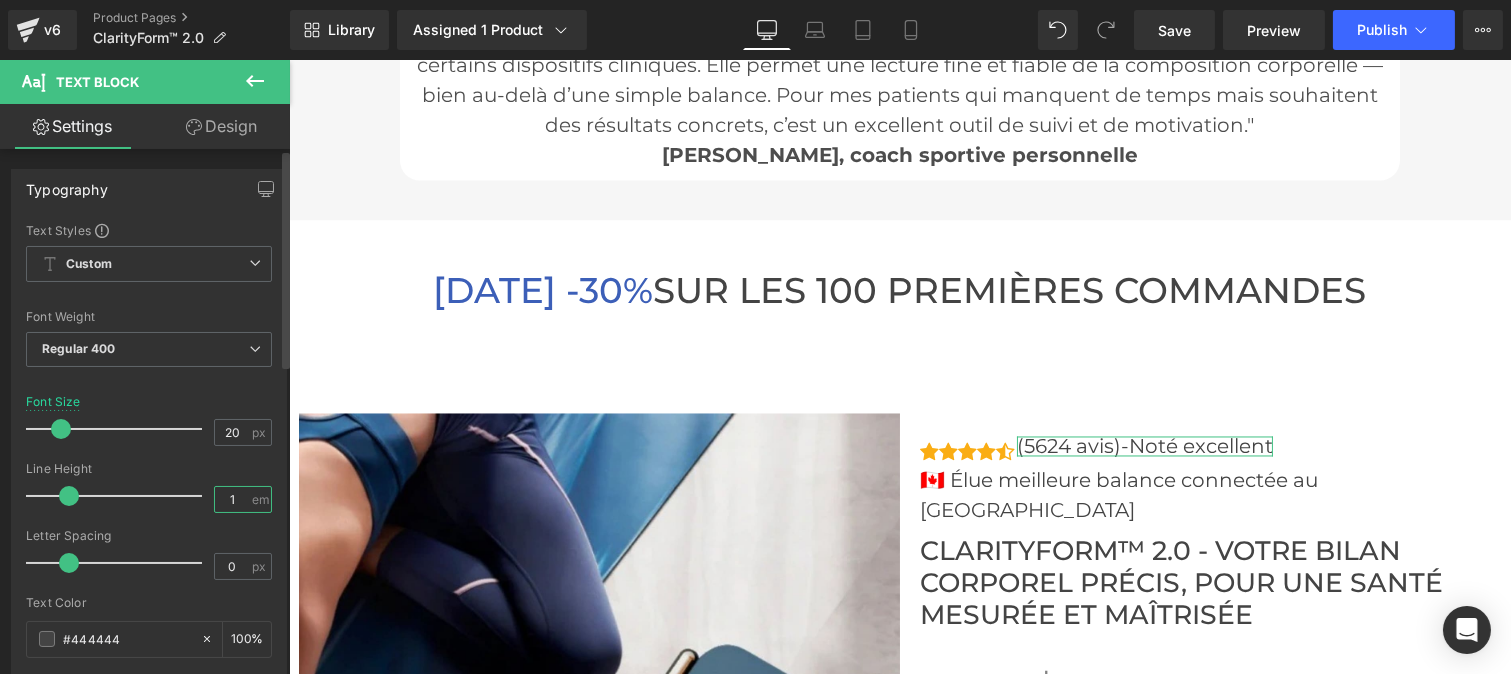click on "1" at bounding box center [232, 499] 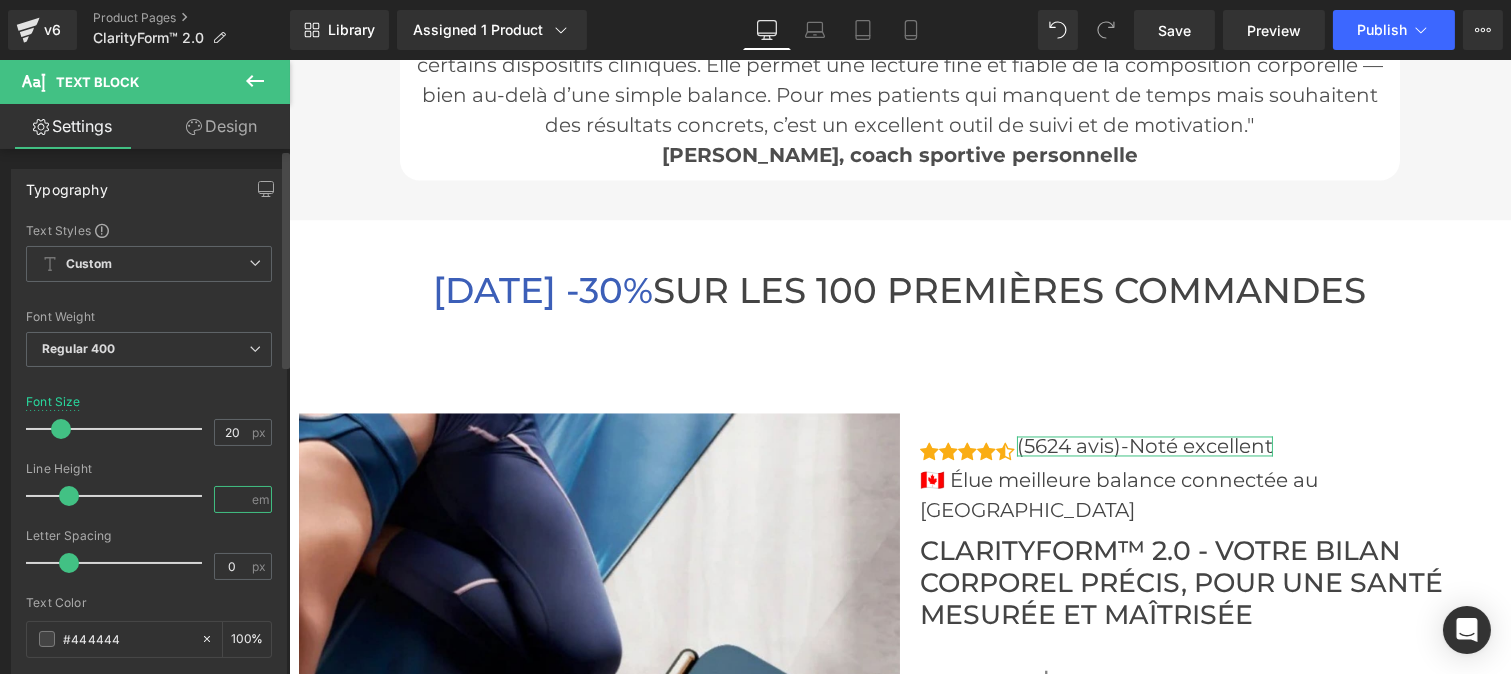 type on "1.4" 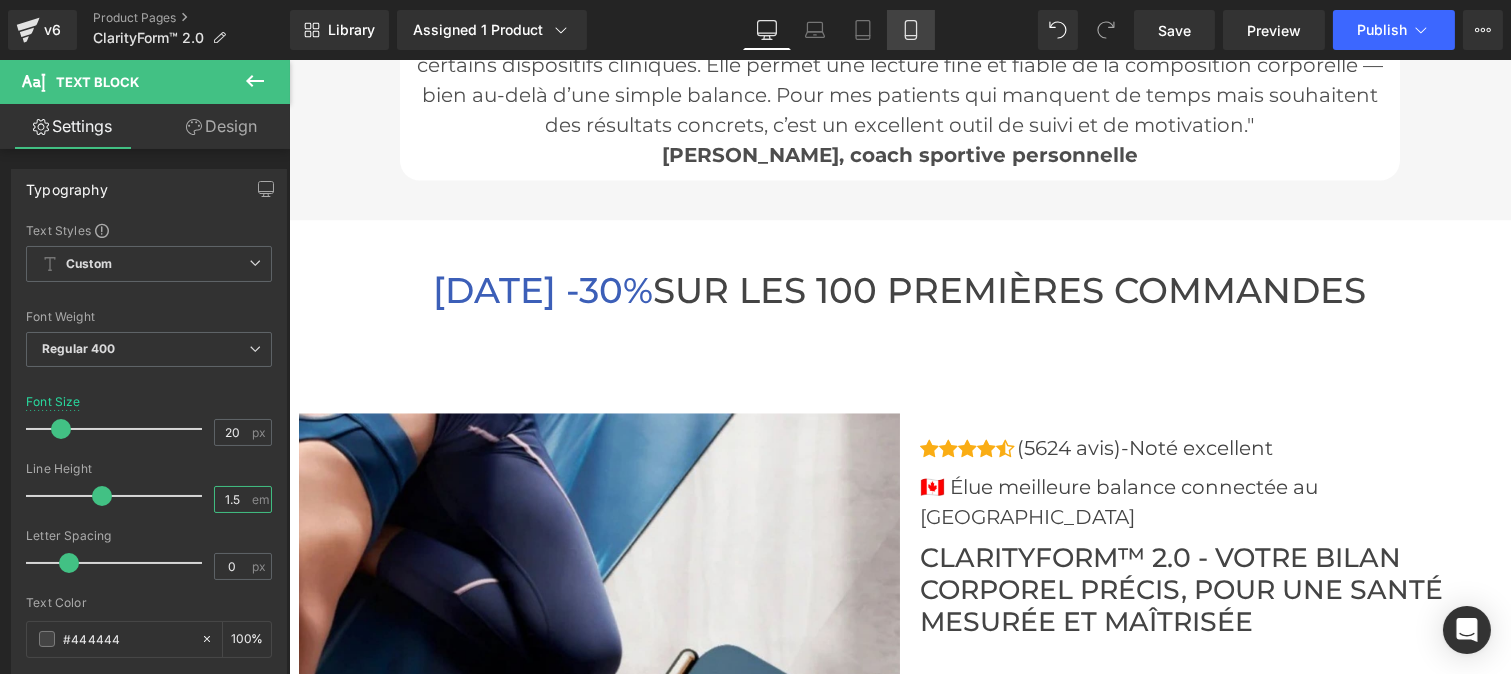 type on "1.5" 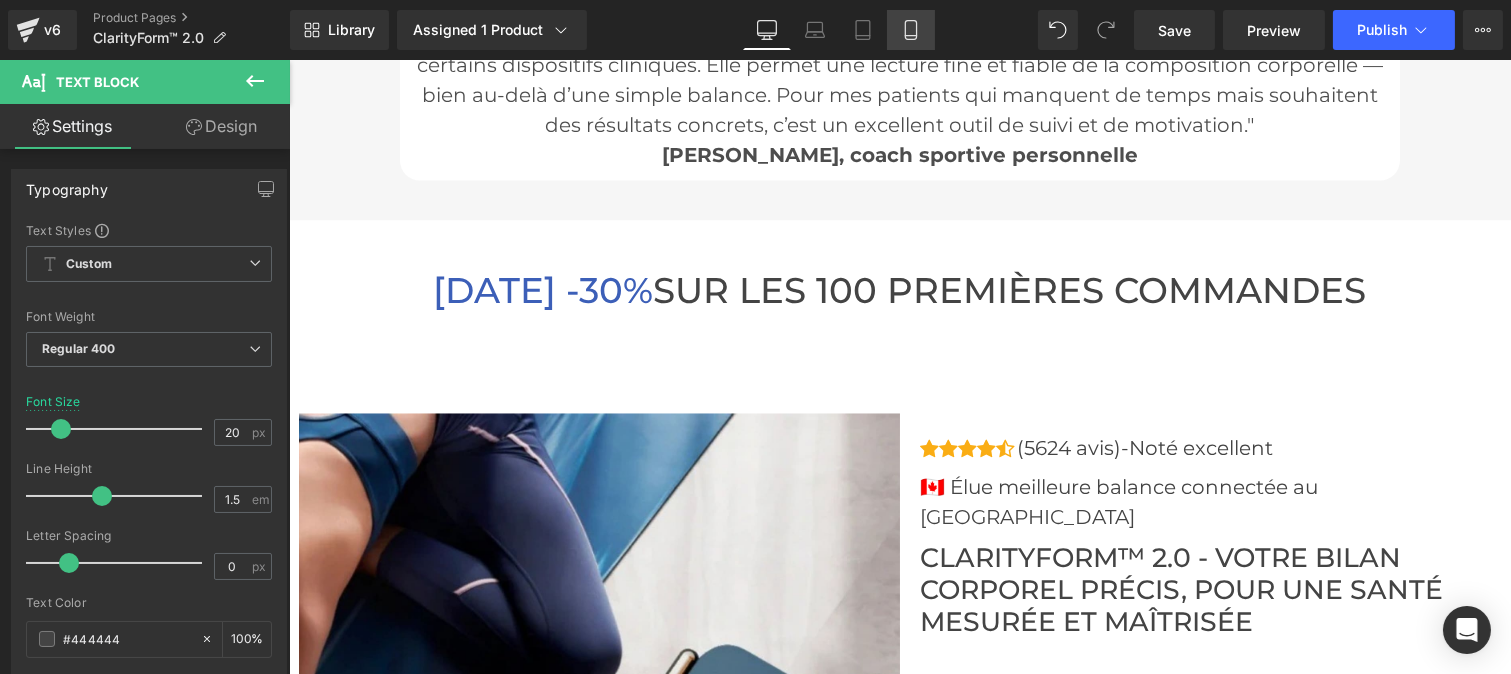 click 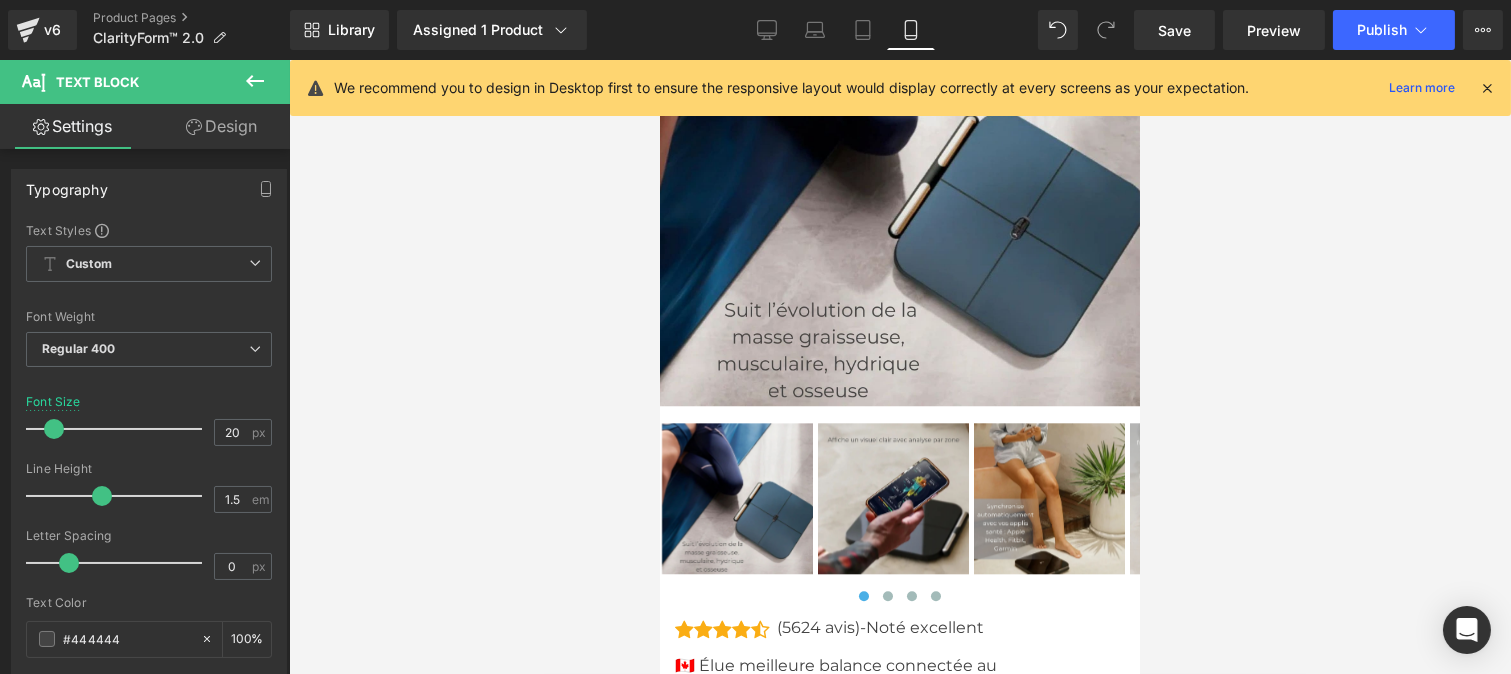 scroll, scrollTop: 9978, scrollLeft: 0, axis: vertical 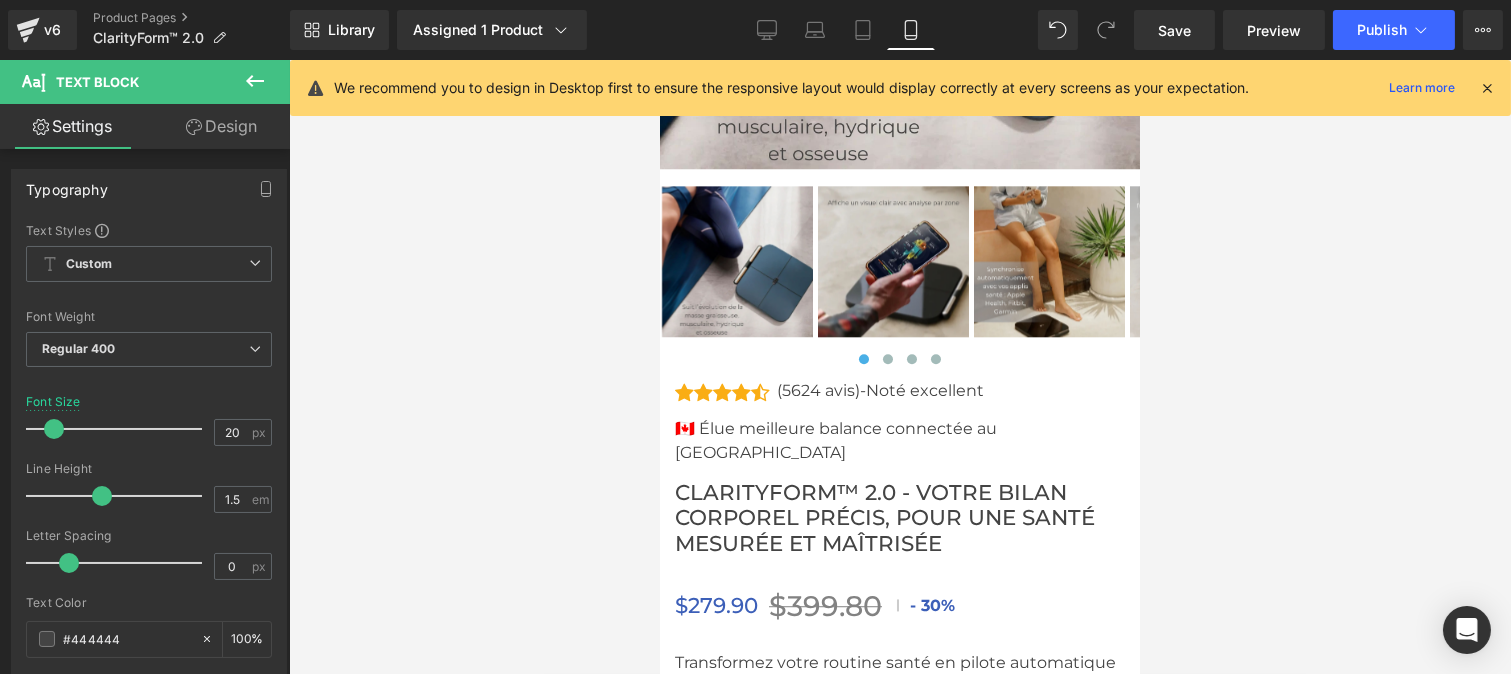 click on "Icon
Icon         Icon         Icon         Icon
Icon List Hoz
(5624 avis)-Noté excellent
Text Block" at bounding box center [899, 395] 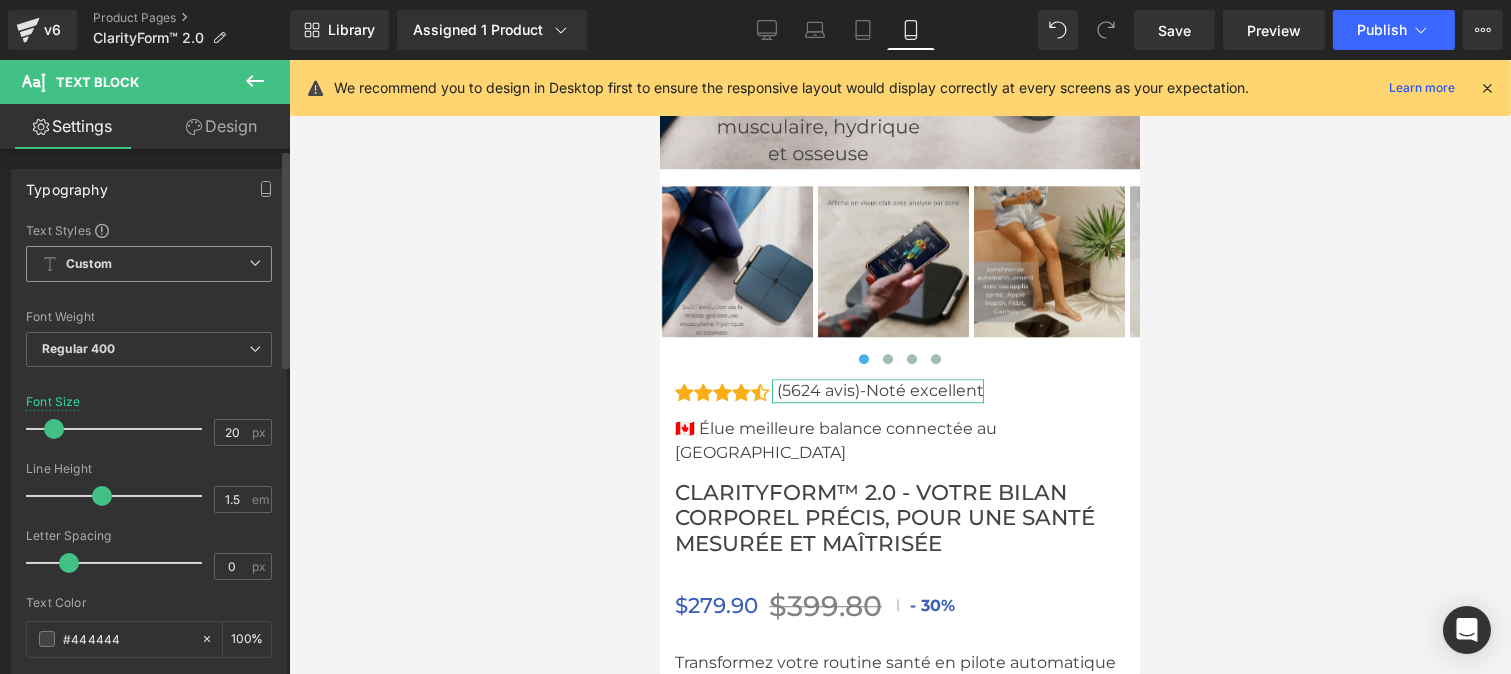 click on "Custom" at bounding box center [149, 264] 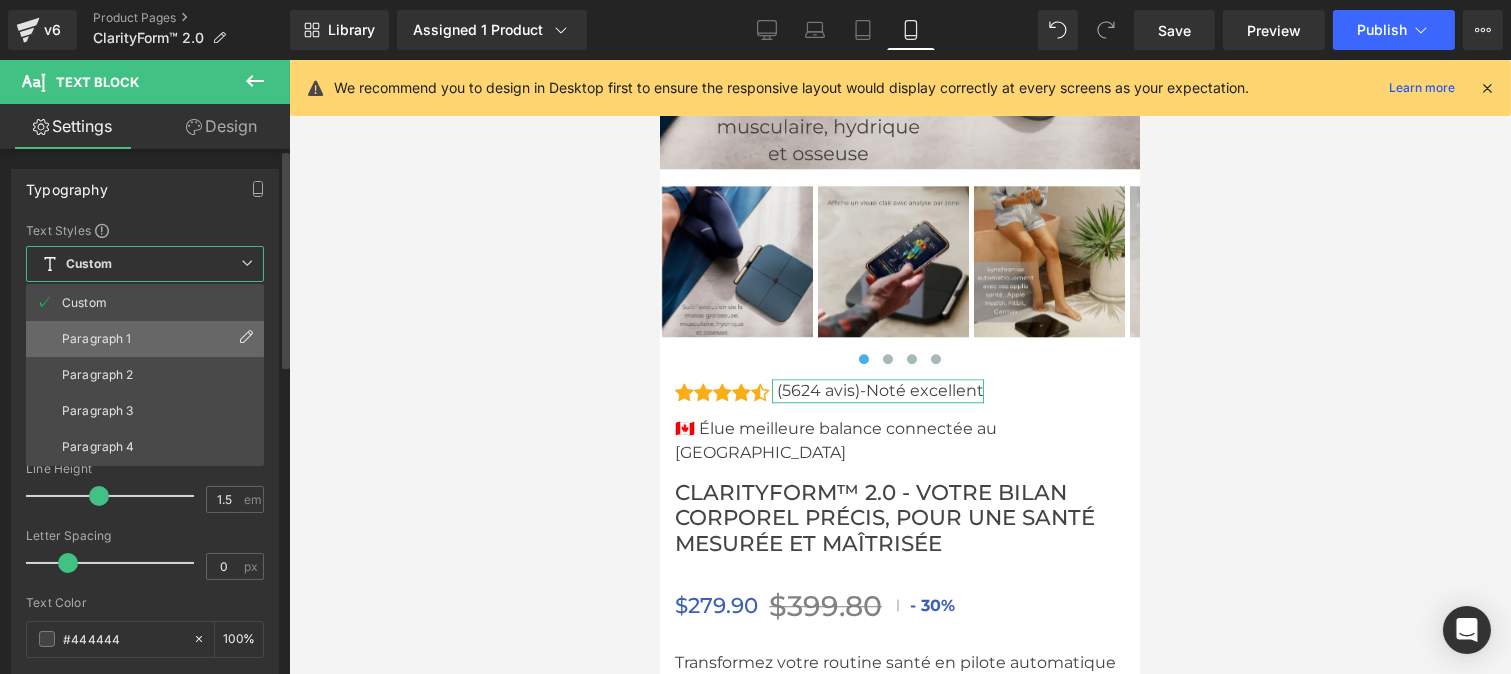 click on "Paragraph 1" at bounding box center (97, 339) 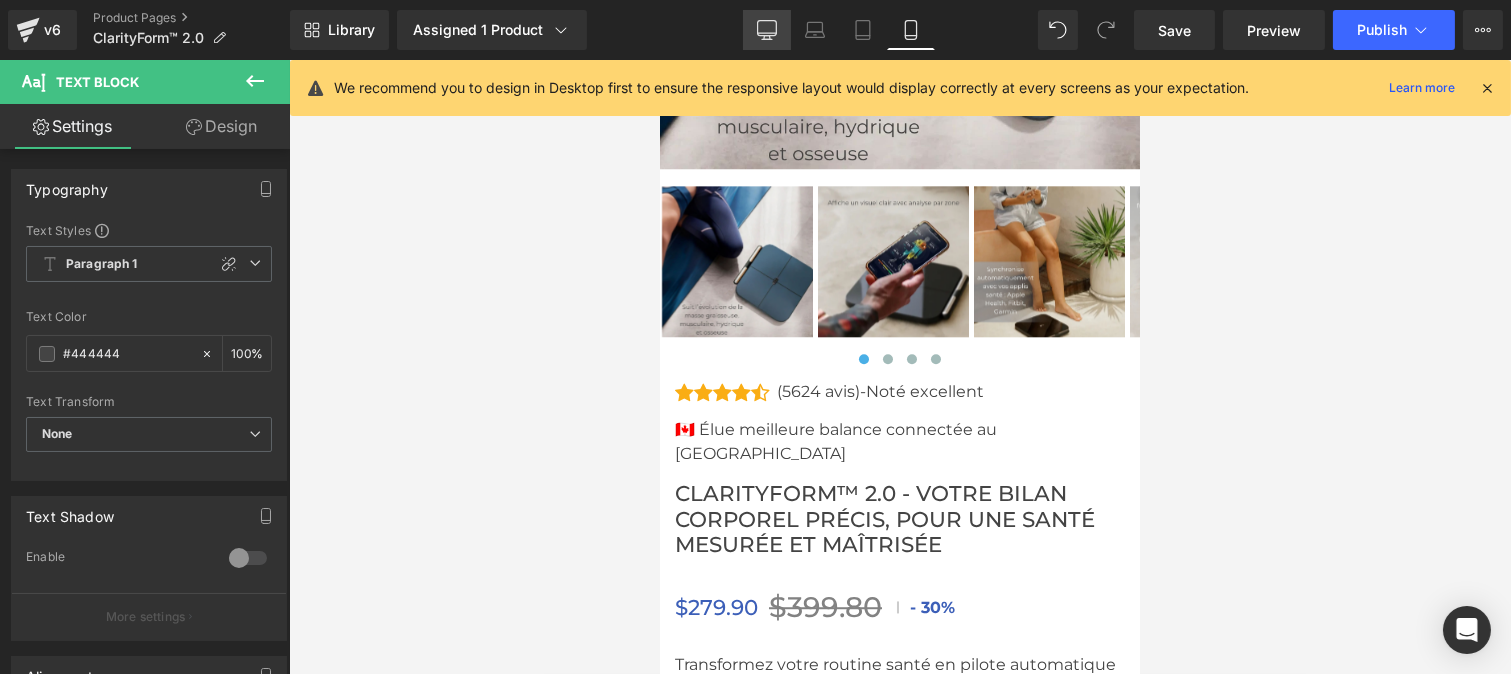 drag, startPoint x: 829, startPoint y: 280, endPoint x: 774, endPoint y: 37, distance: 249.14655 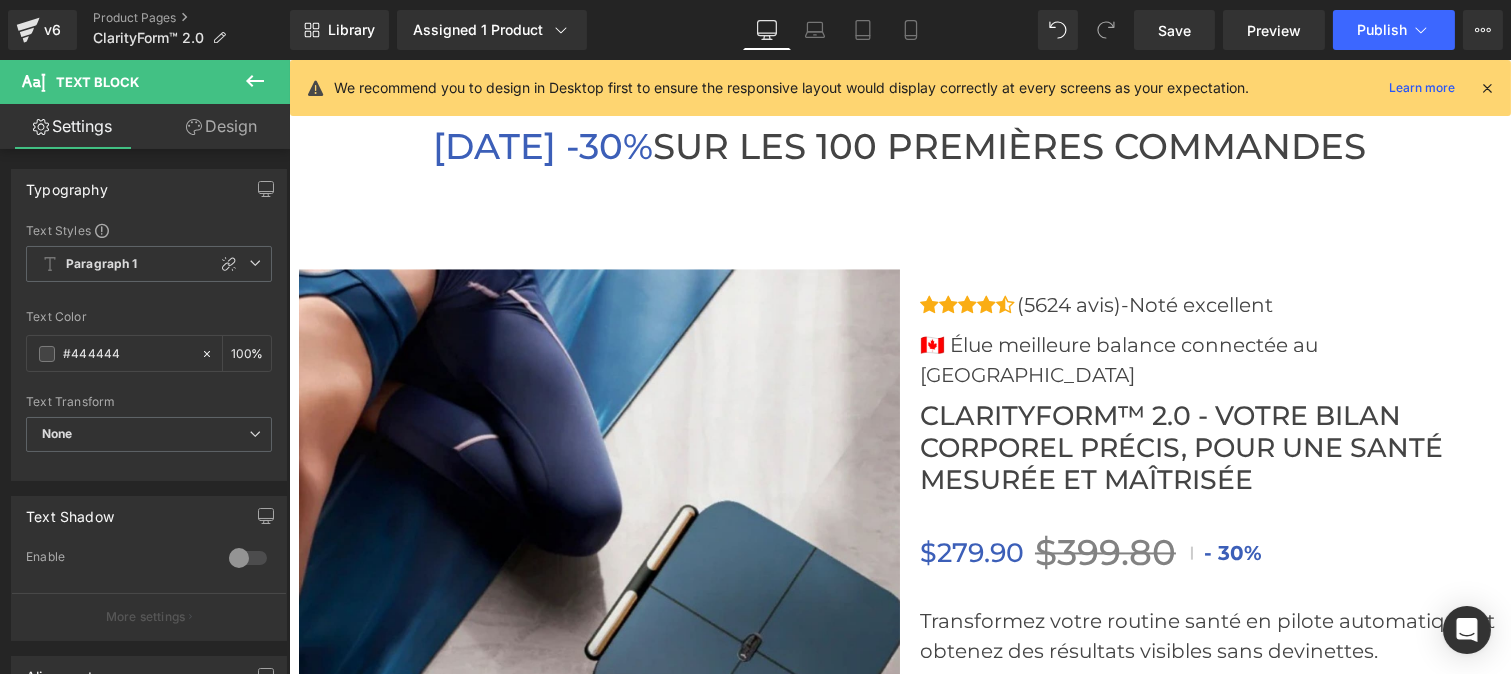 scroll, scrollTop: 7014, scrollLeft: 0, axis: vertical 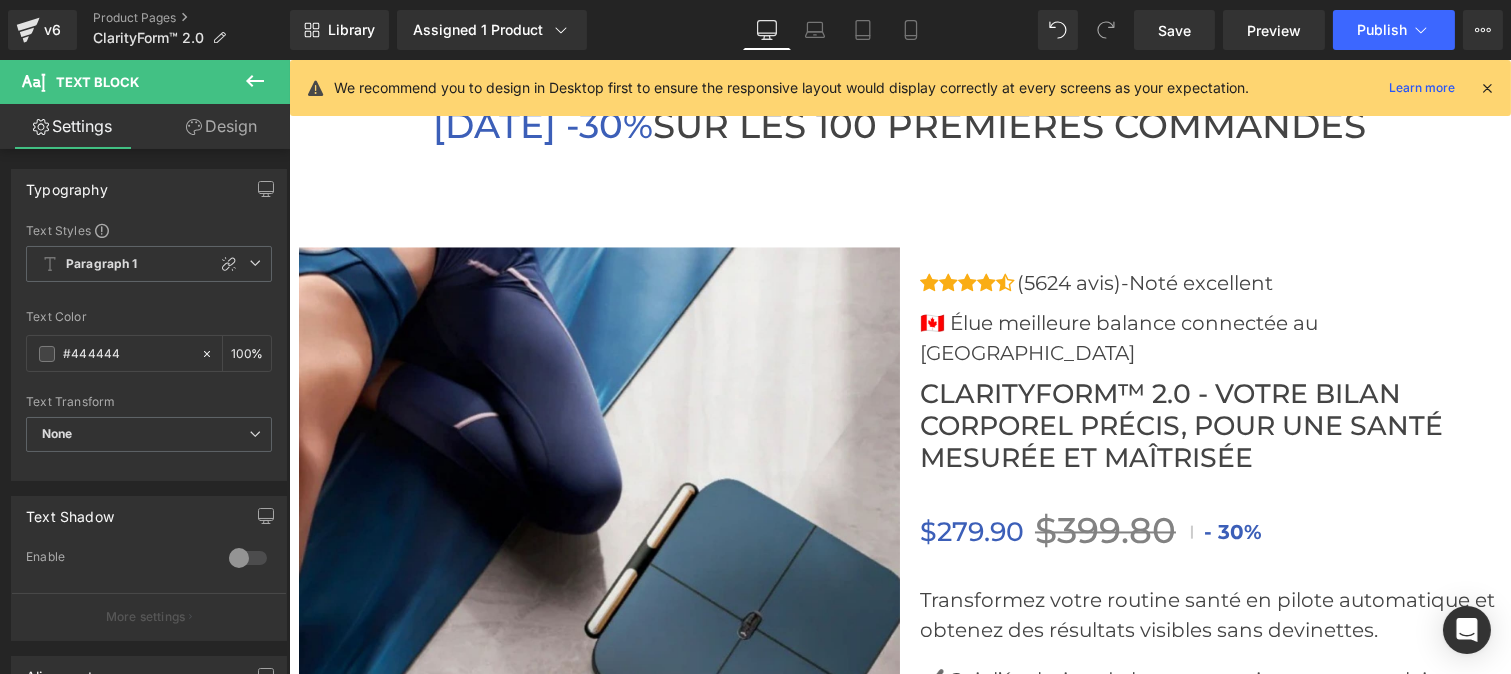 click on "🇨🇦 Élue meilleure balance connectée au [GEOGRAPHIC_DATA]
Text Block" at bounding box center (1209, 338) 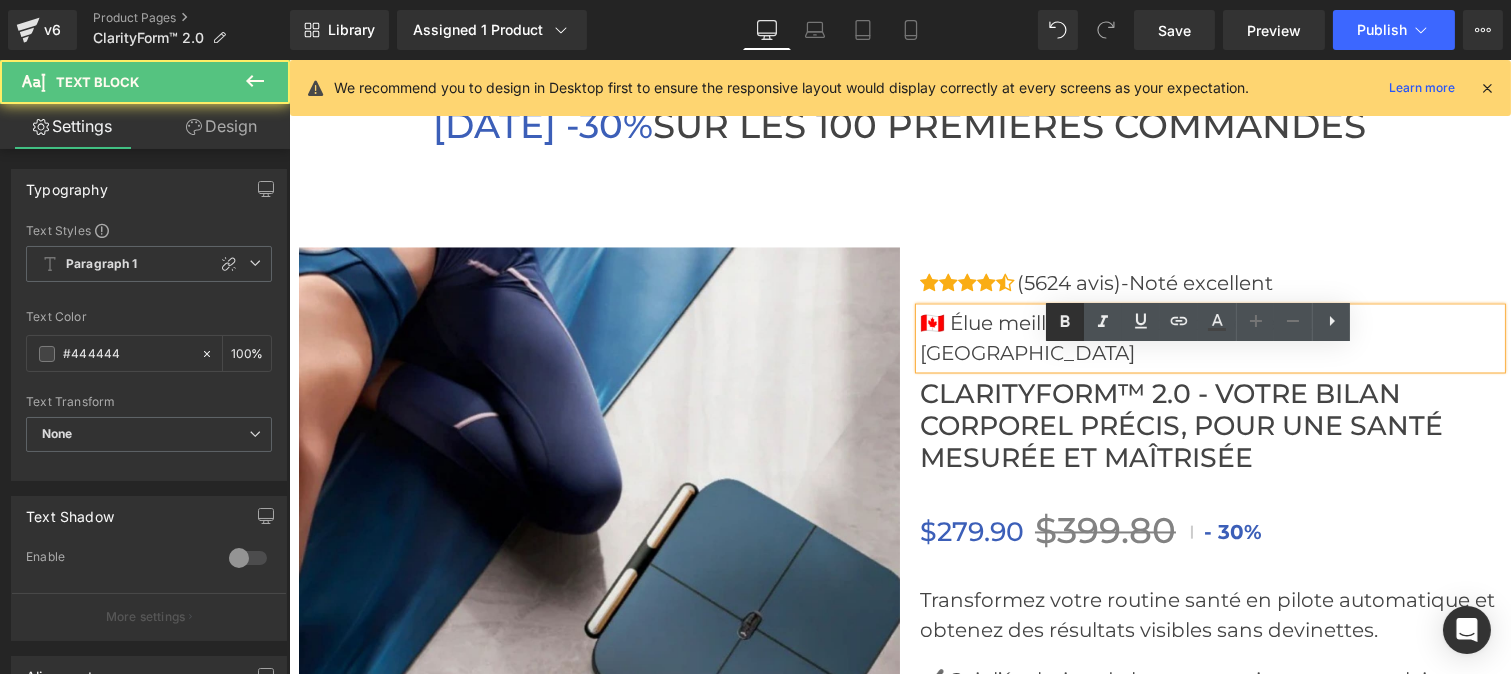click 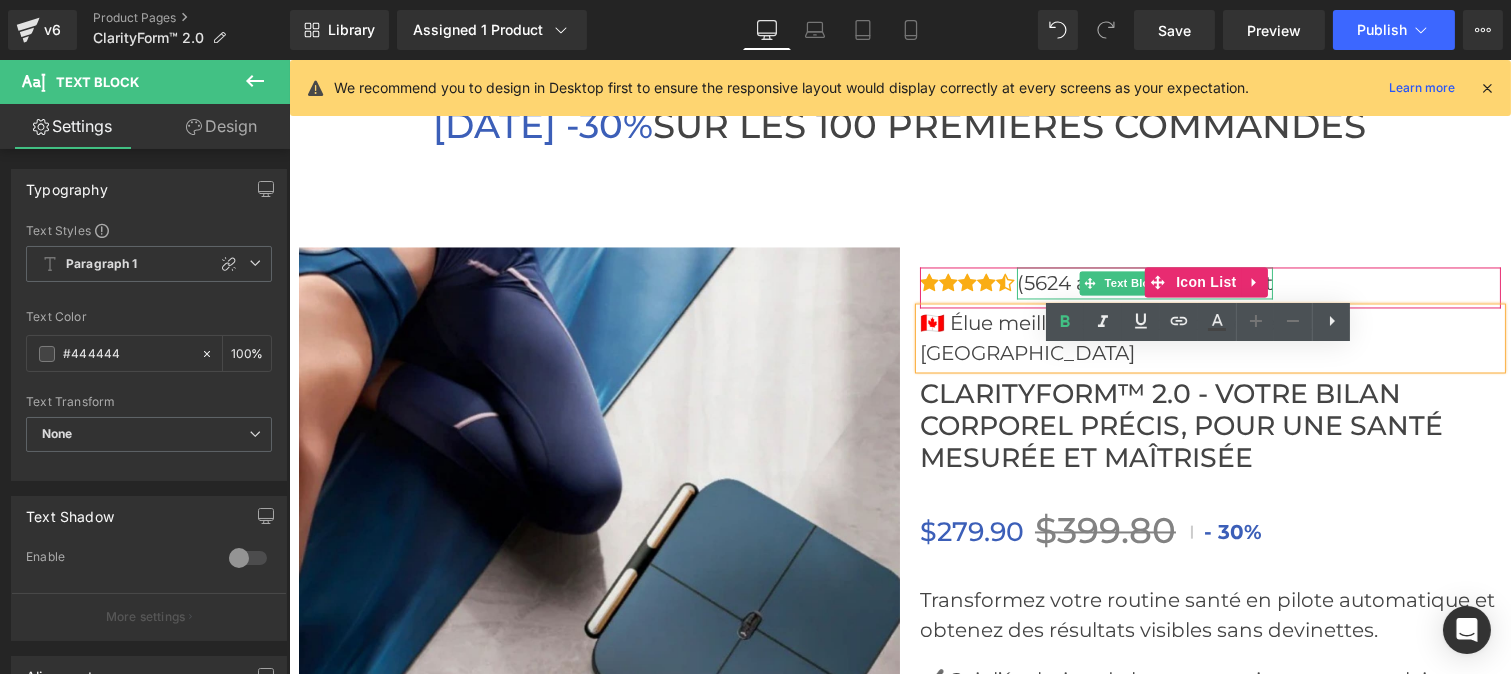 click on "(5624 avis)-Noté excellent" at bounding box center (1144, 283) 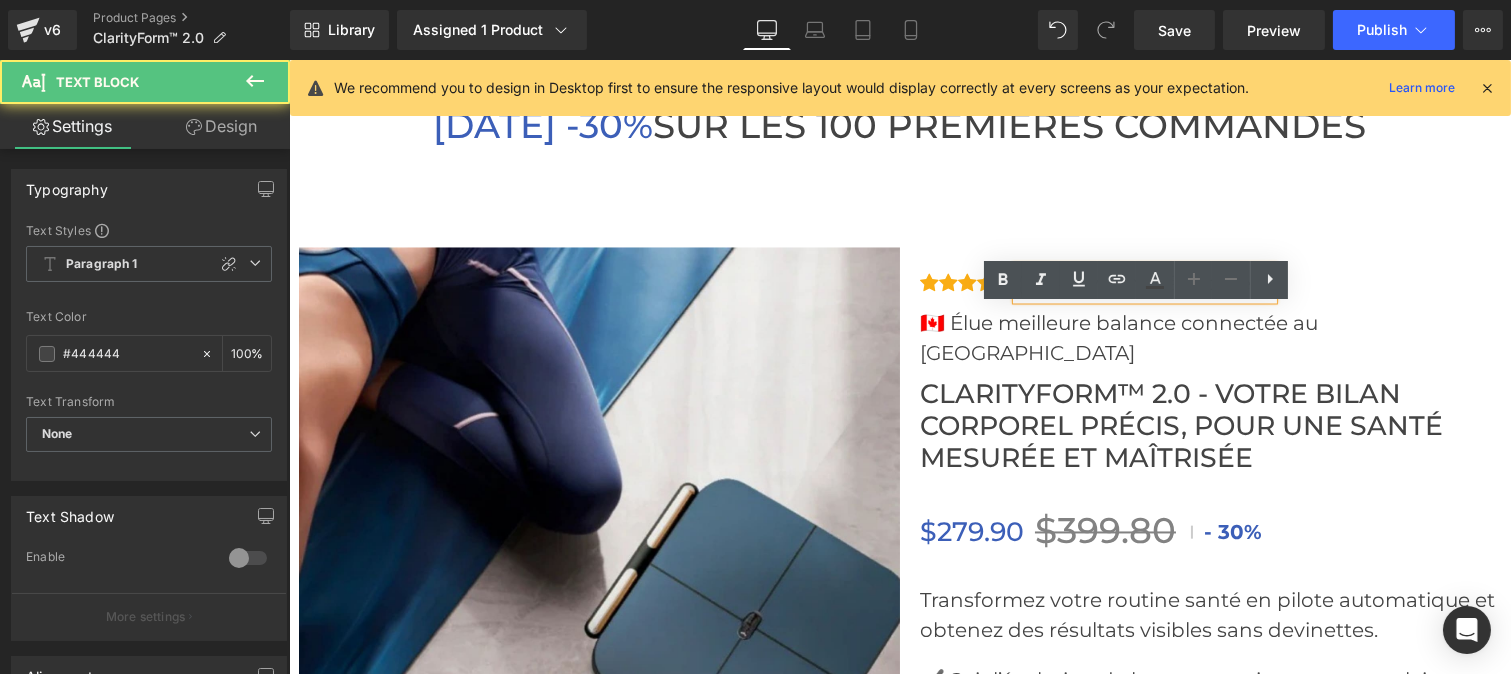 click on "(5624 avis)-Noté excellent" at bounding box center [1144, 283] 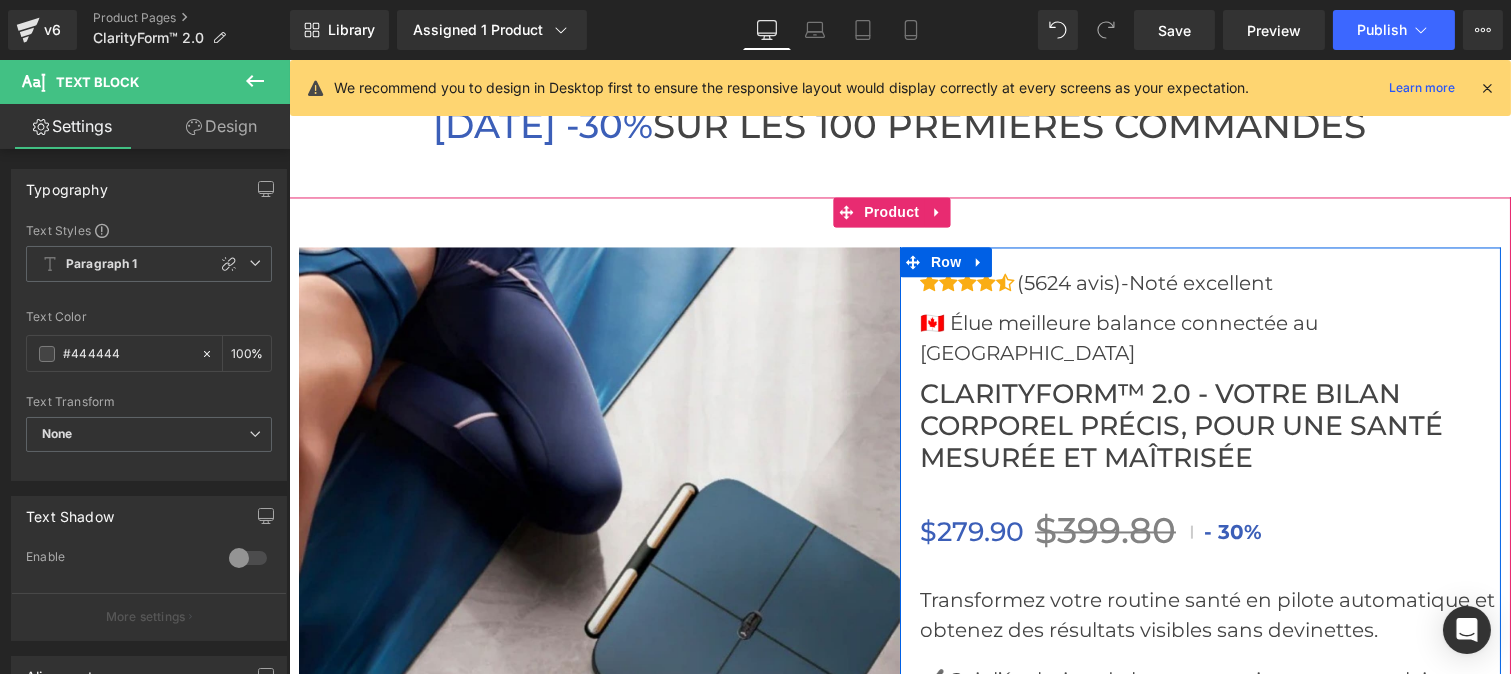 click on "ClarityForm™ 2.0 - Votre bilan corporel précis, pour une santé mesurée et maîtrisée" at bounding box center (1209, 426) 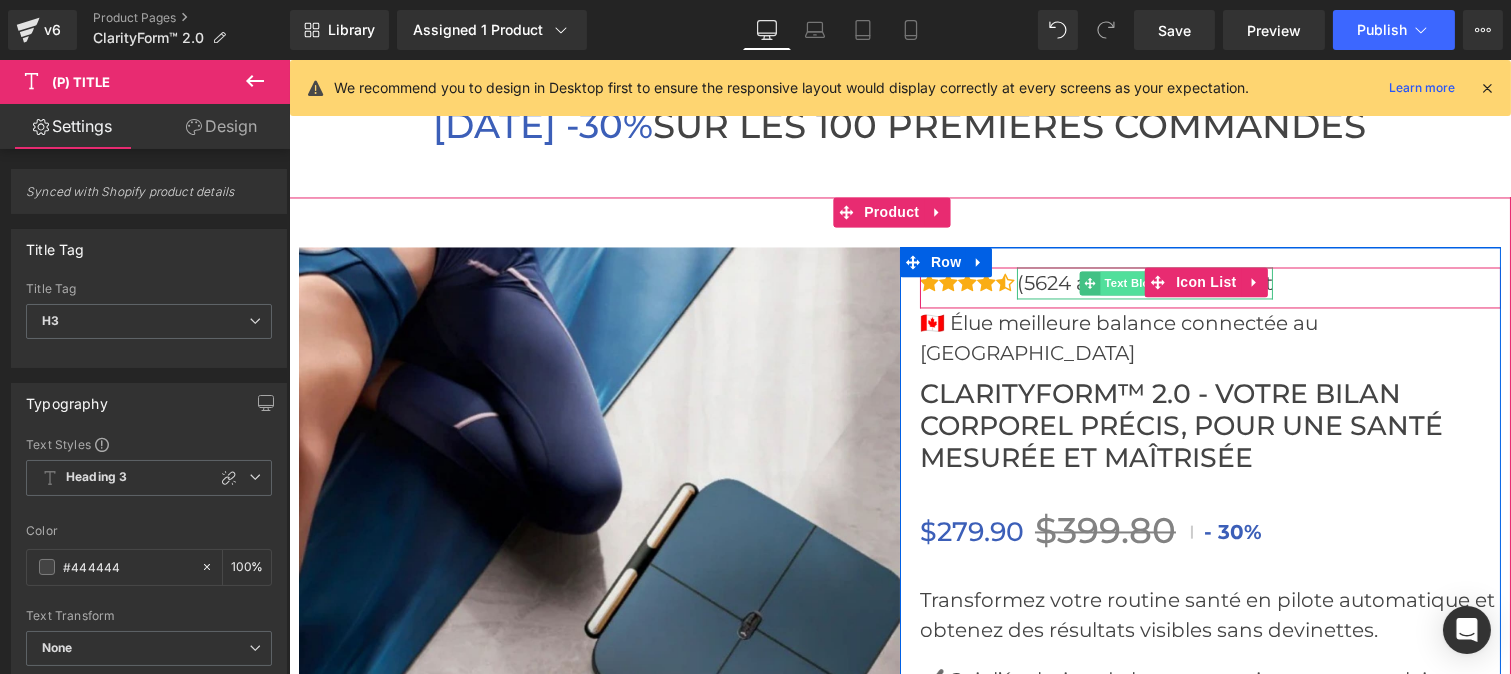 click on "Text Block" at bounding box center [1133, 283] 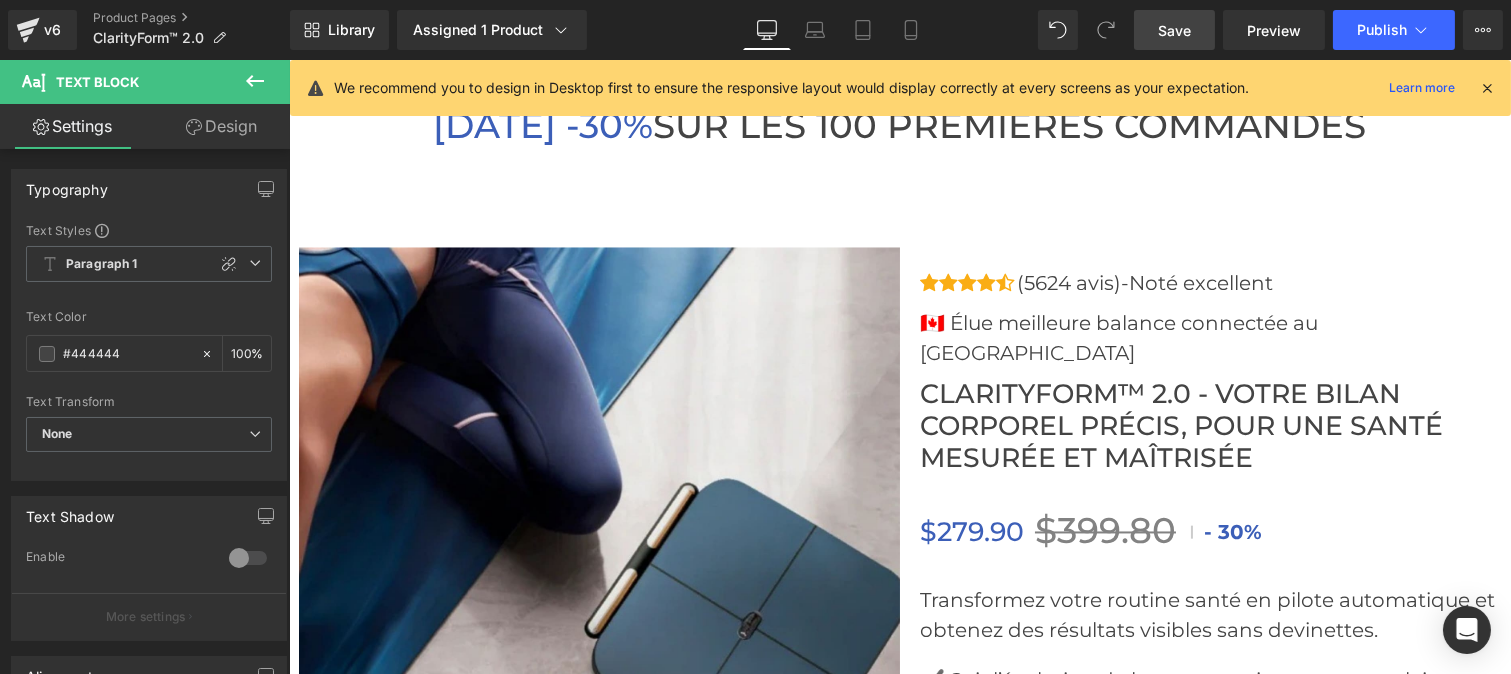 click on "Save" at bounding box center [1174, 30] 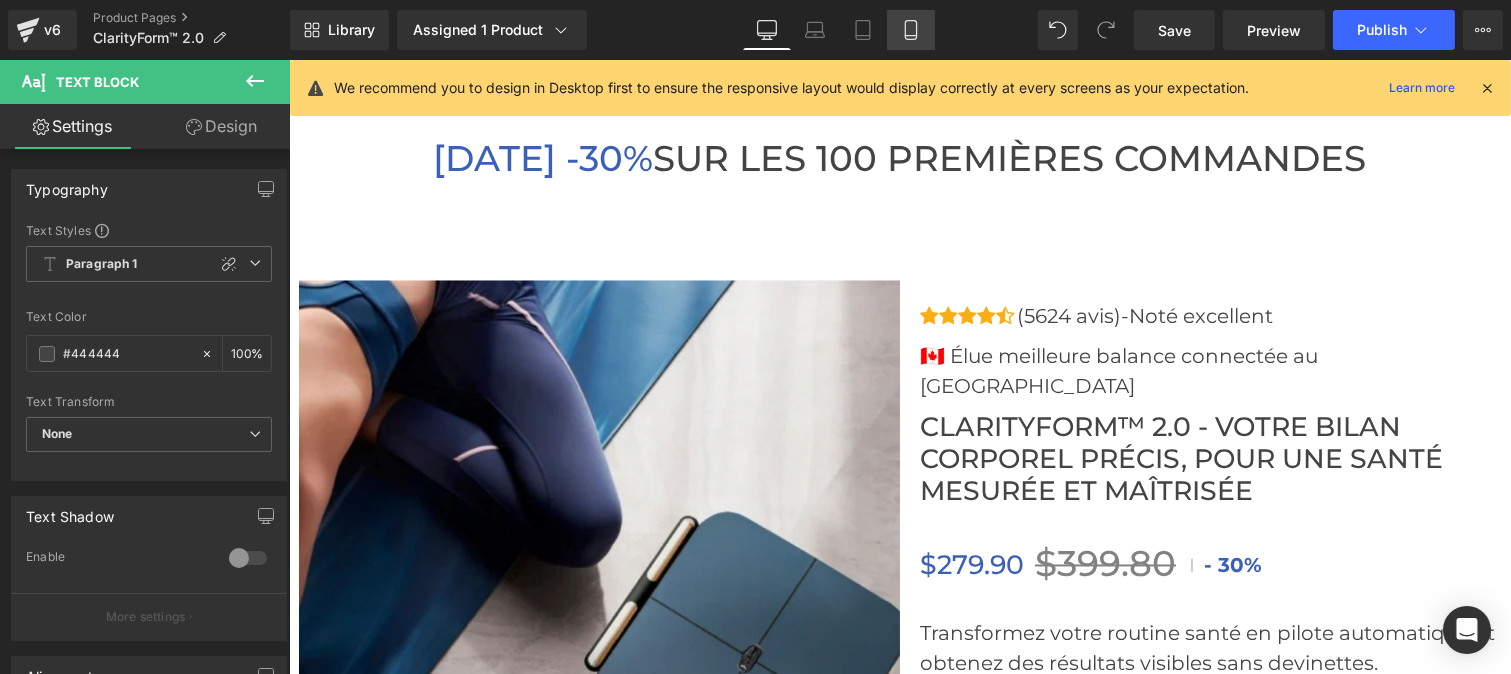 scroll, scrollTop: 6980, scrollLeft: 0, axis: vertical 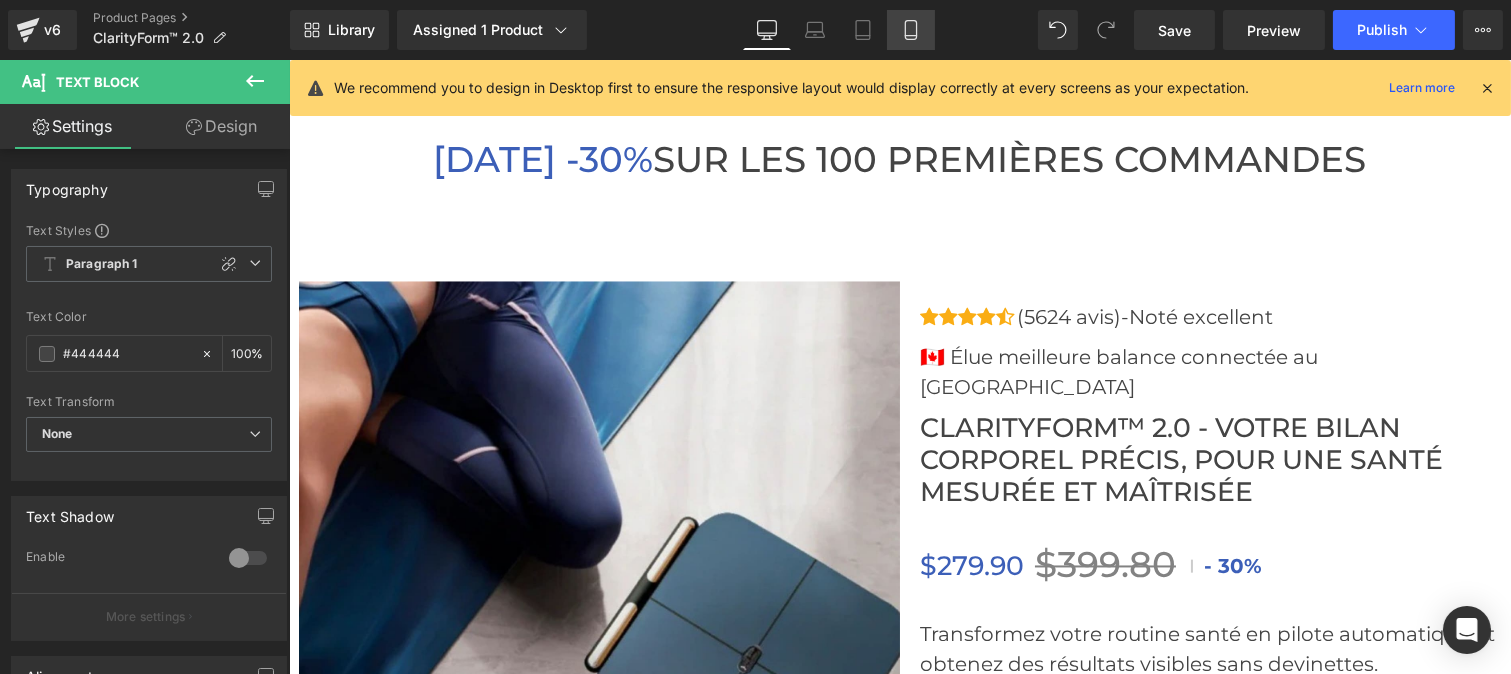 click 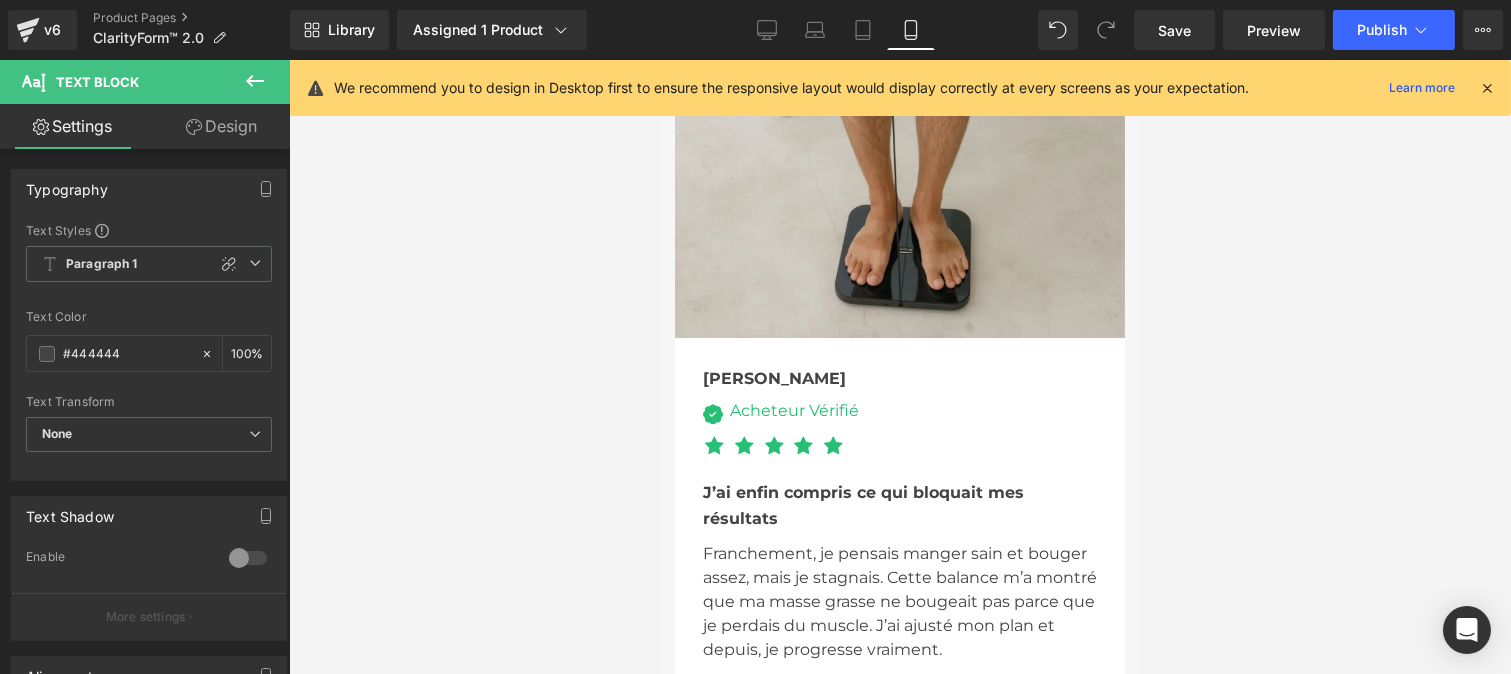 scroll, scrollTop: 8304, scrollLeft: 0, axis: vertical 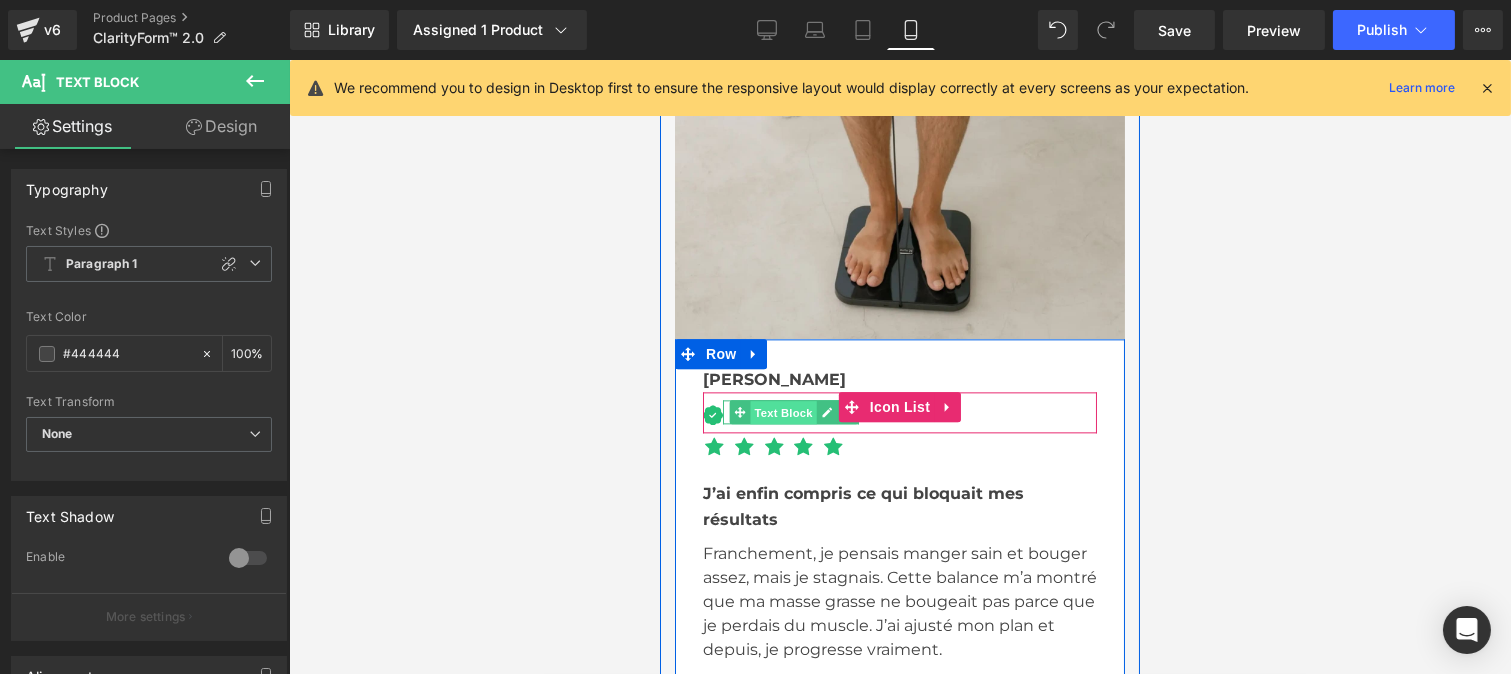 click on "Text Block" at bounding box center (782, 413) 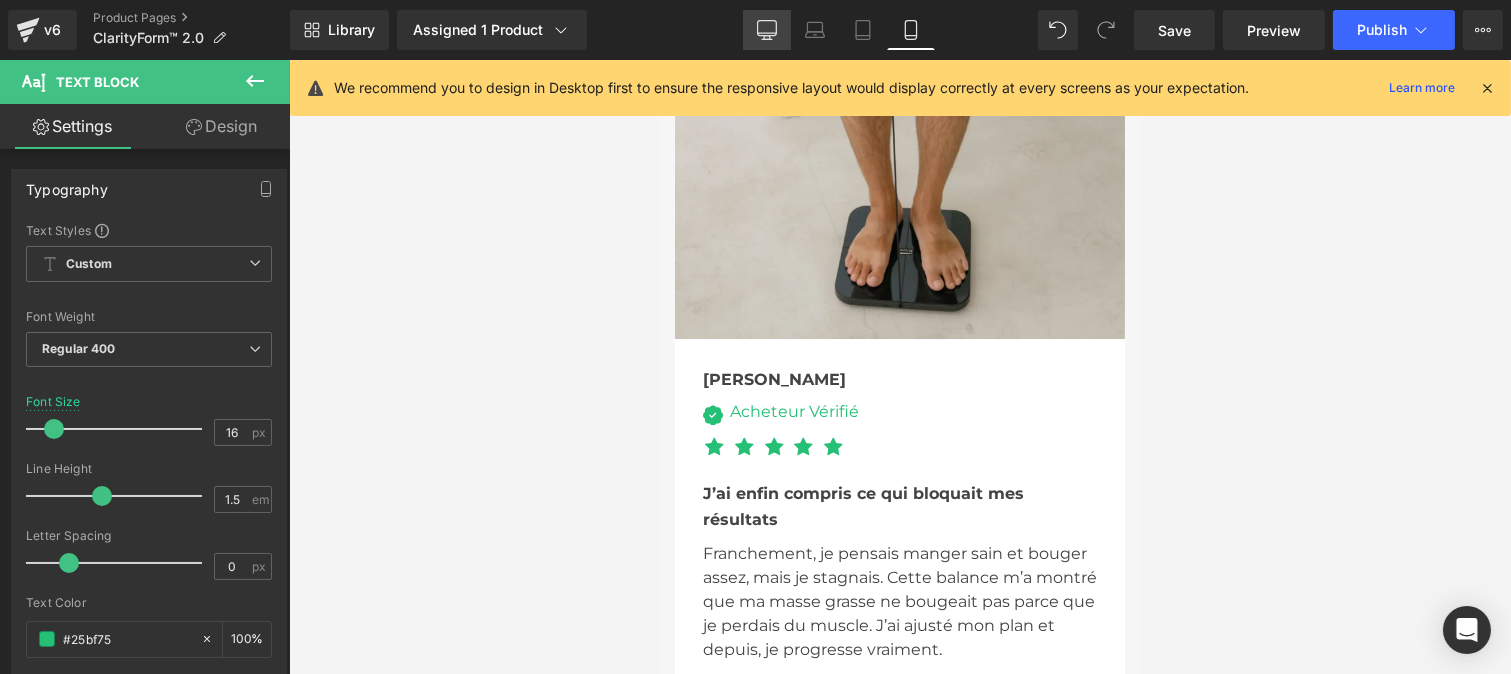 click on "Desktop" at bounding box center (767, 30) 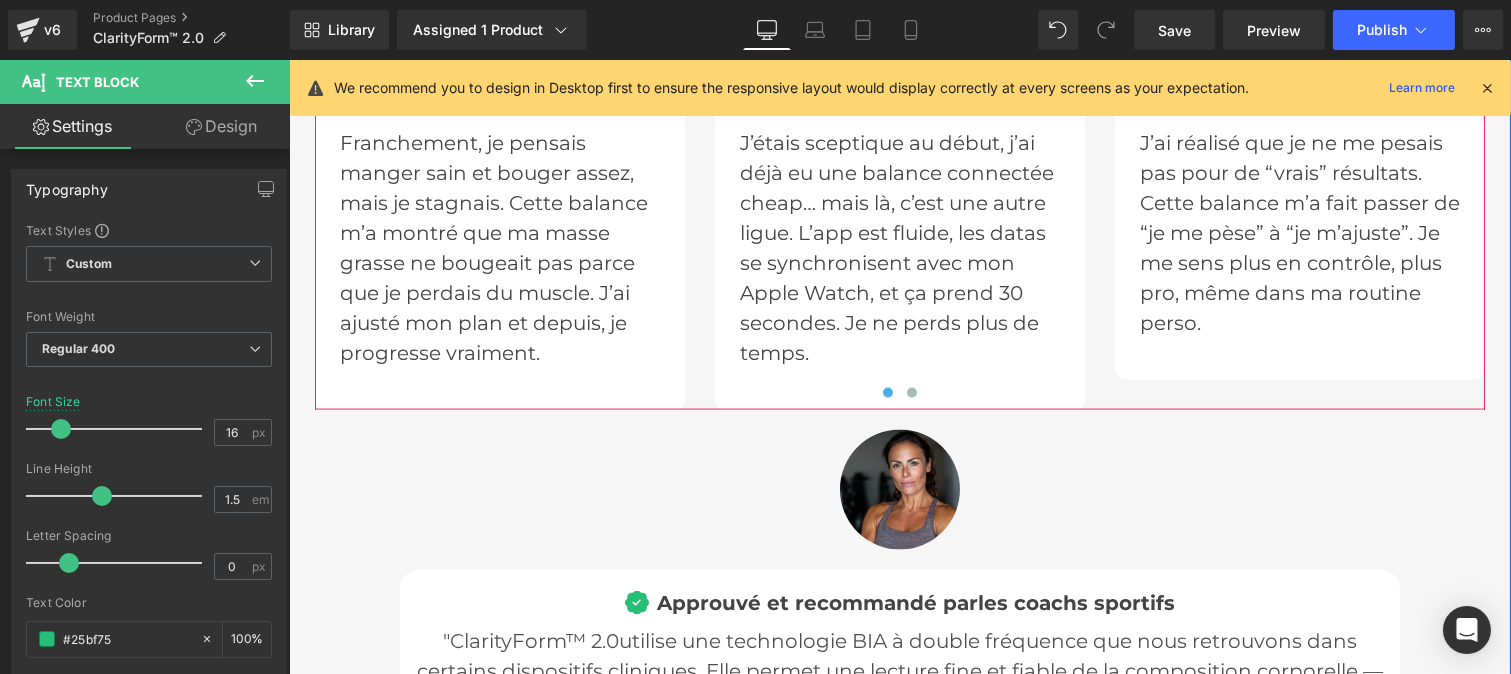 scroll, scrollTop: 6244, scrollLeft: 0, axis: vertical 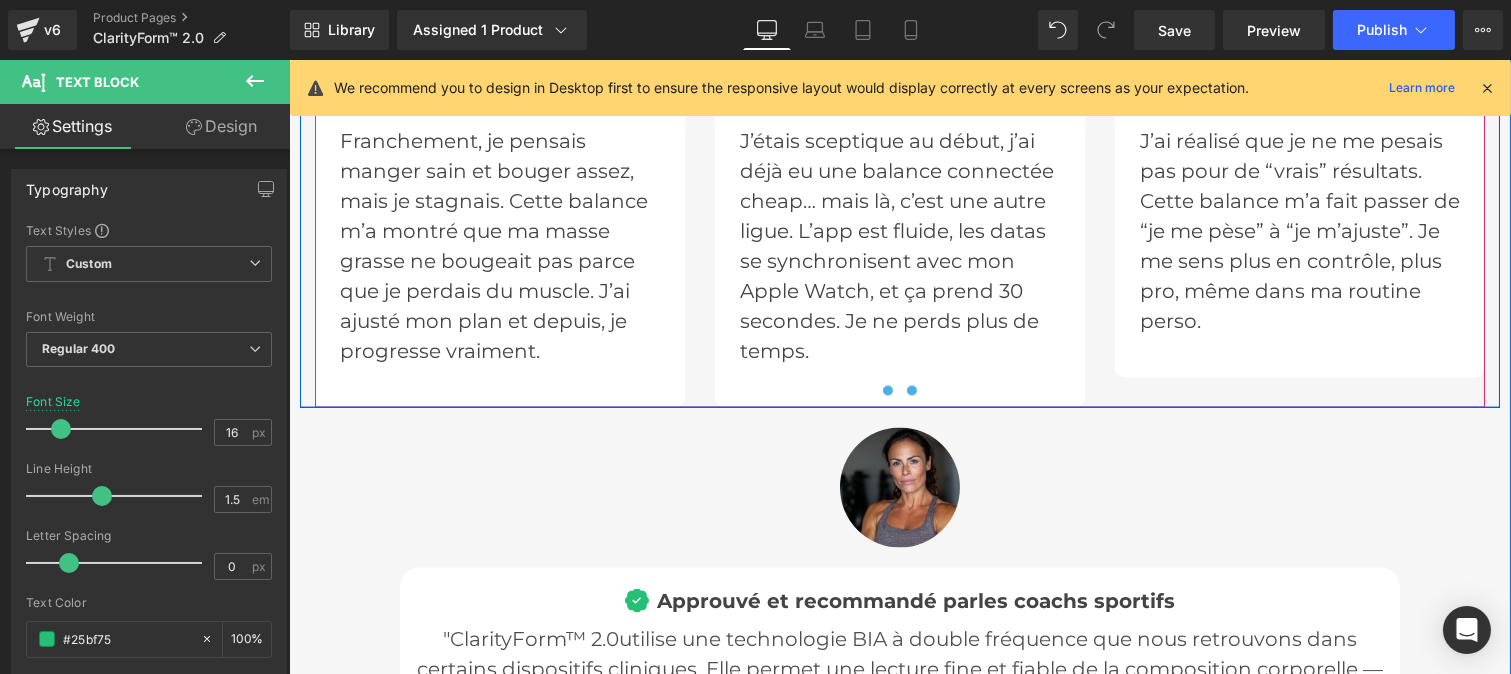 click at bounding box center [911, 391] 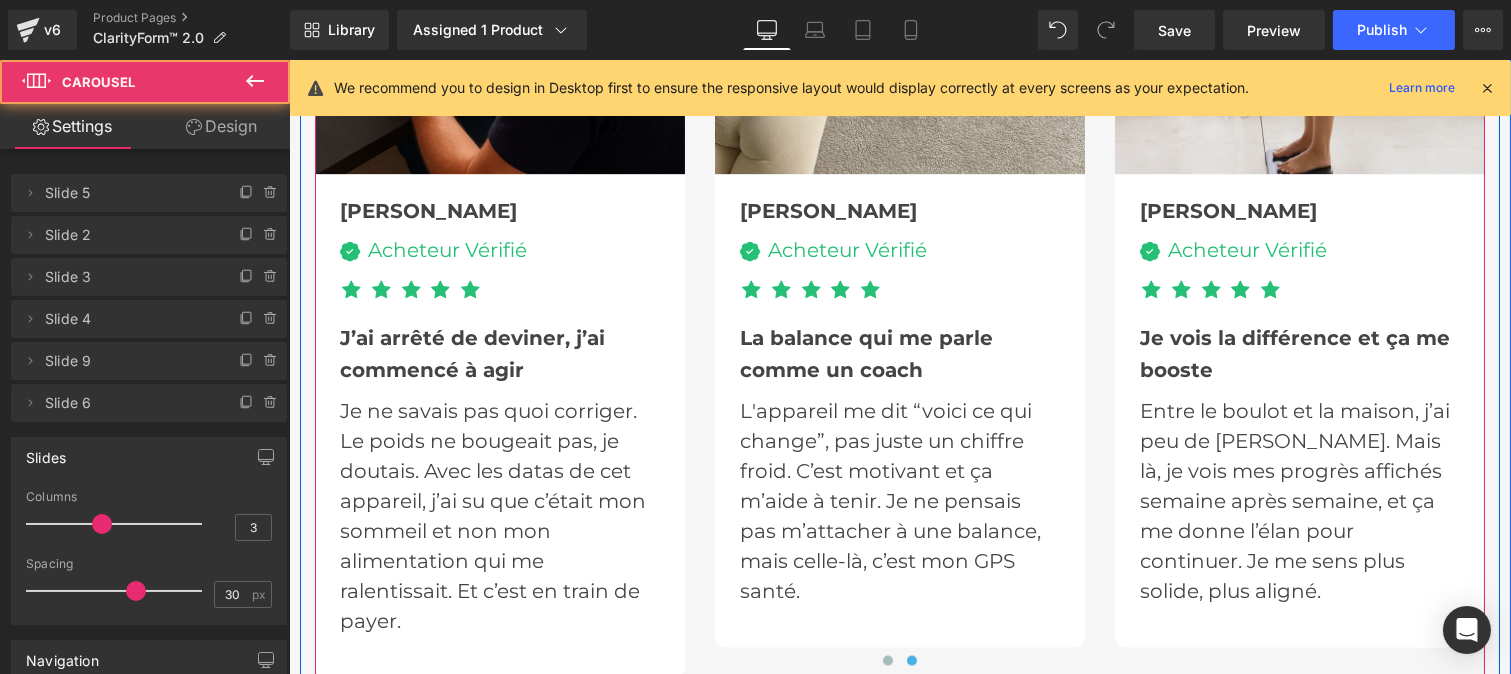 scroll, scrollTop: 5973, scrollLeft: 0, axis: vertical 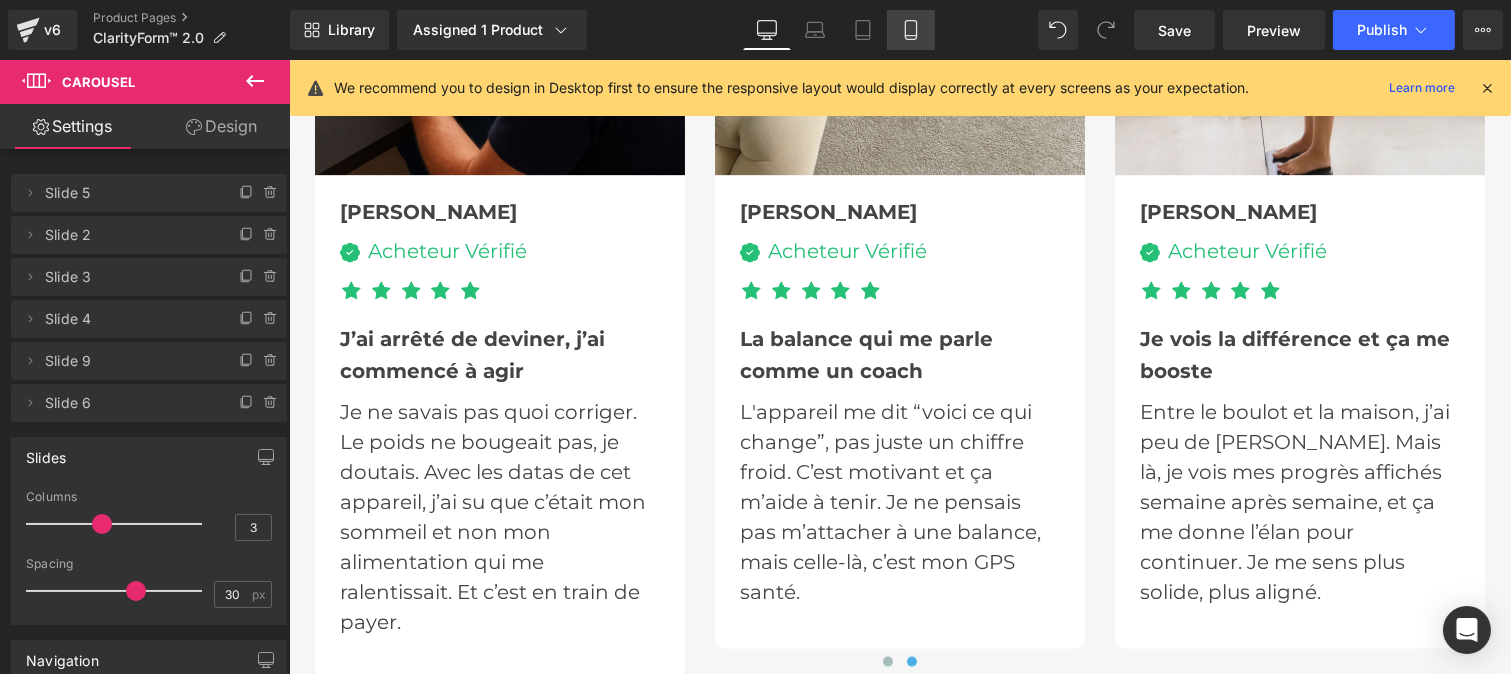 click 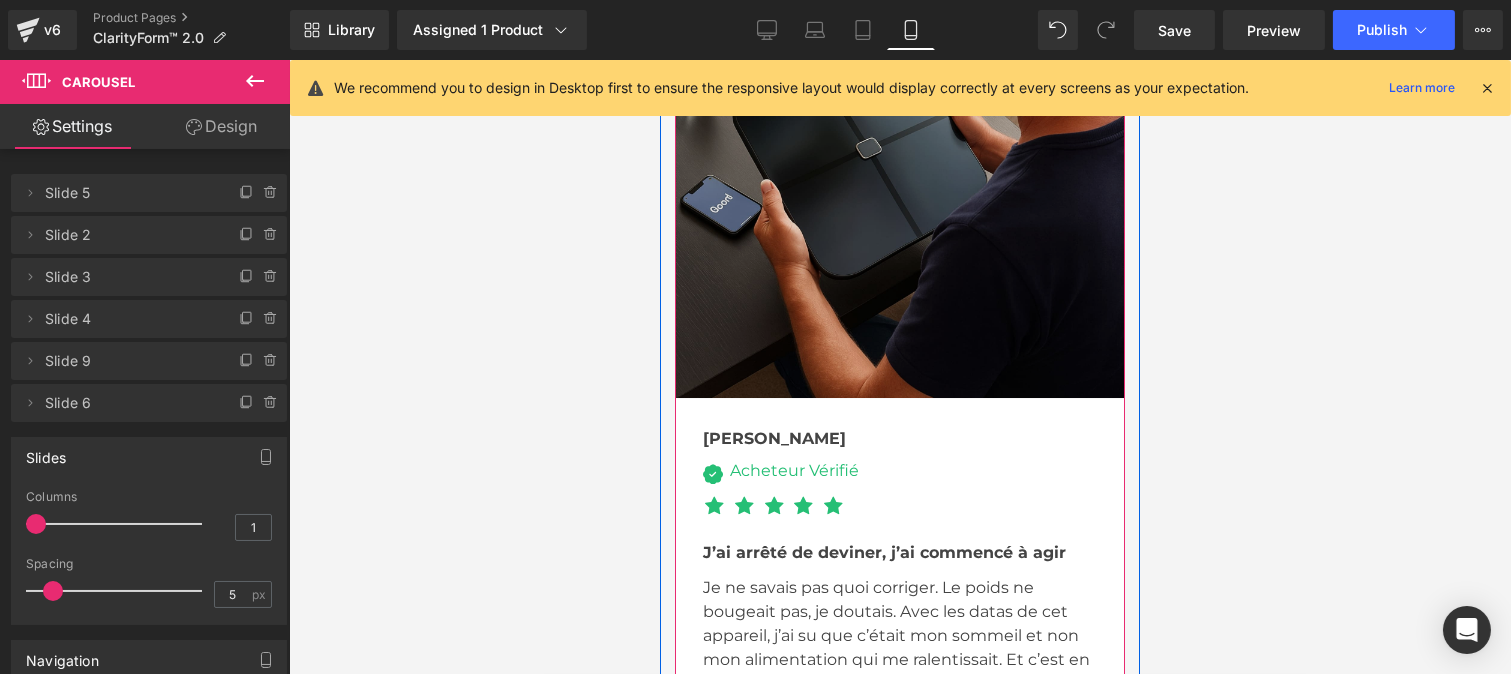scroll, scrollTop: 8368, scrollLeft: 0, axis: vertical 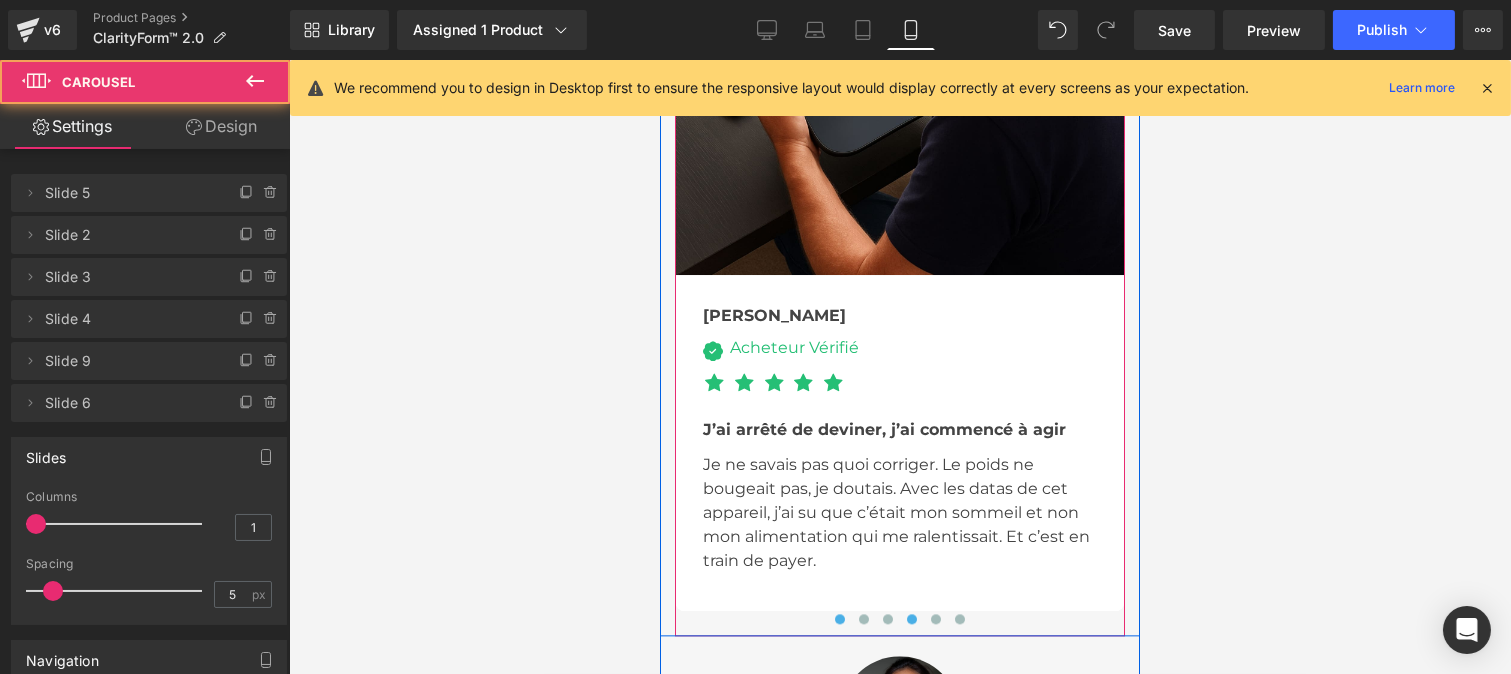 click at bounding box center [839, 619] 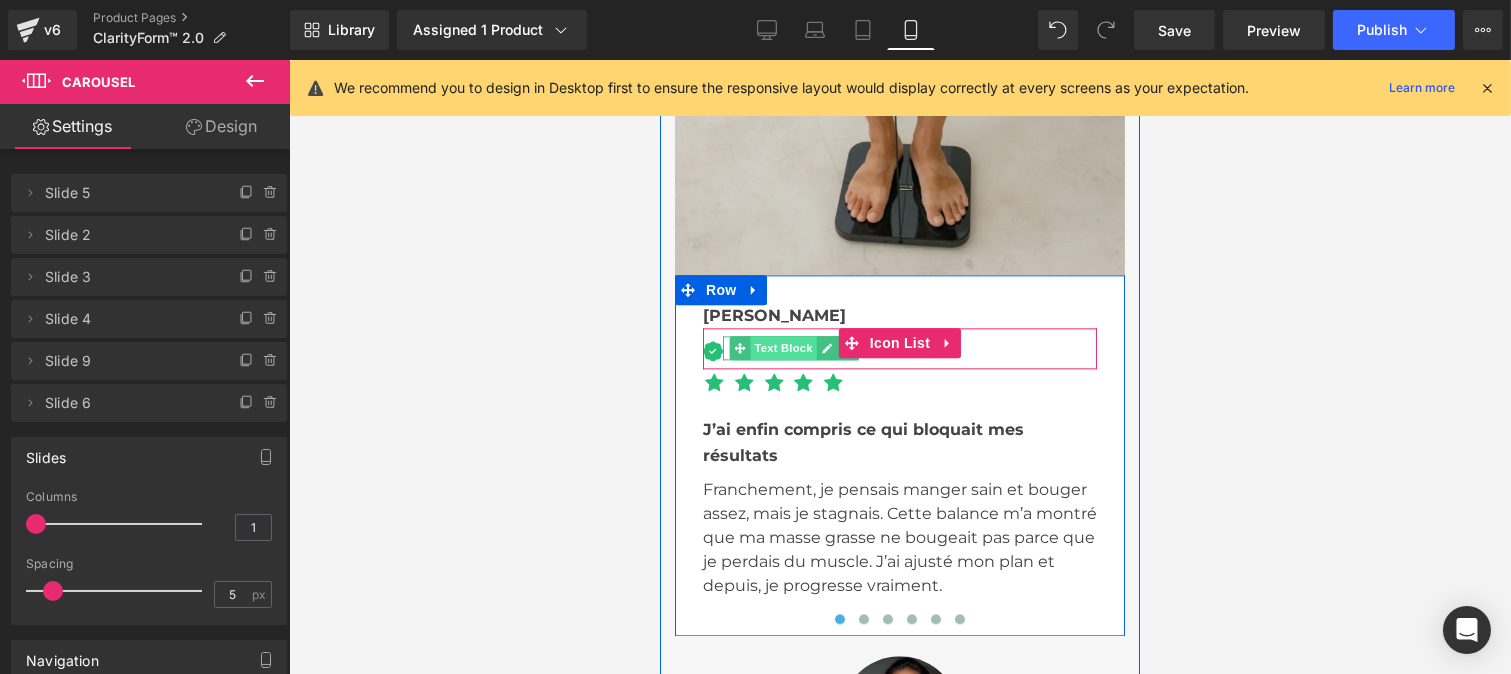 click on "Text Block" at bounding box center (782, 348) 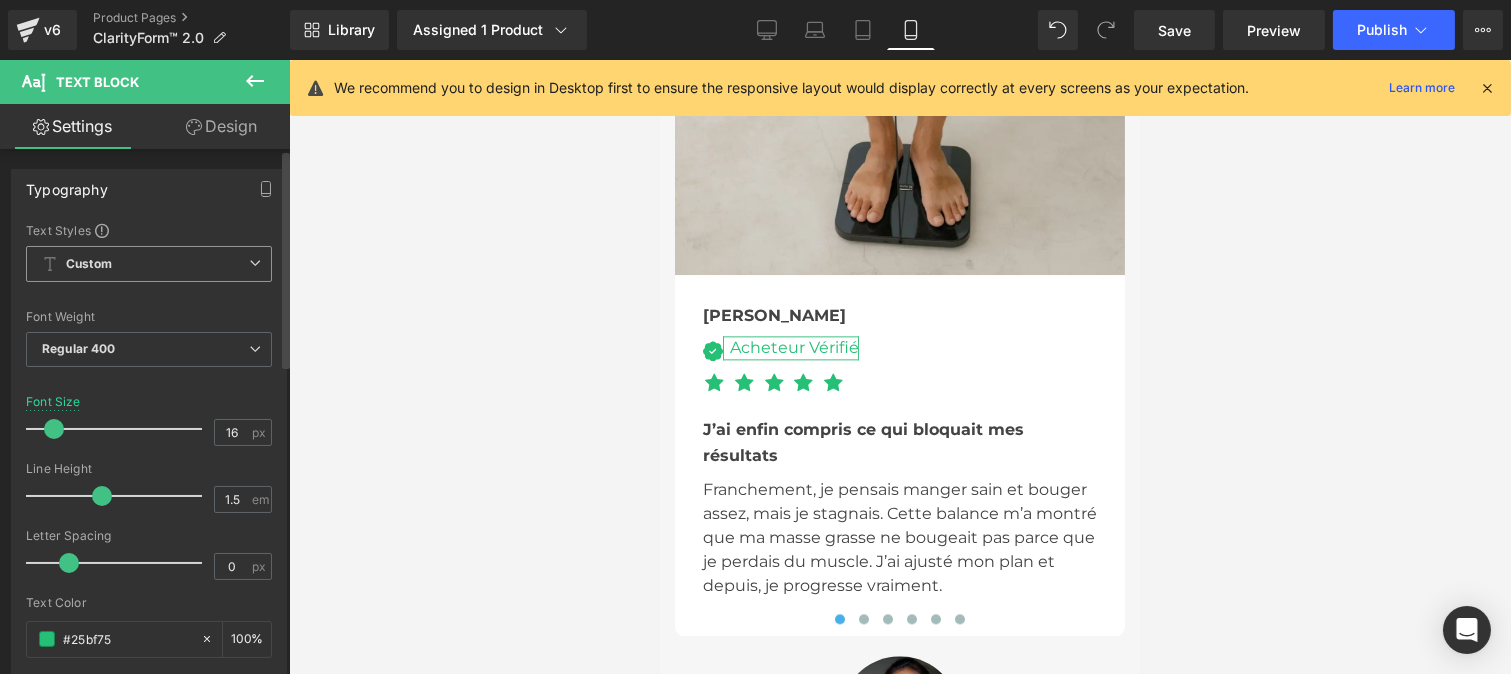 click on "Custom" at bounding box center [149, 264] 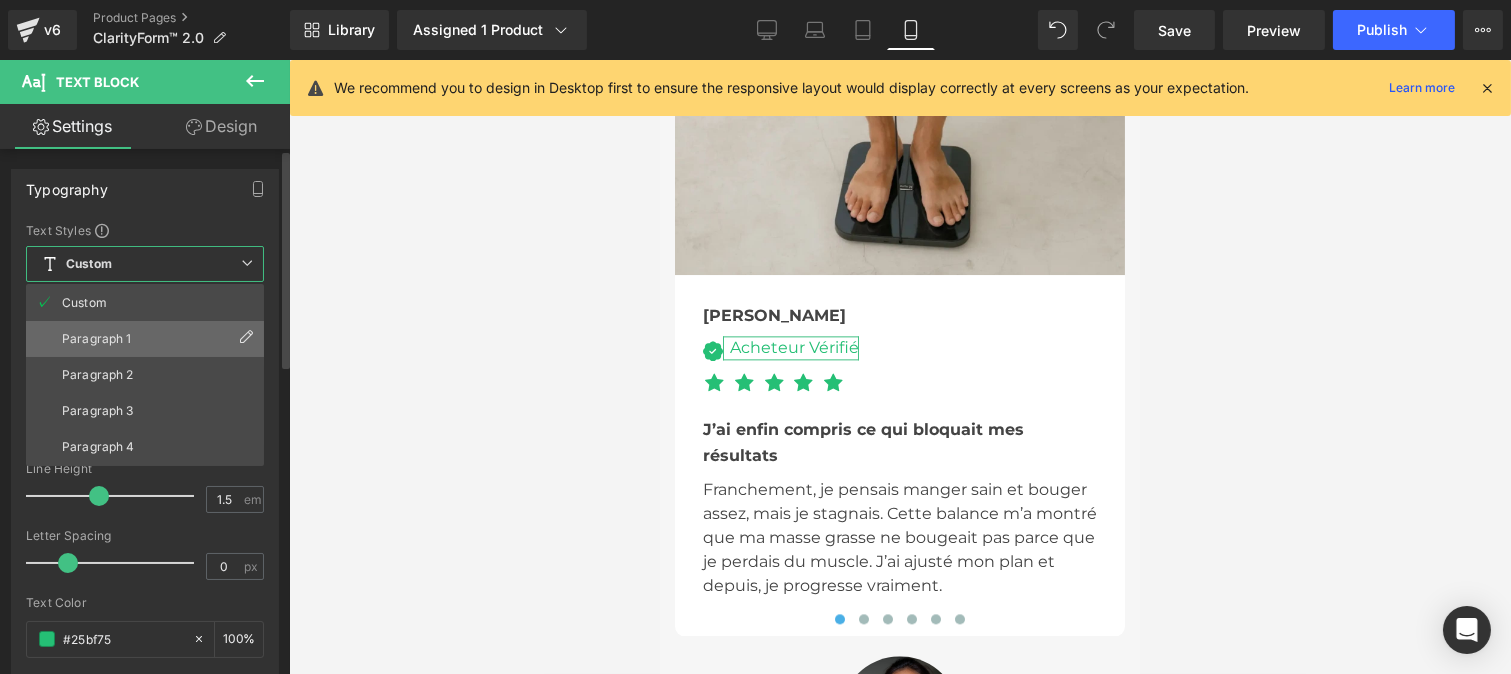 click on "Paragraph 1" at bounding box center (145, 339) 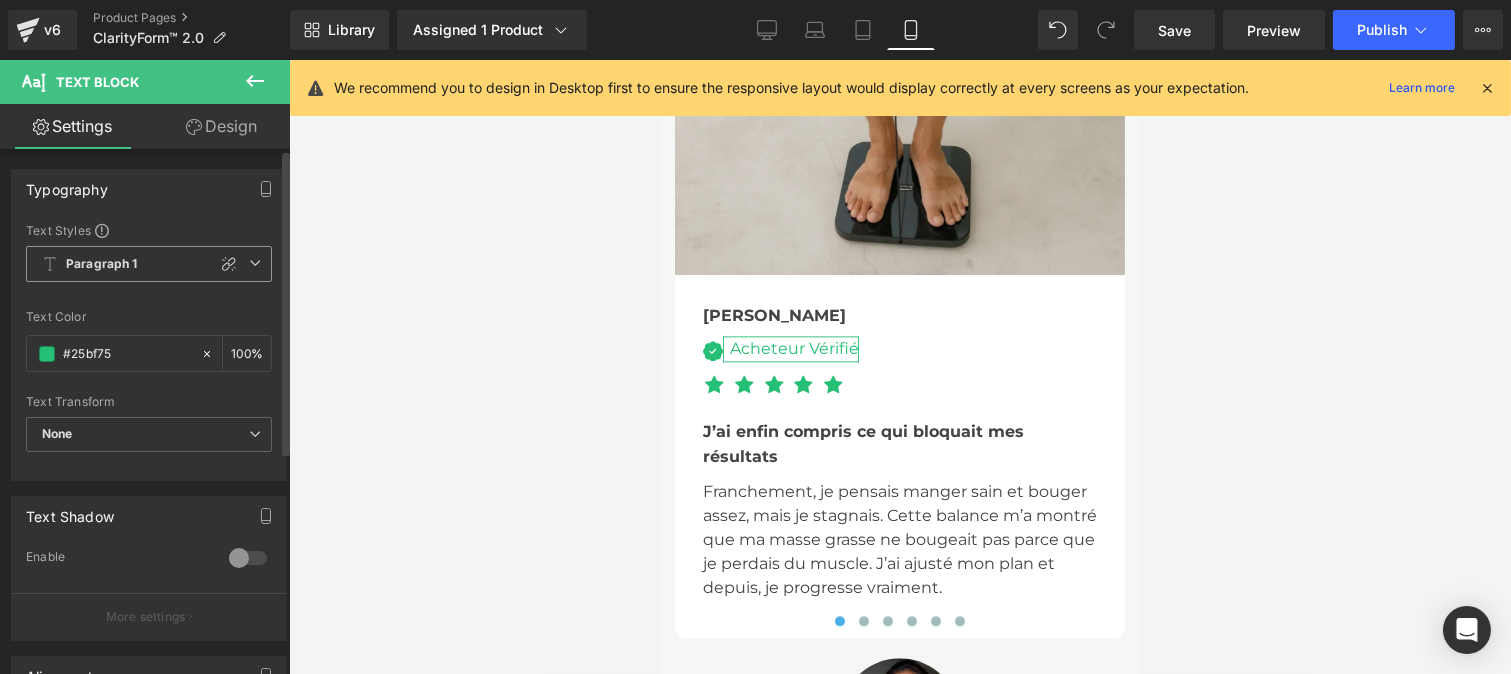 click on "Paragraph 1" at bounding box center [102, 264] 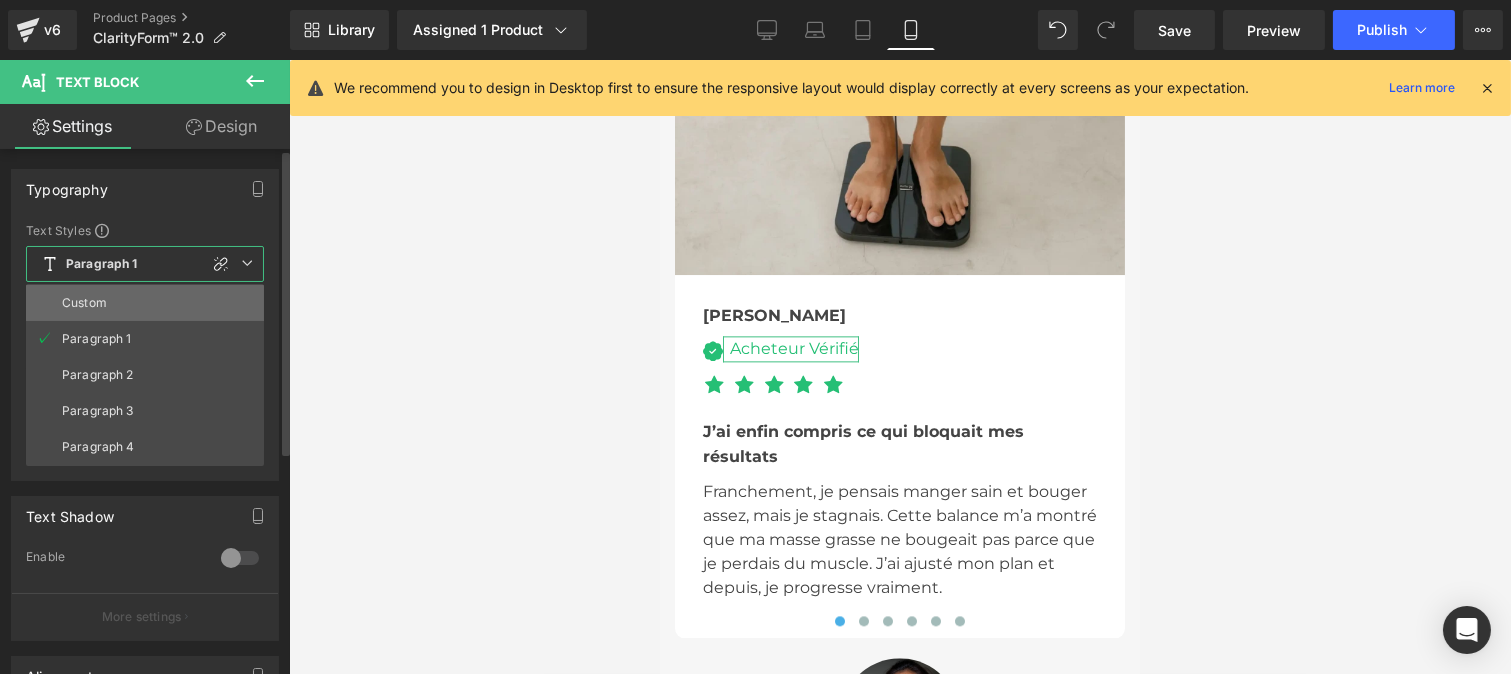 click on "Custom" at bounding box center (145, 303) 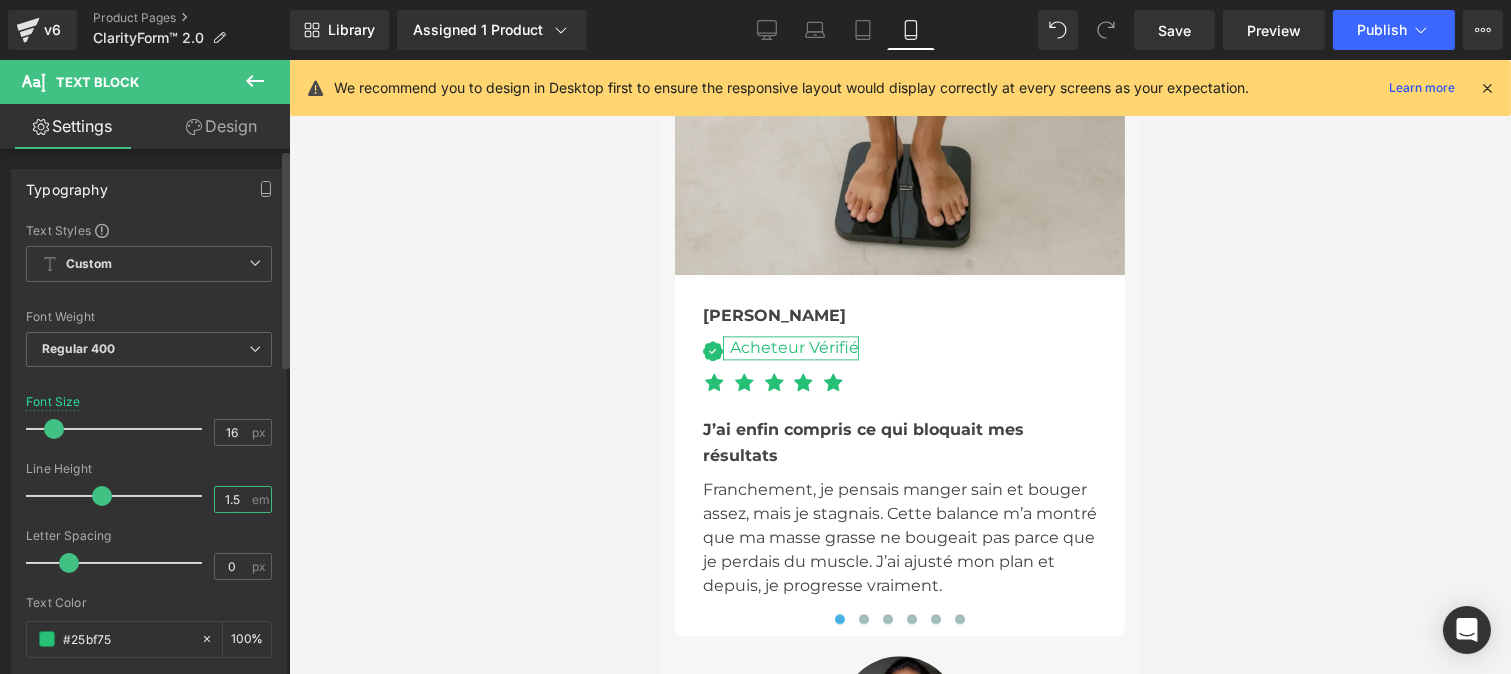 click on "1.5" at bounding box center (232, 499) 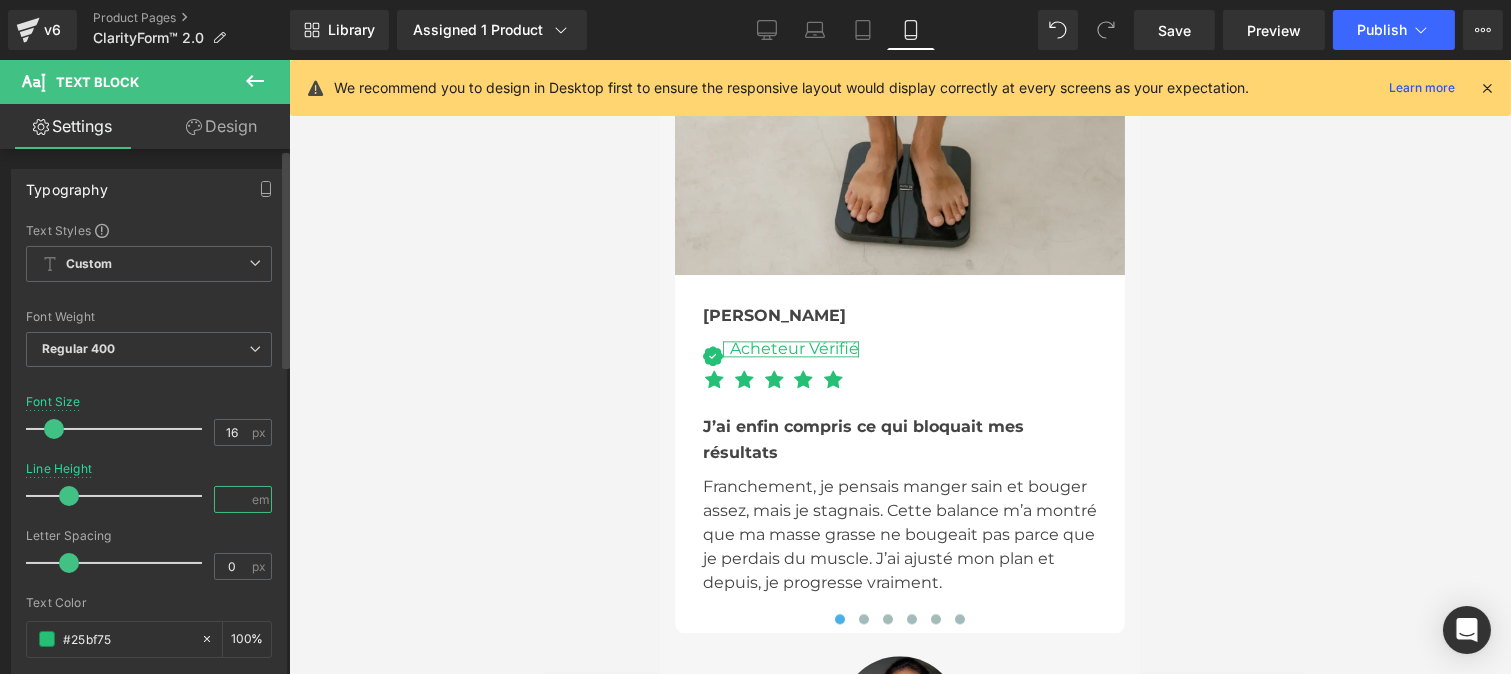 type on "1.5" 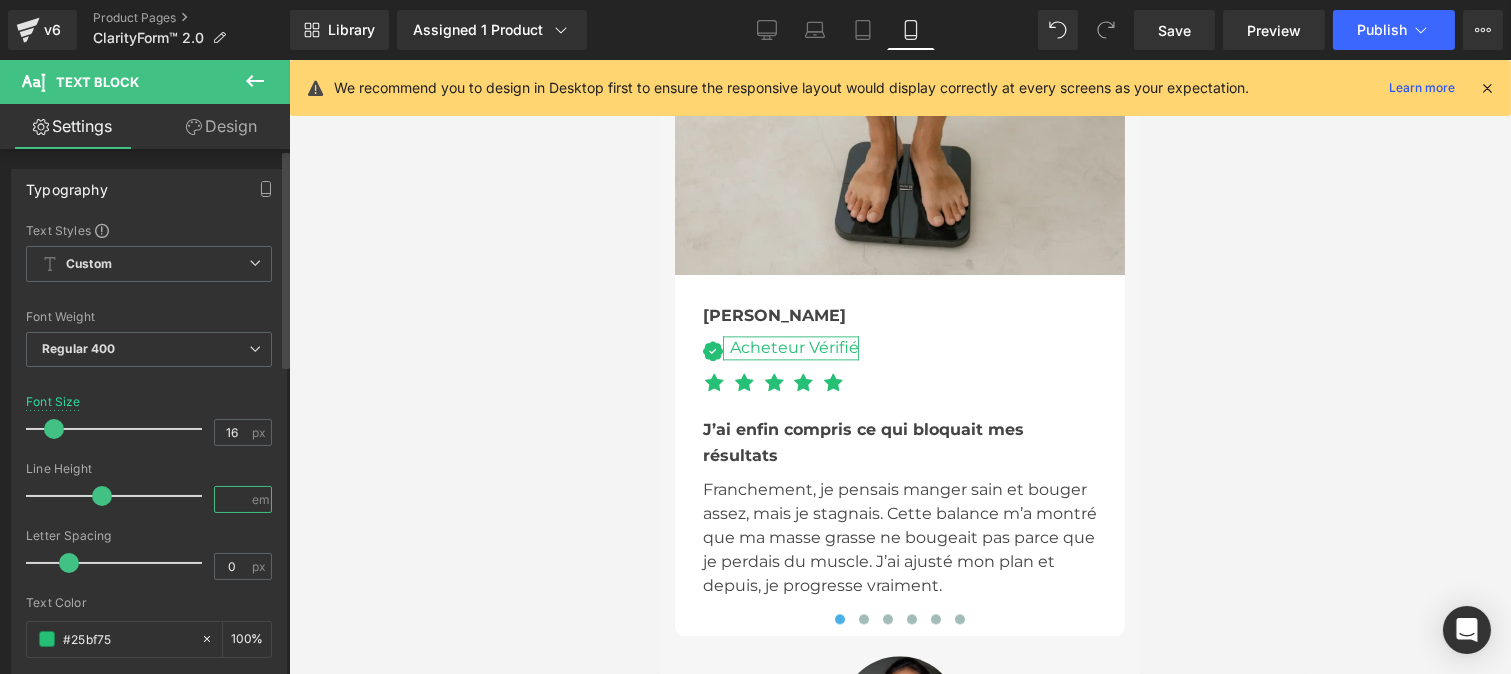 type on "1.6" 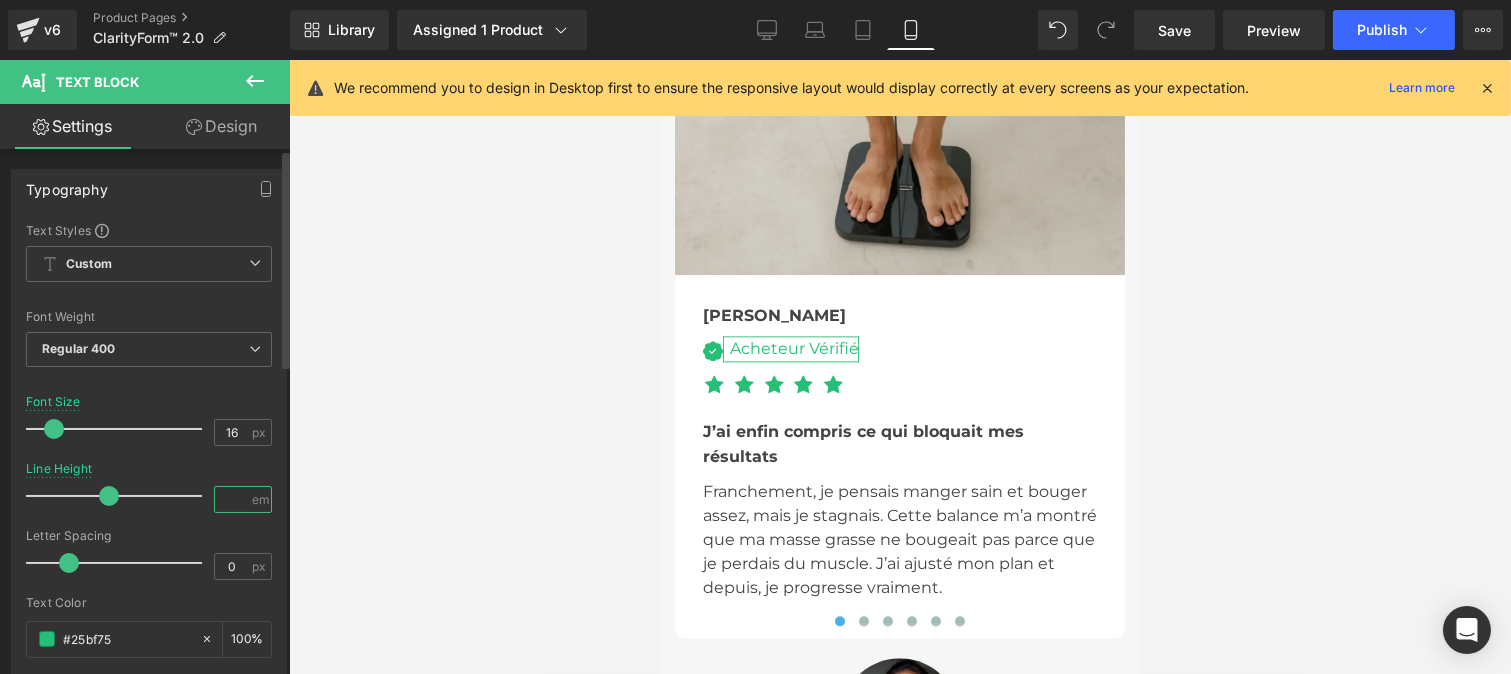 type on "1.5" 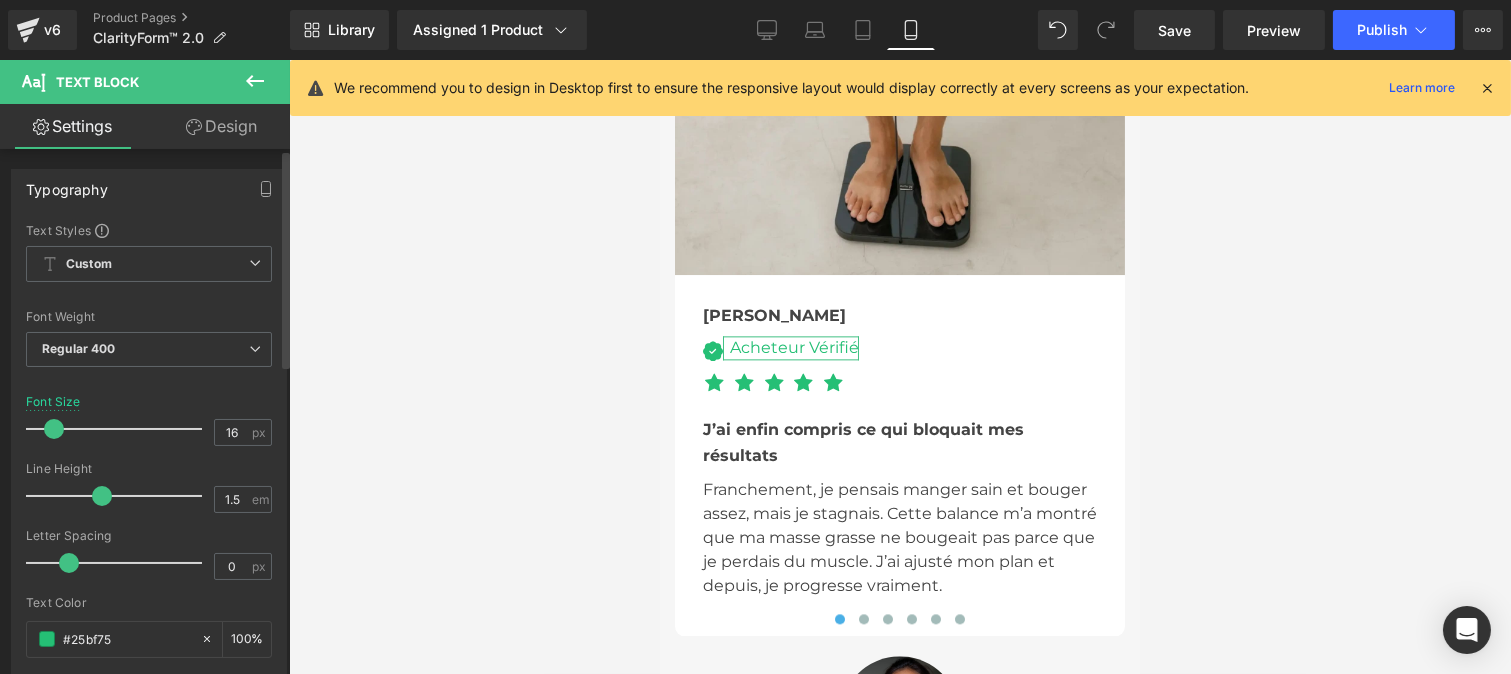 click at bounding box center [54, 429] 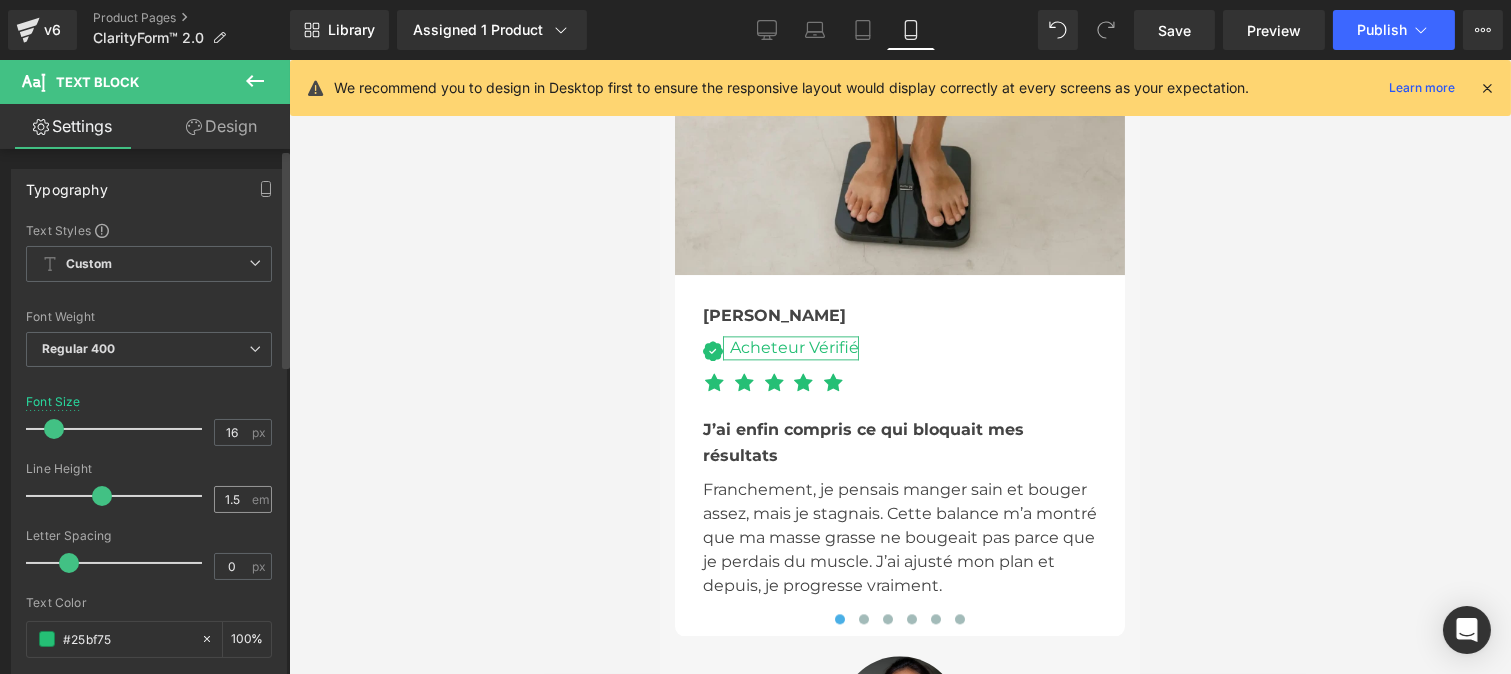 click on "1.5 em" at bounding box center [243, 499] 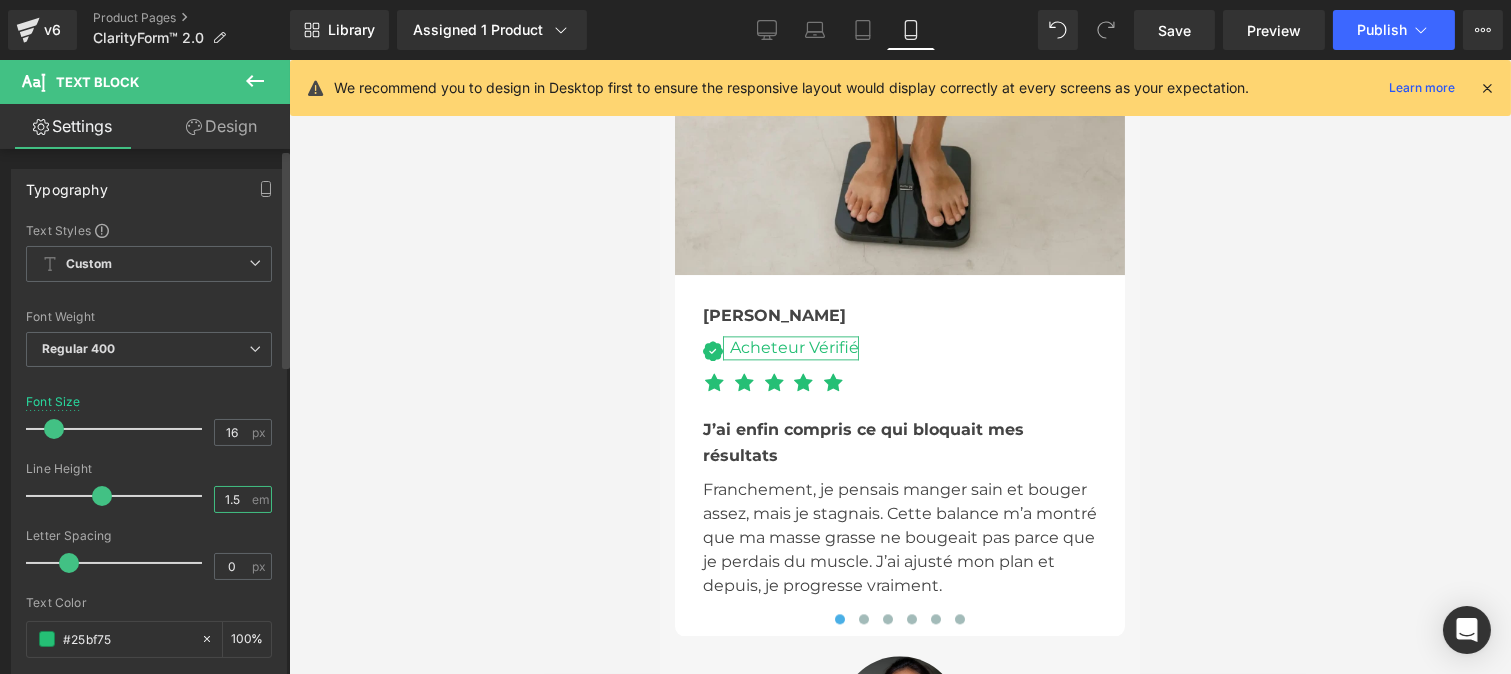 click on "1.5" at bounding box center [232, 499] 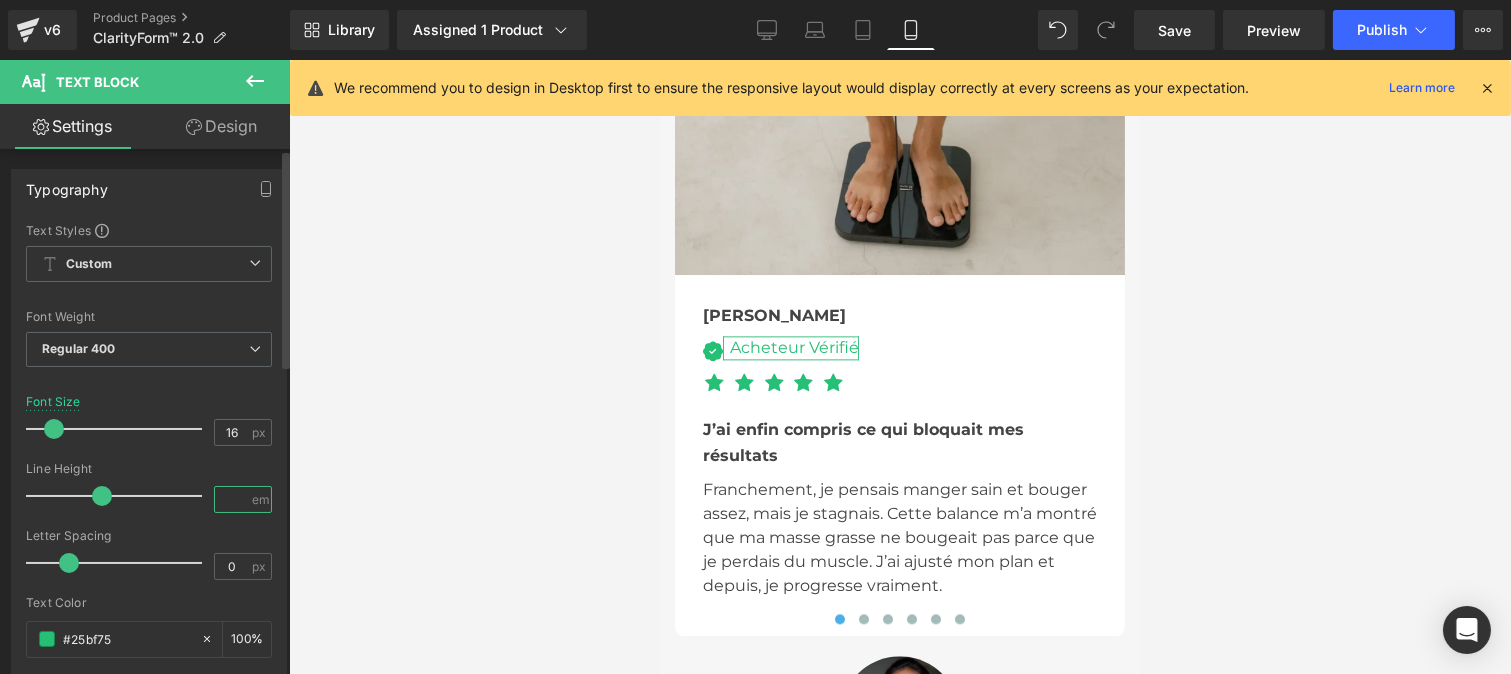type on "1" 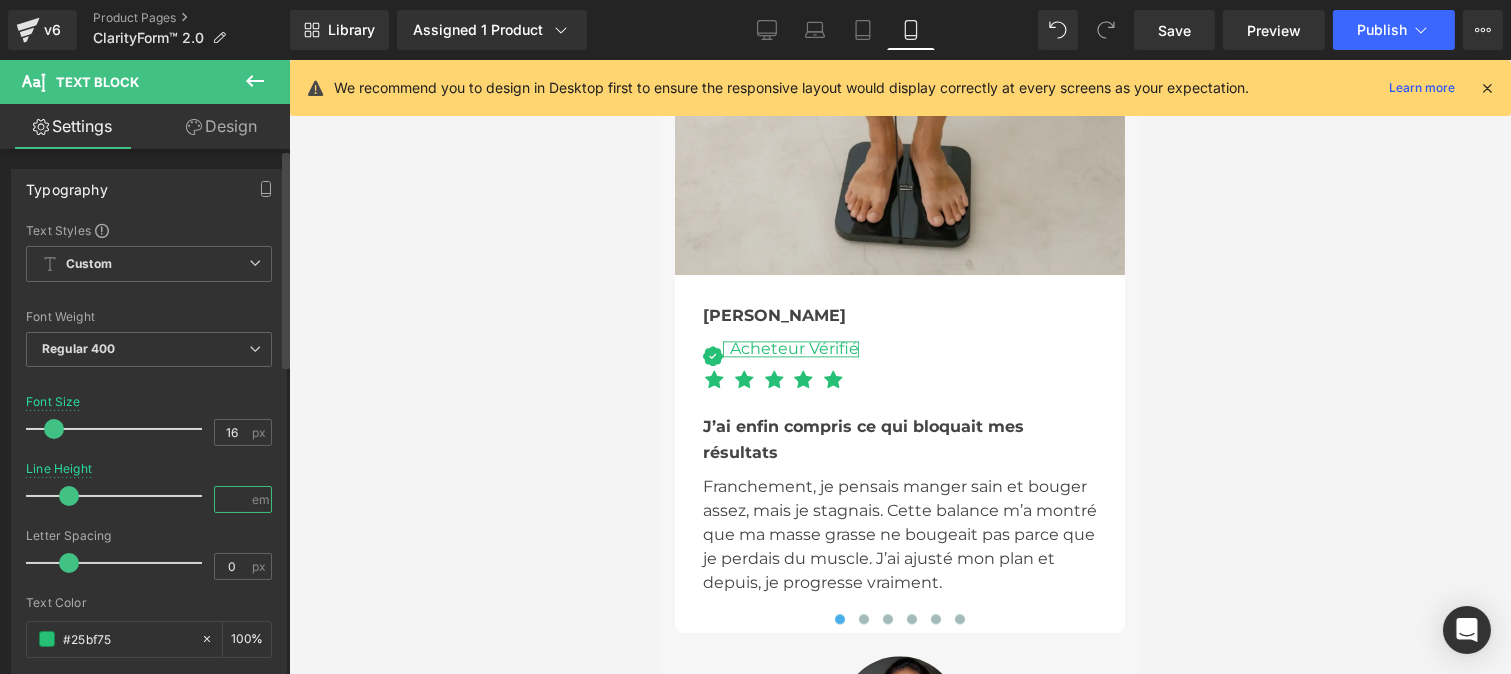 type on "1.5" 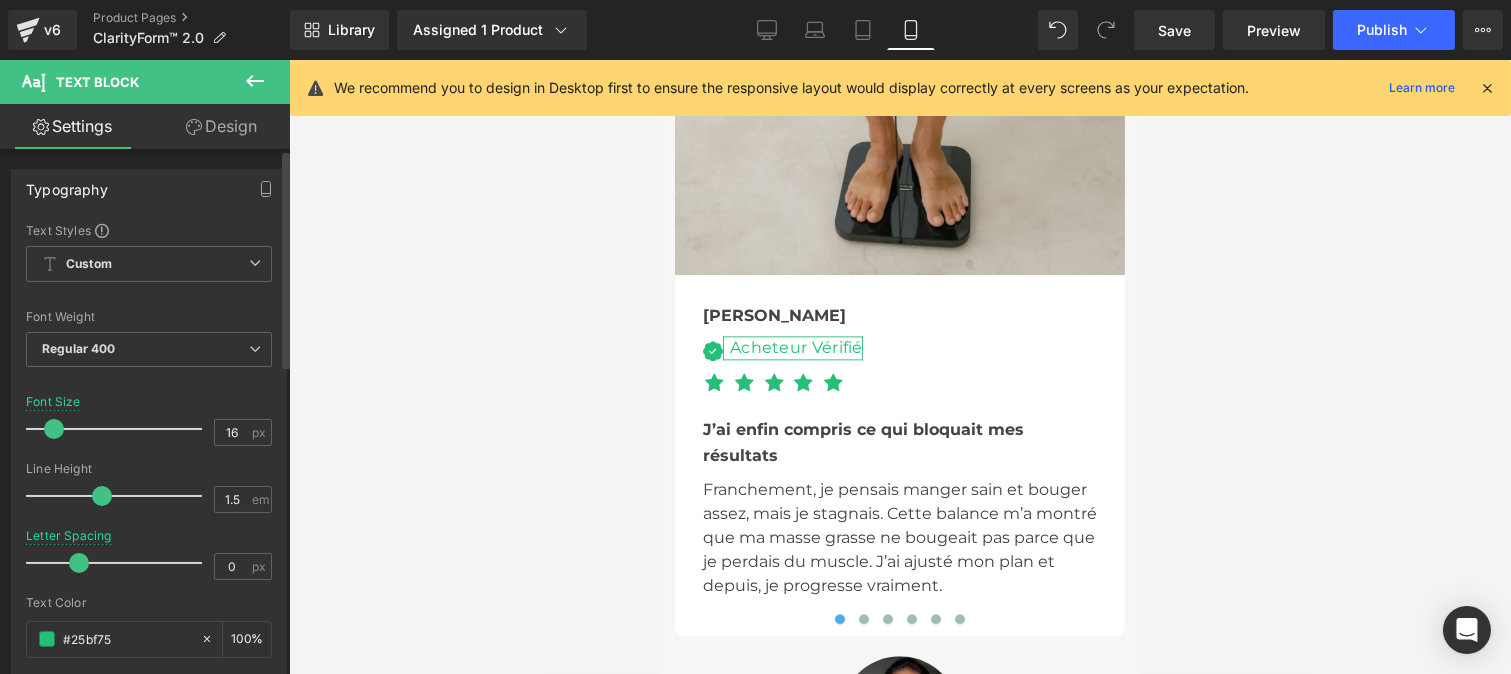drag, startPoint x: 66, startPoint y: 561, endPoint x: 74, endPoint y: 577, distance: 17.888544 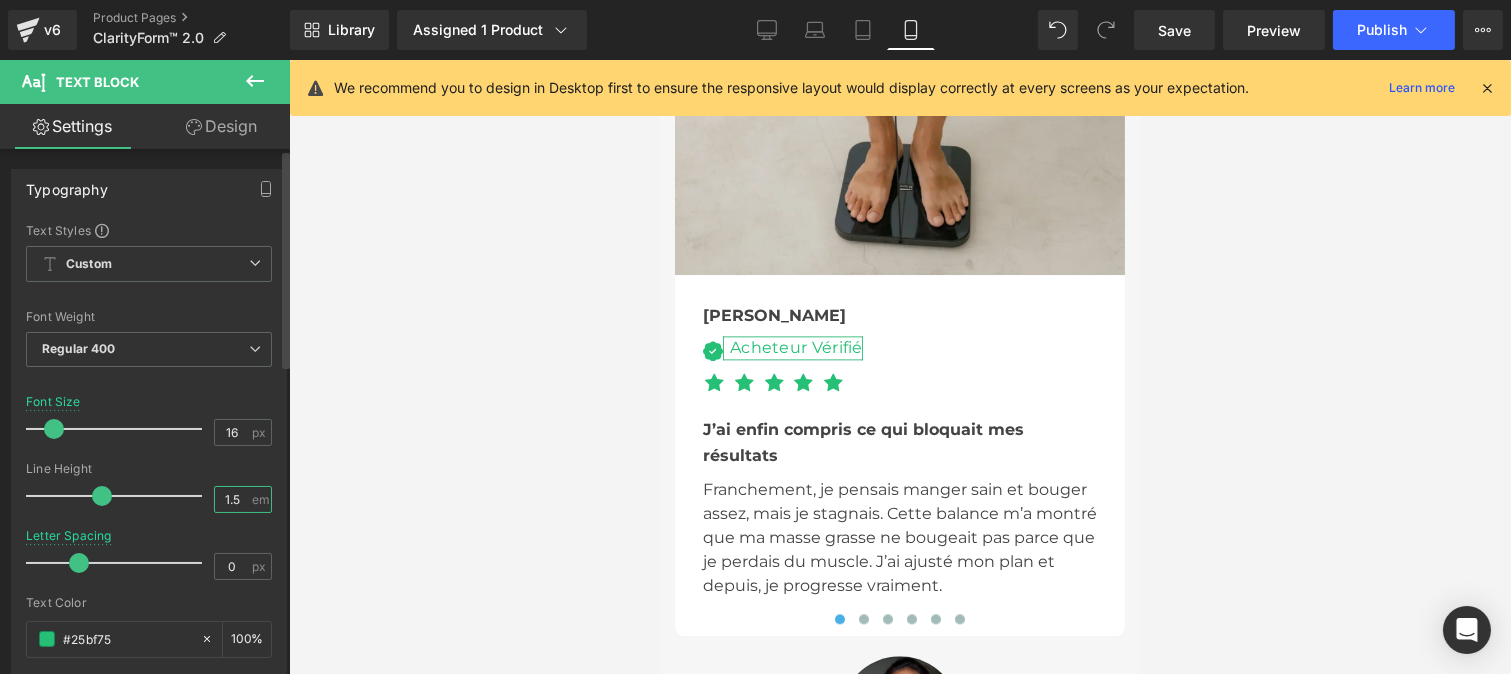 click on "1.5" at bounding box center [232, 499] 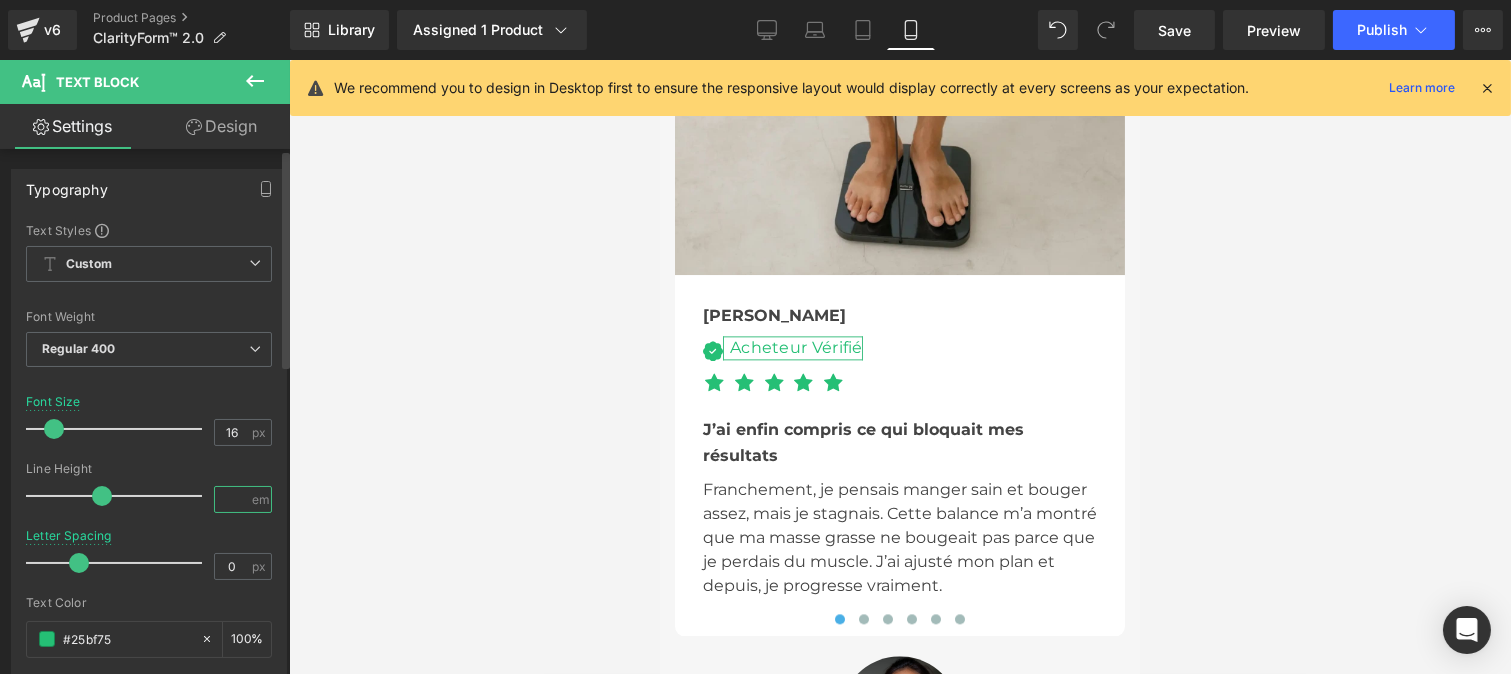 type on "1" 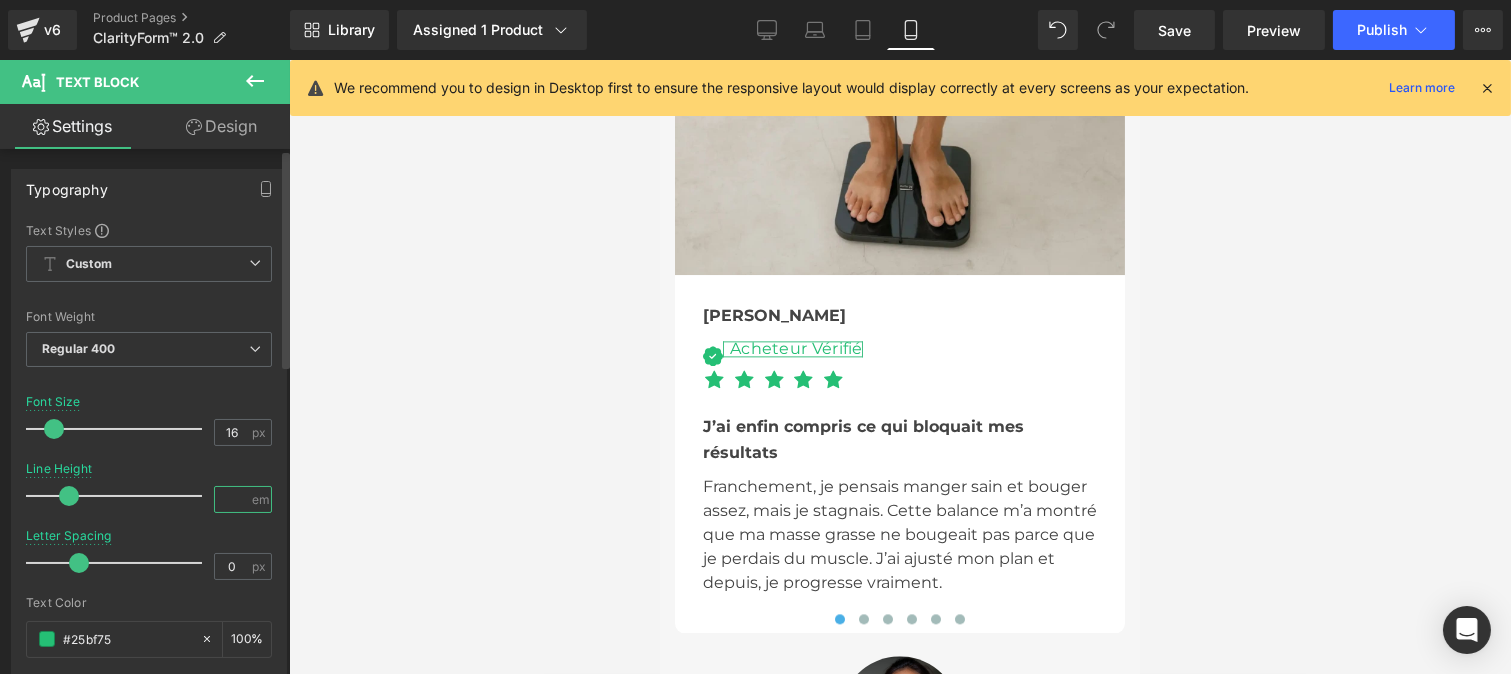 type on "2" 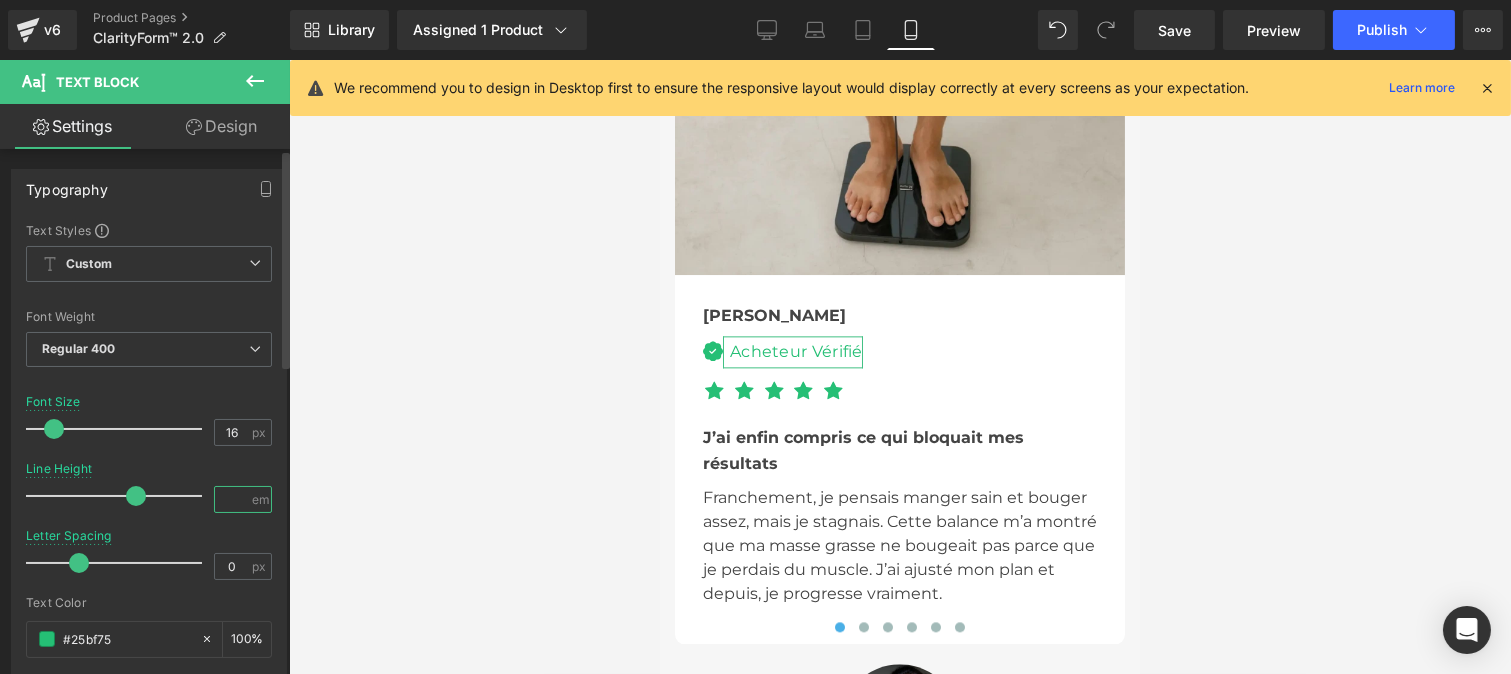 type on "1" 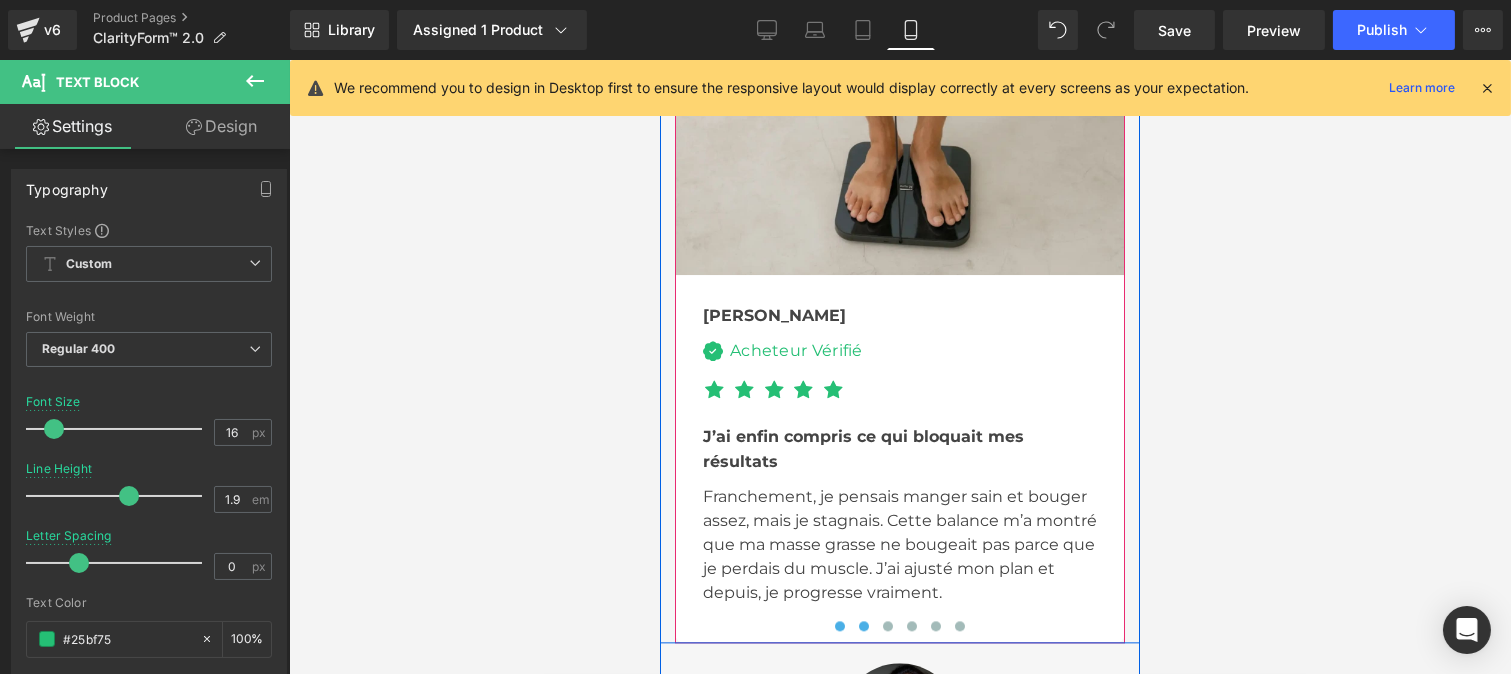click at bounding box center [863, 626] 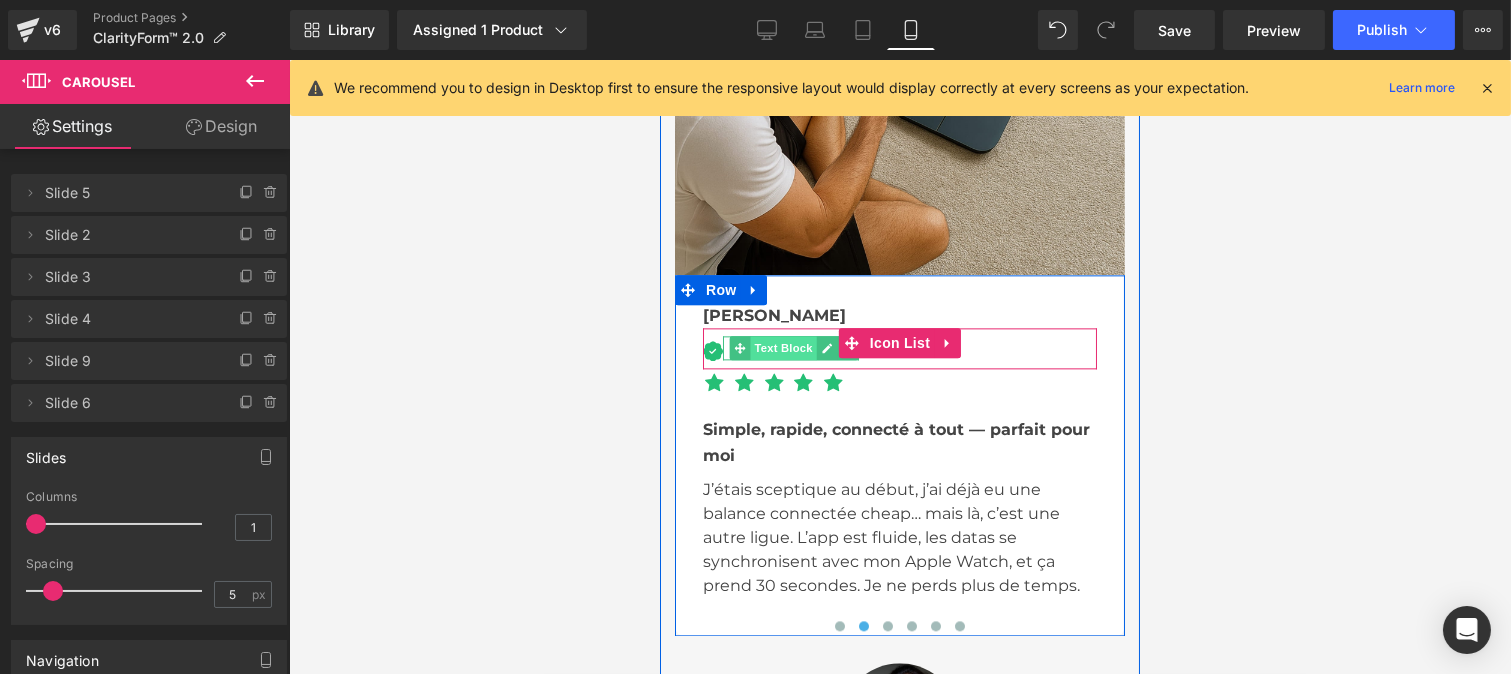 click on "Text Block" at bounding box center (782, 348) 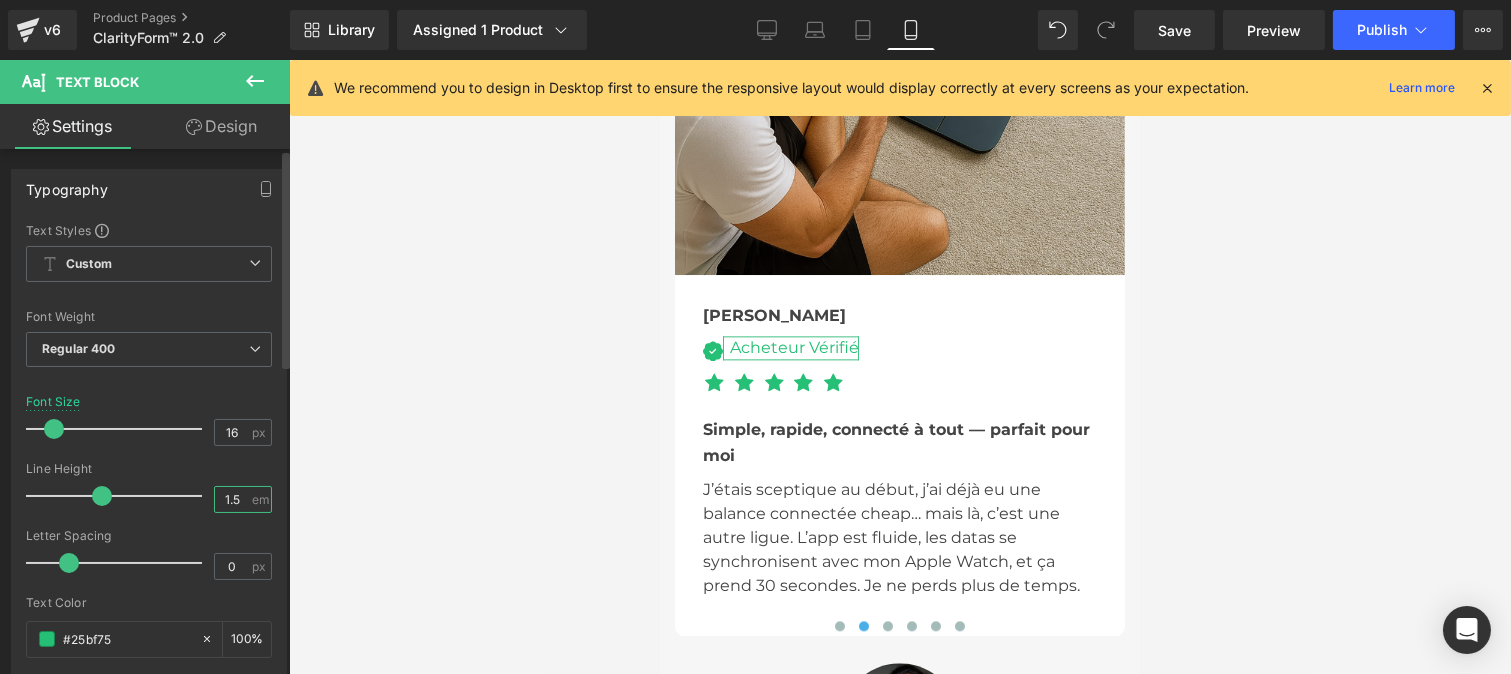 click on "1.5" at bounding box center (232, 499) 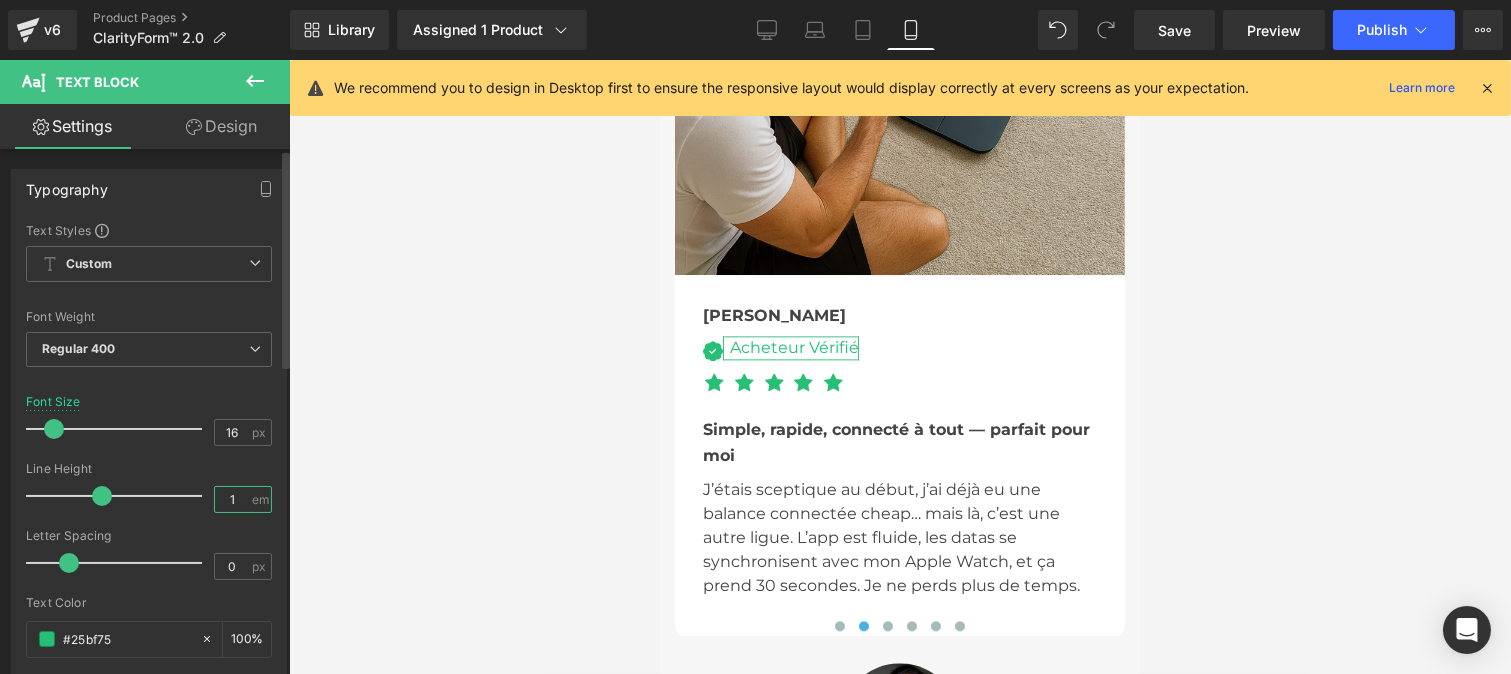 type on "1.9" 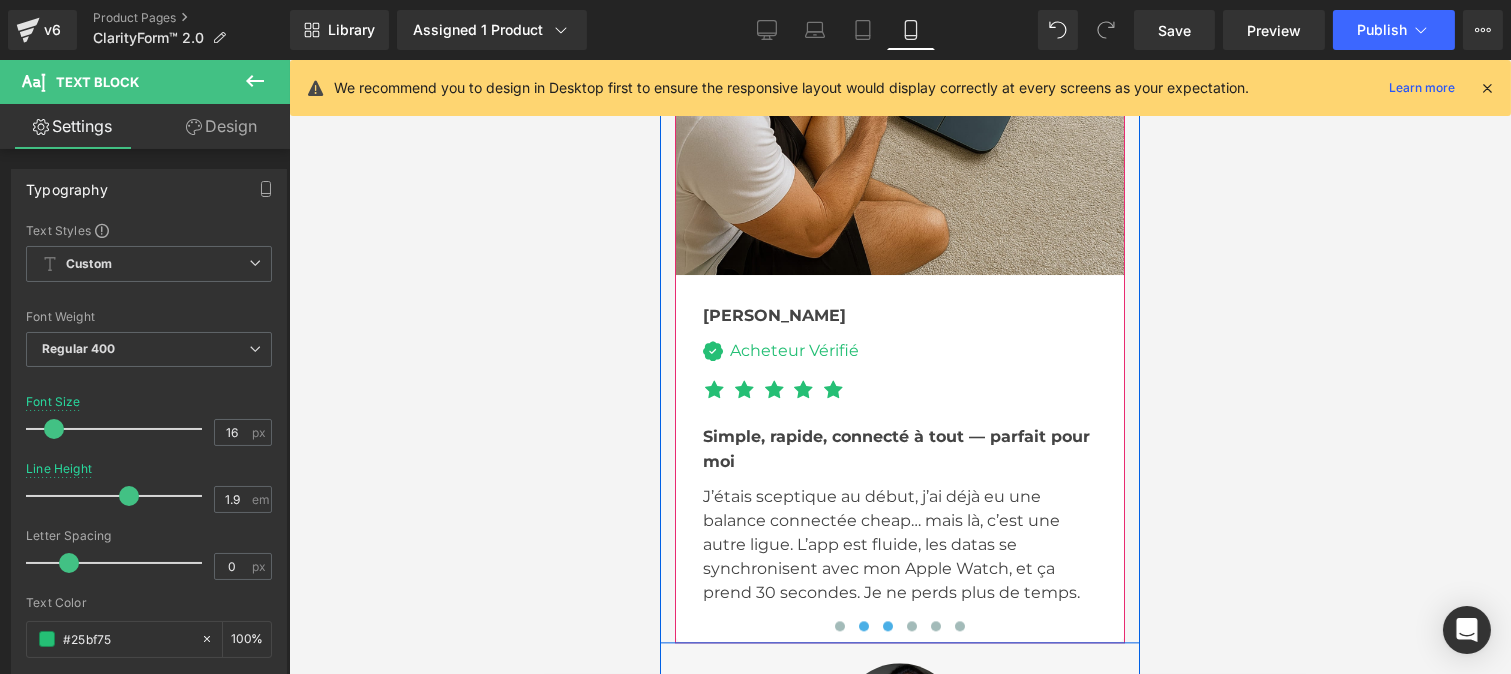 click at bounding box center [887, 626] 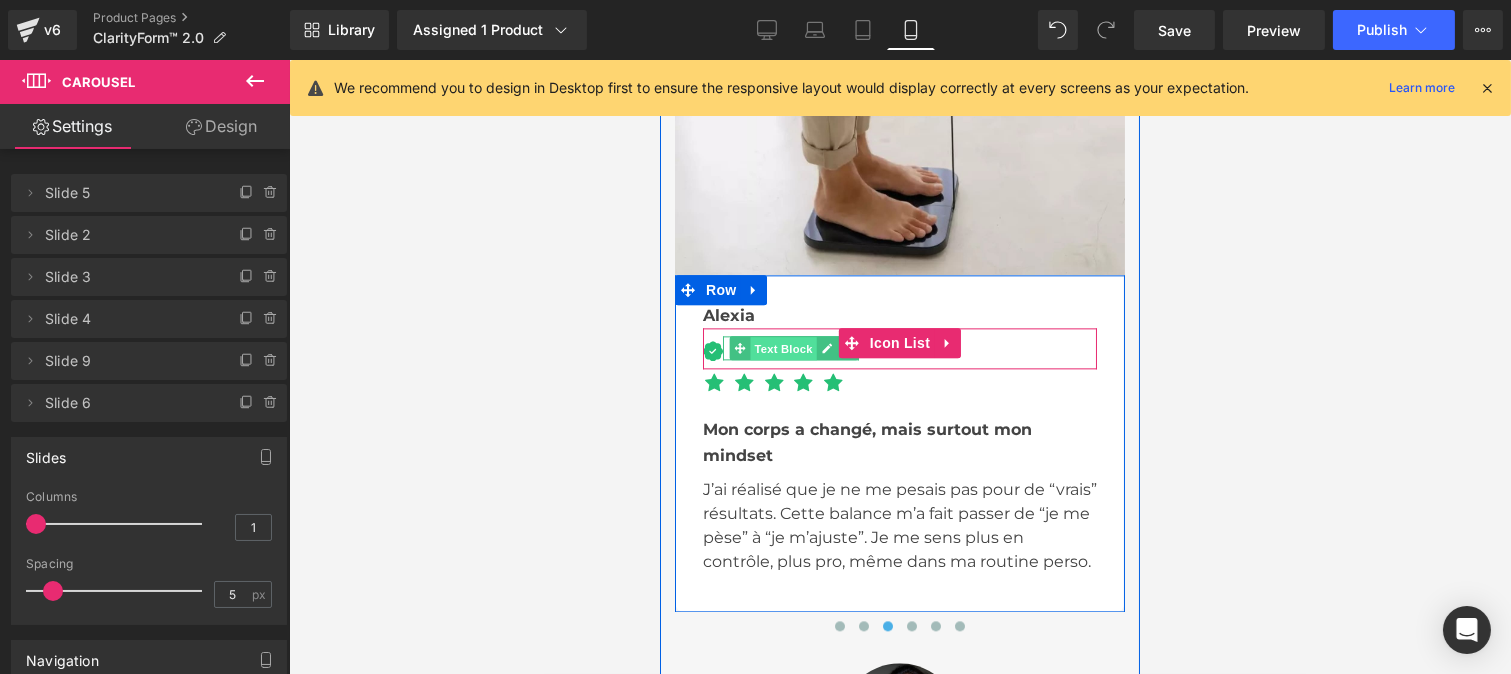 click on "Text Block" at bounding box center (782, 349) 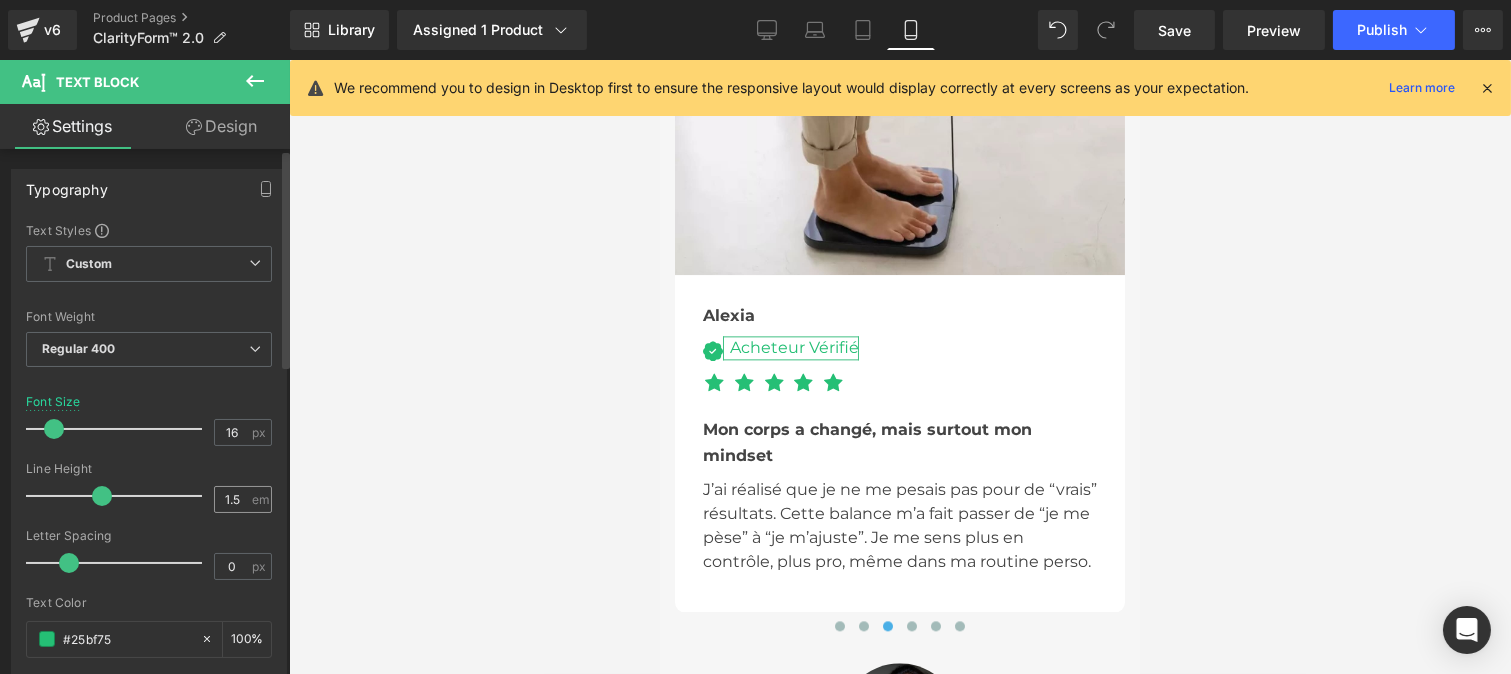 click on "1.5 em" at bounding box center [243, 499] 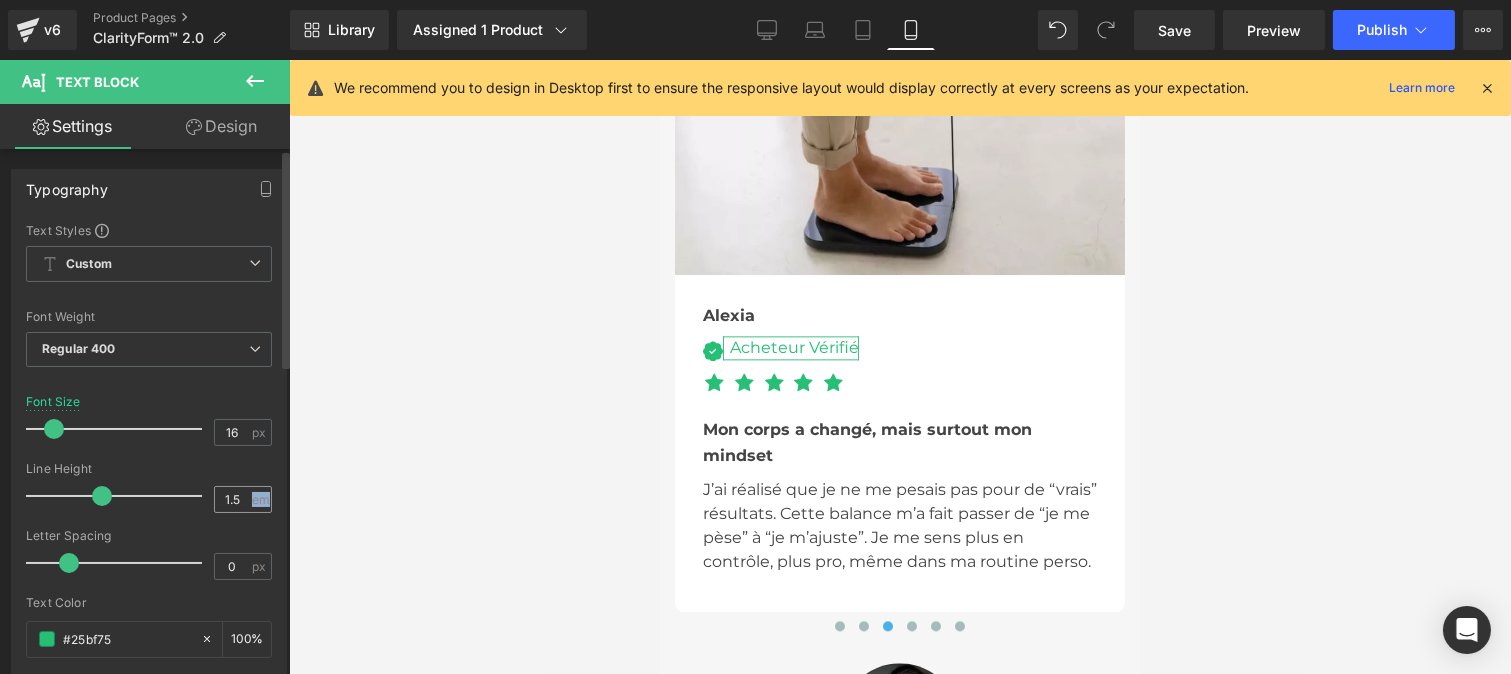 type on "em" 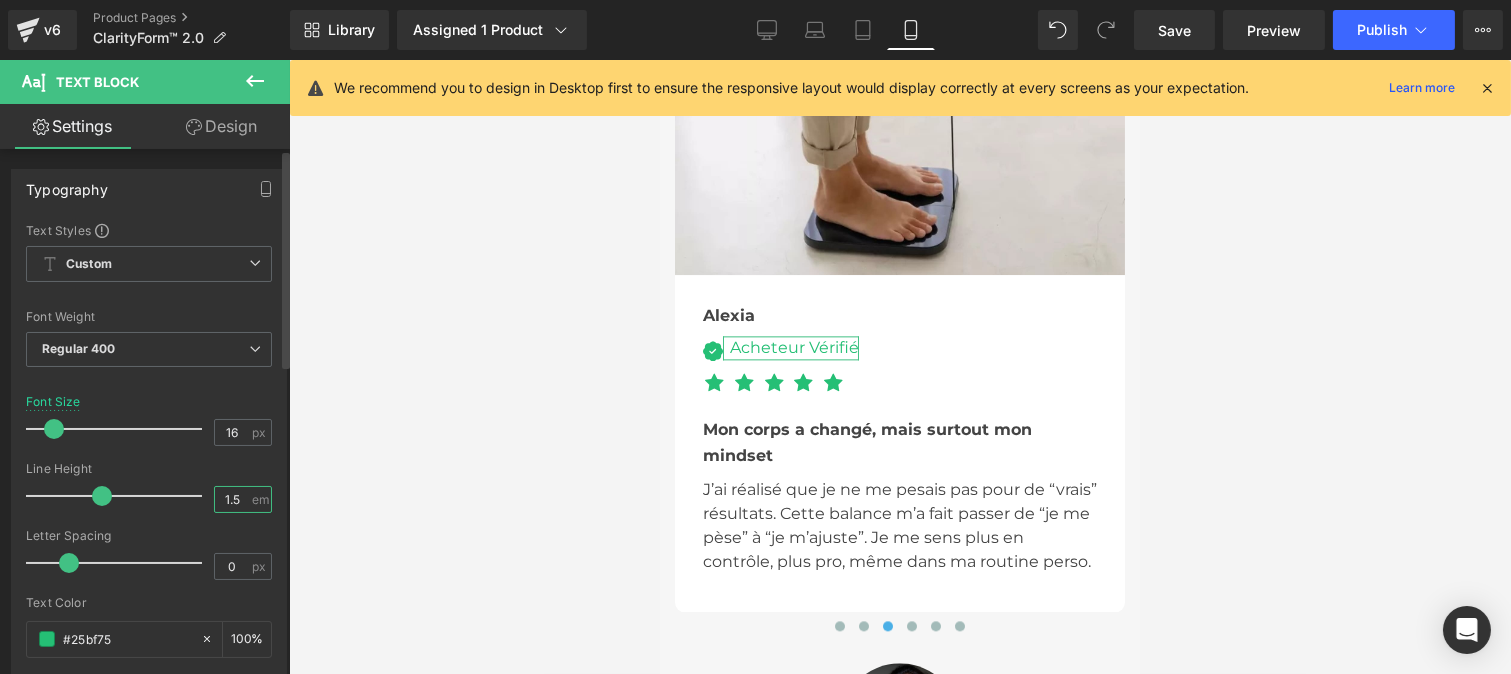 click on "1.5" at bounding box center (232, 499) 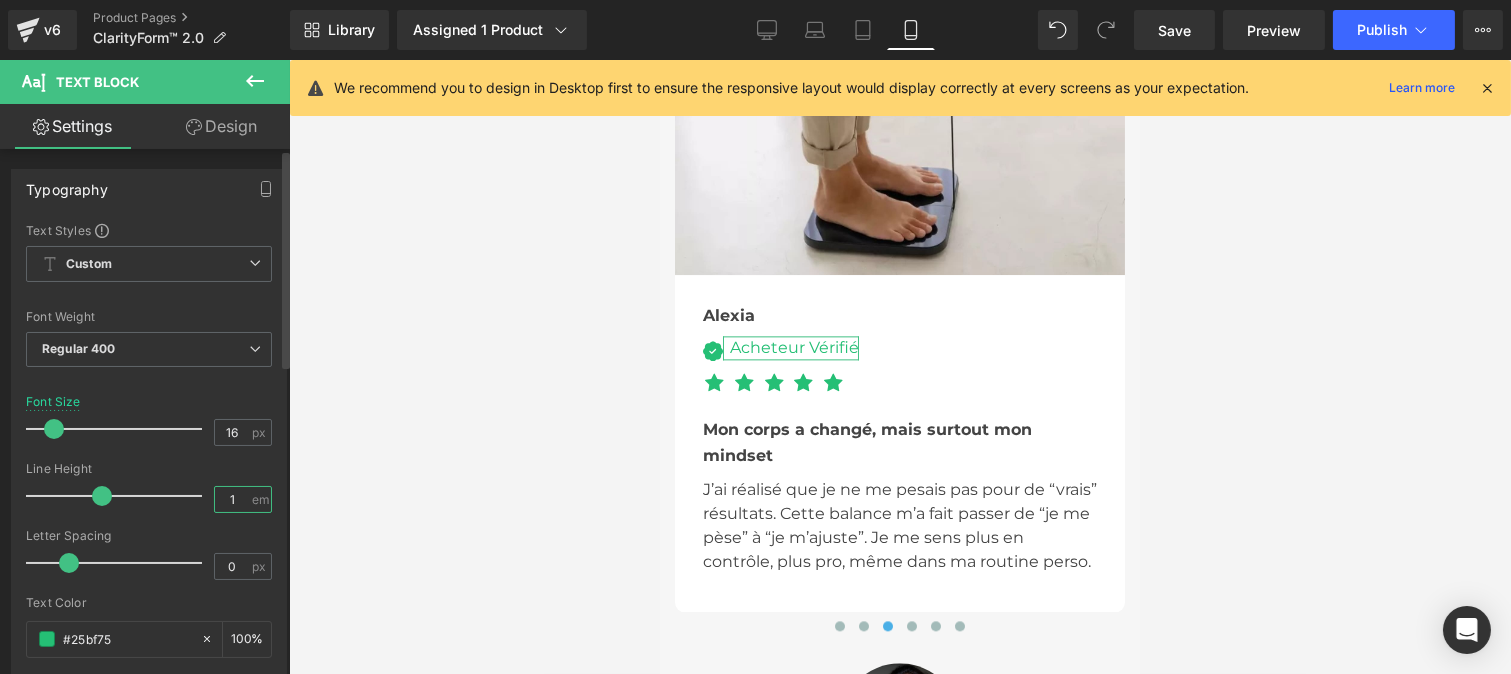 type on "1.9" 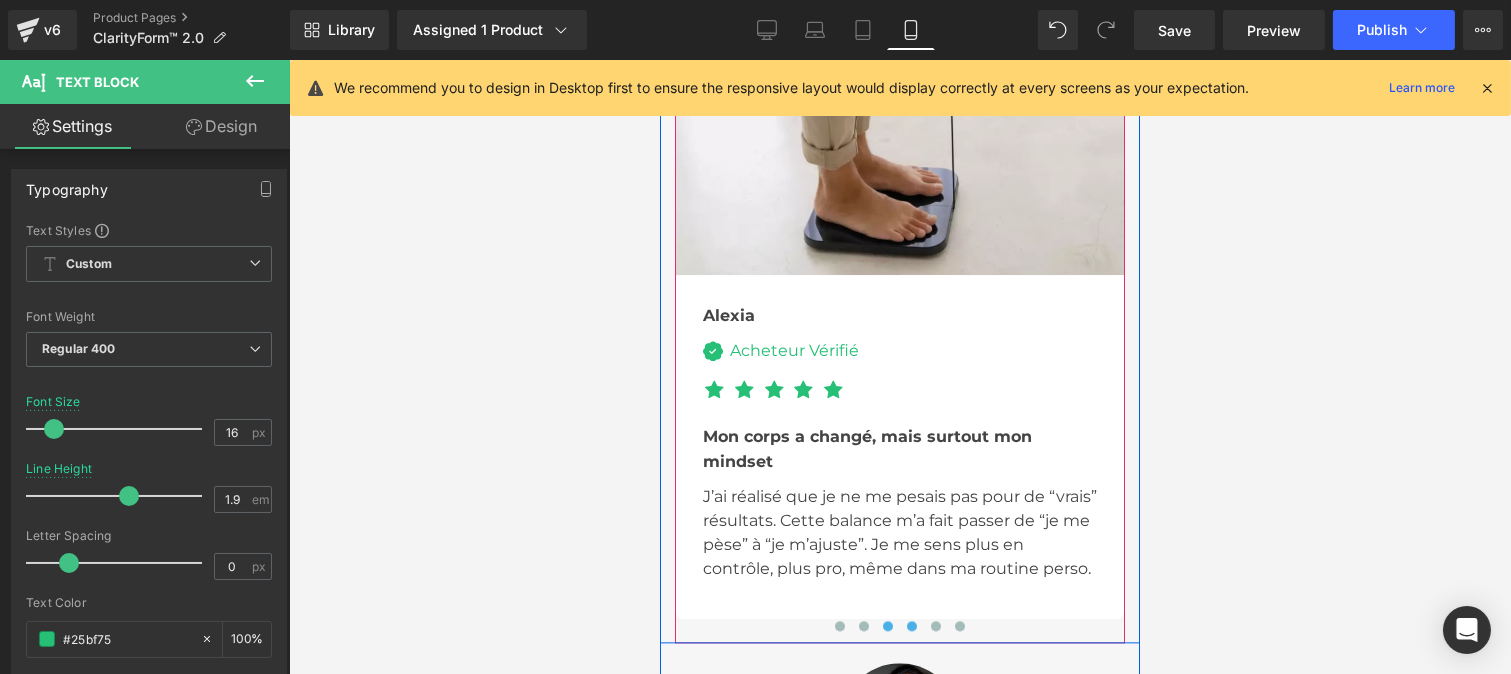 click at bounding box center [911, 626] 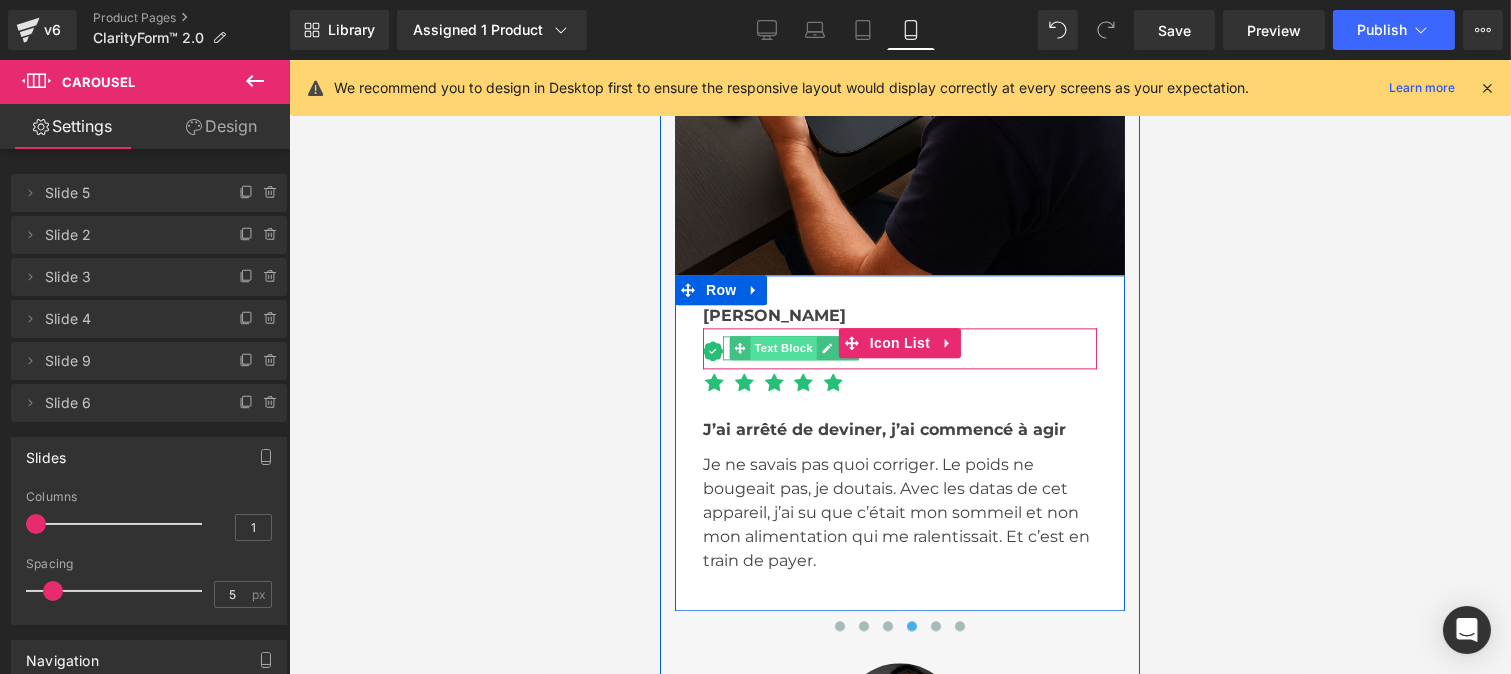 drag, startPoint x: 765, startPoint y: 252, endPoint x: 962, endPoint y: 607, distance: 405.99753 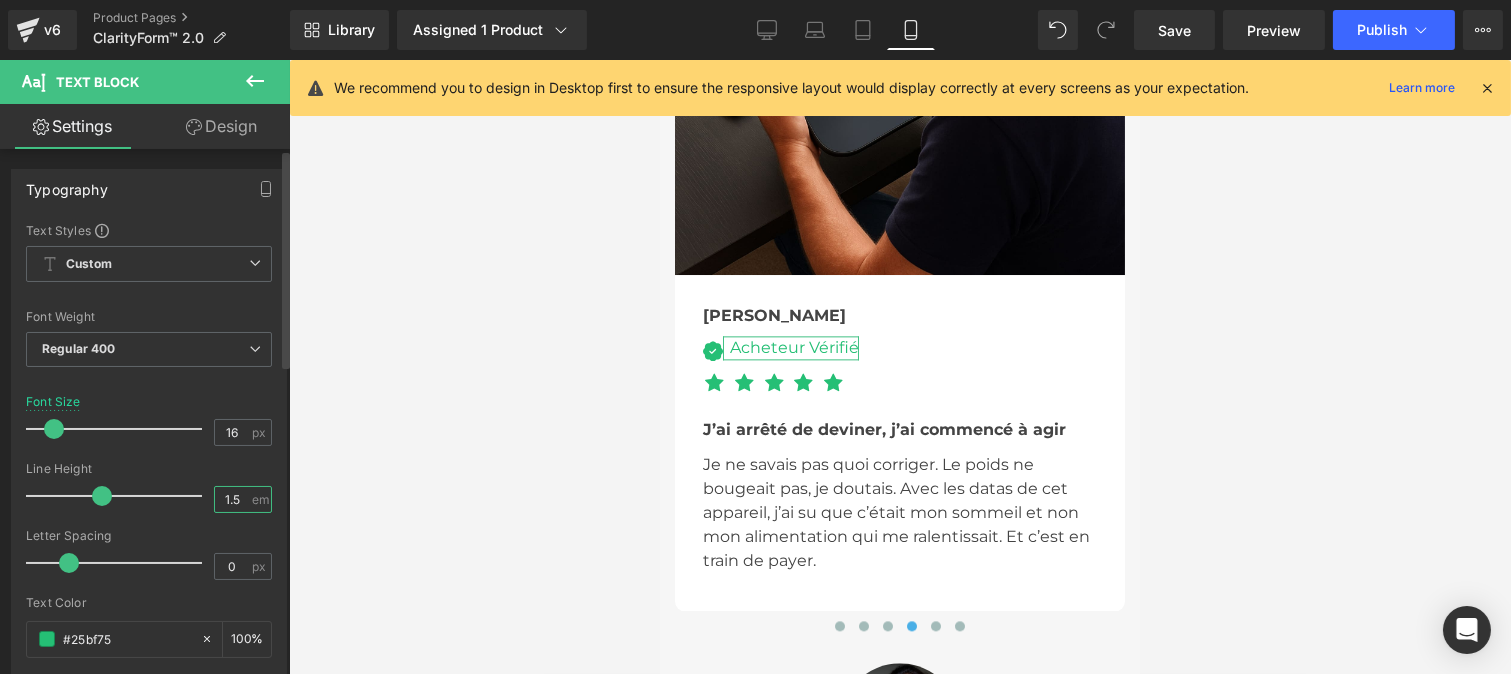 click on "1.5" at bounding box center (232, 499) 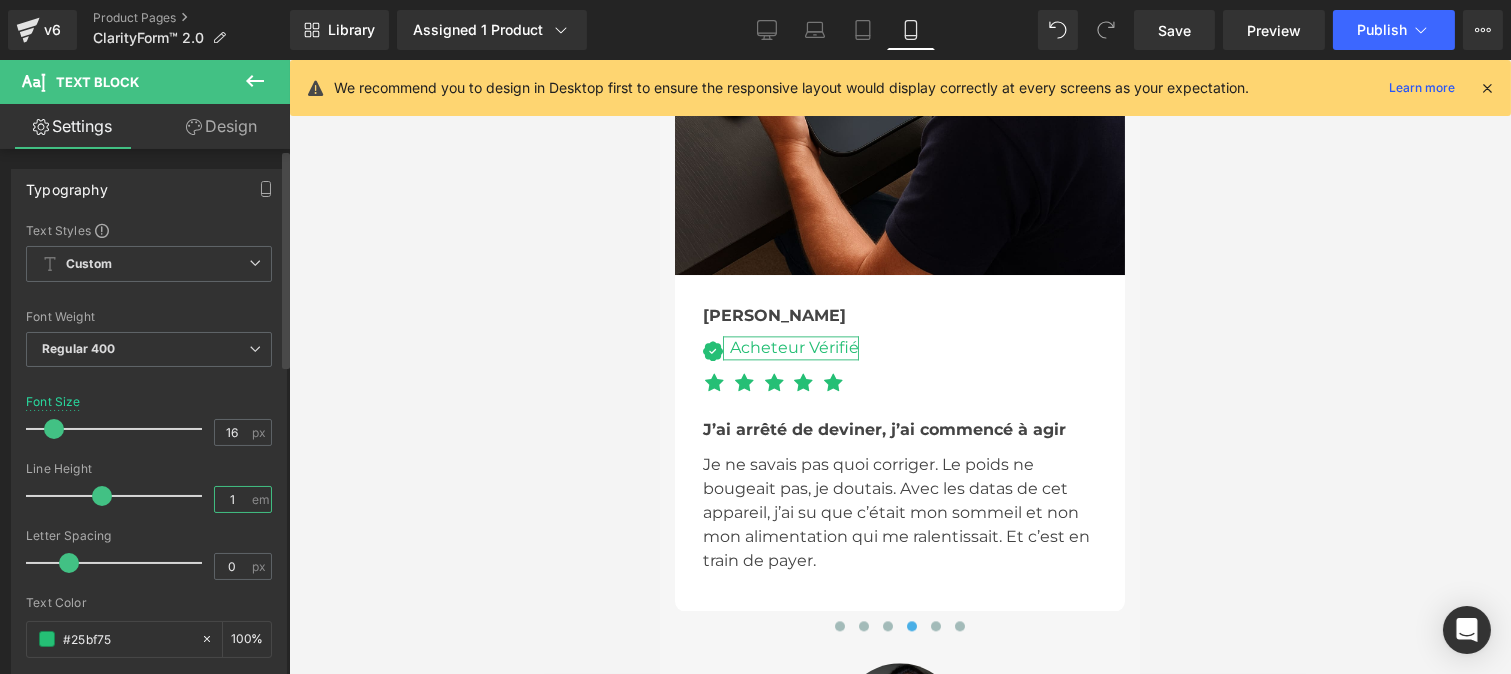 type on "1.9" 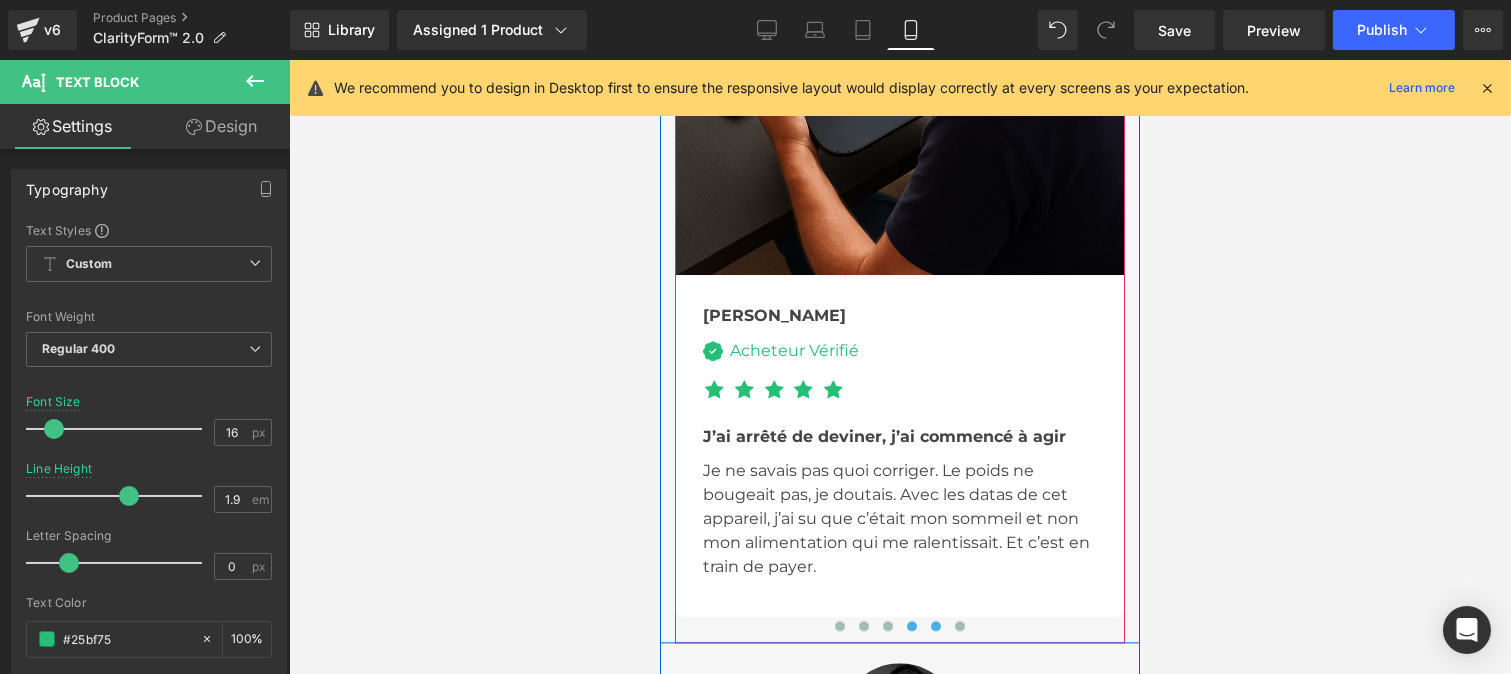 click at bounding box center [935, 626] 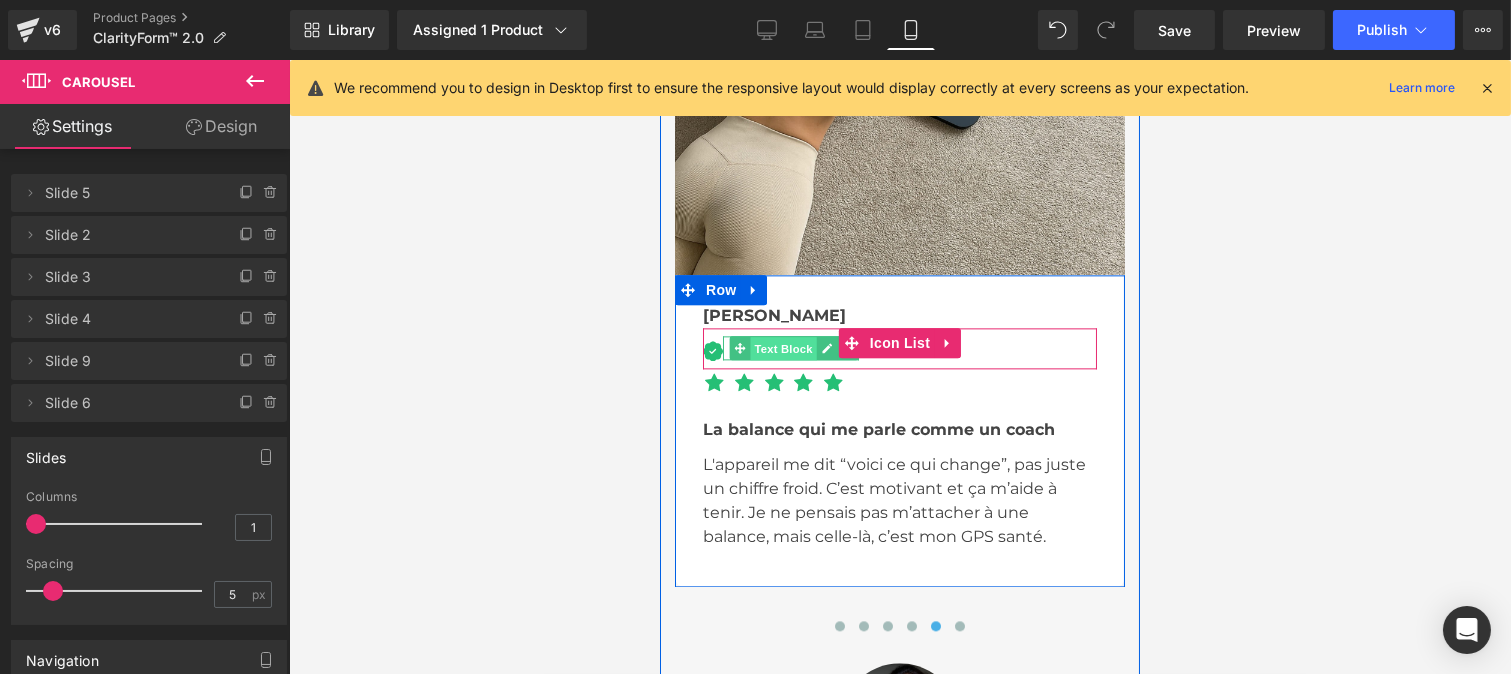 click on "Text Block" at bounding box center [782, 349] 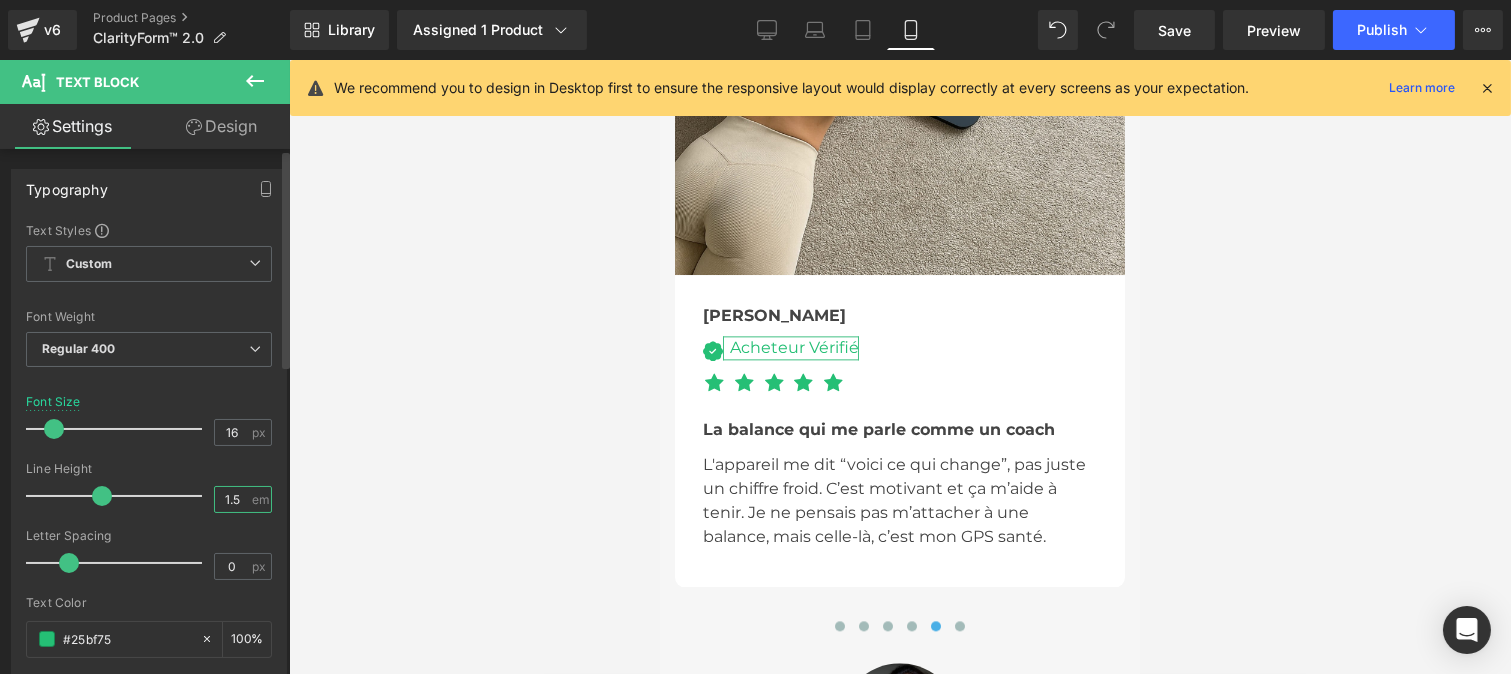 click on "1.5" at bounding box center (232, 499) 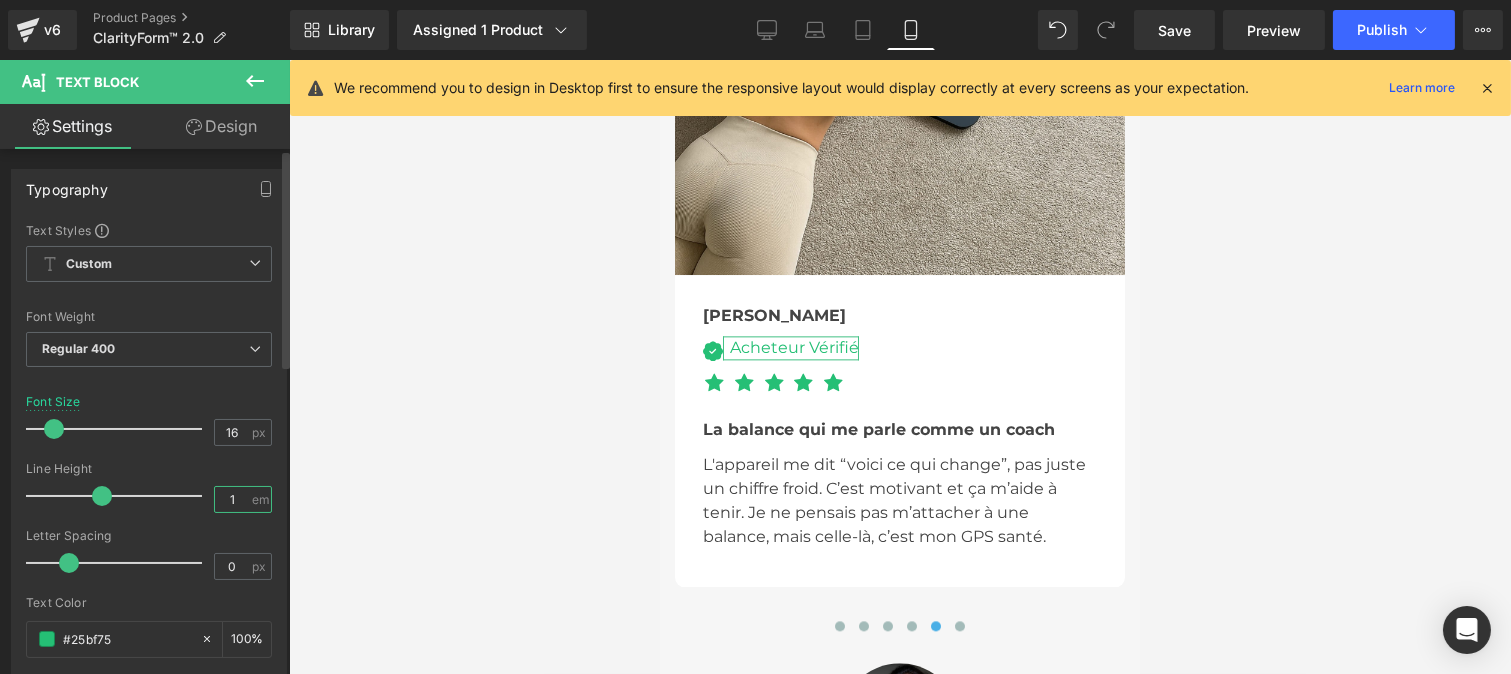 type on "1.9" 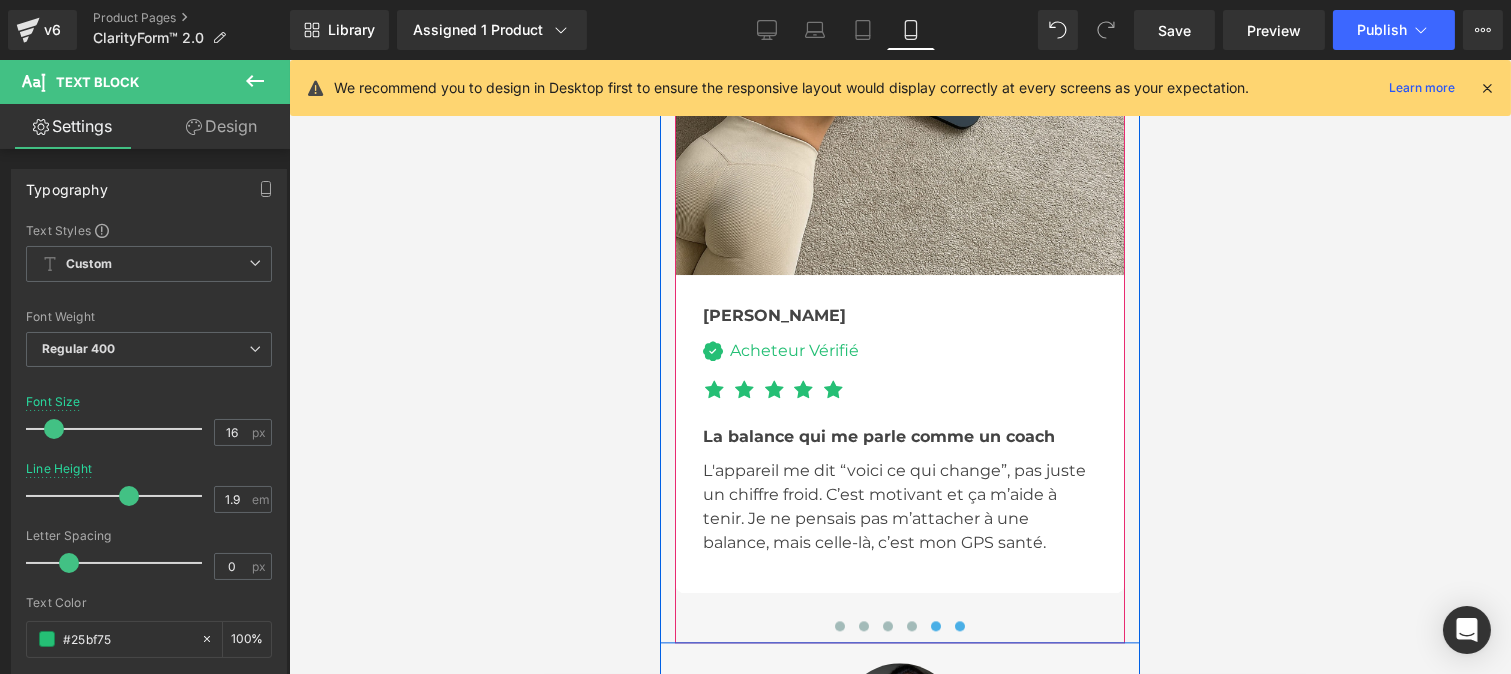 click at bounding box center [959, 626] 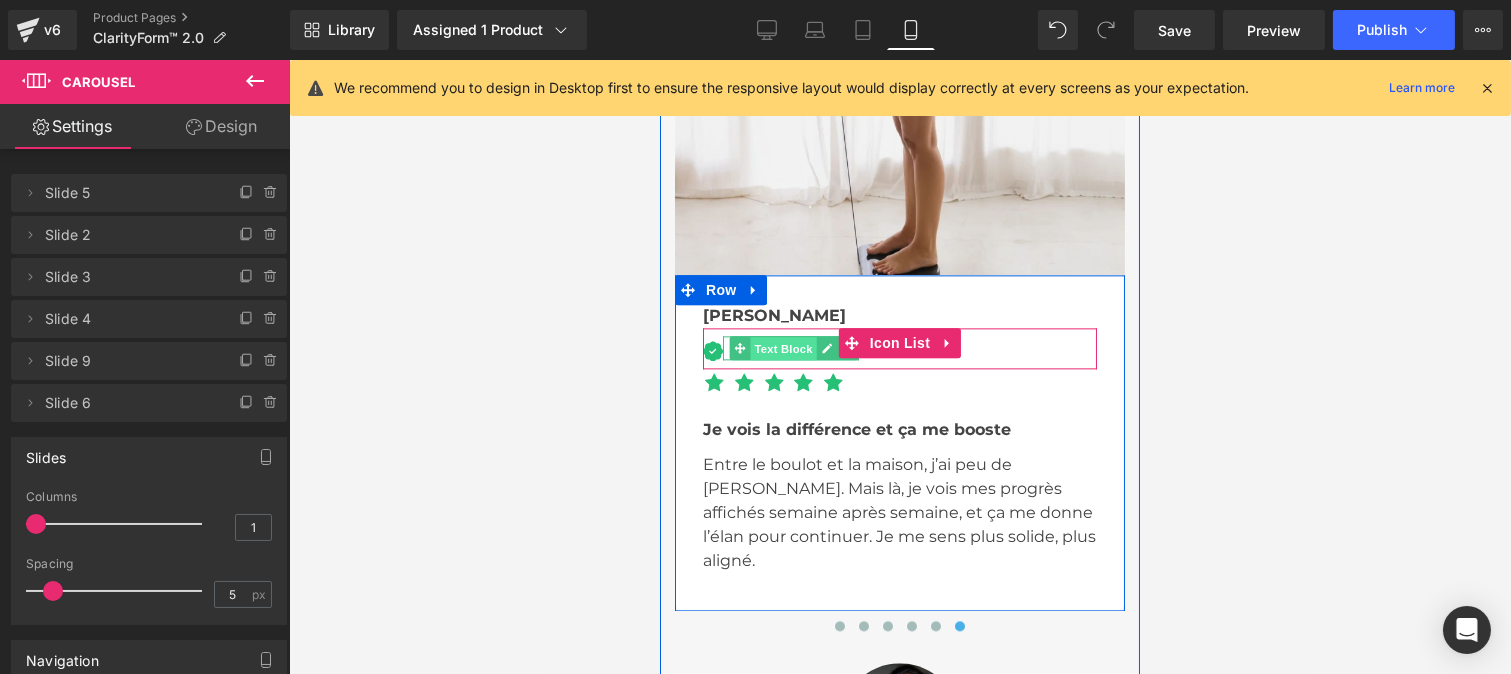 click on "Text Block" at bounding box center [782, 349] 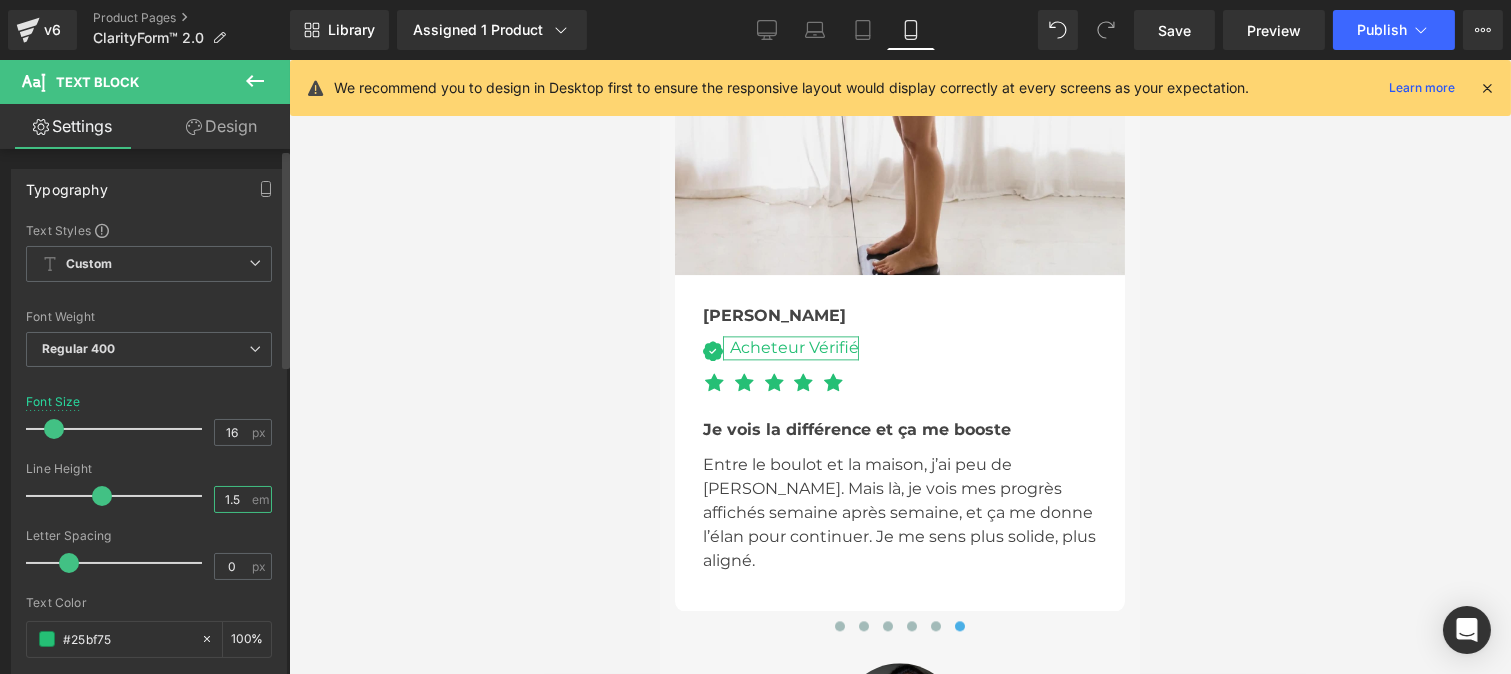 click on "1.5" at bounding box center (232, 499) 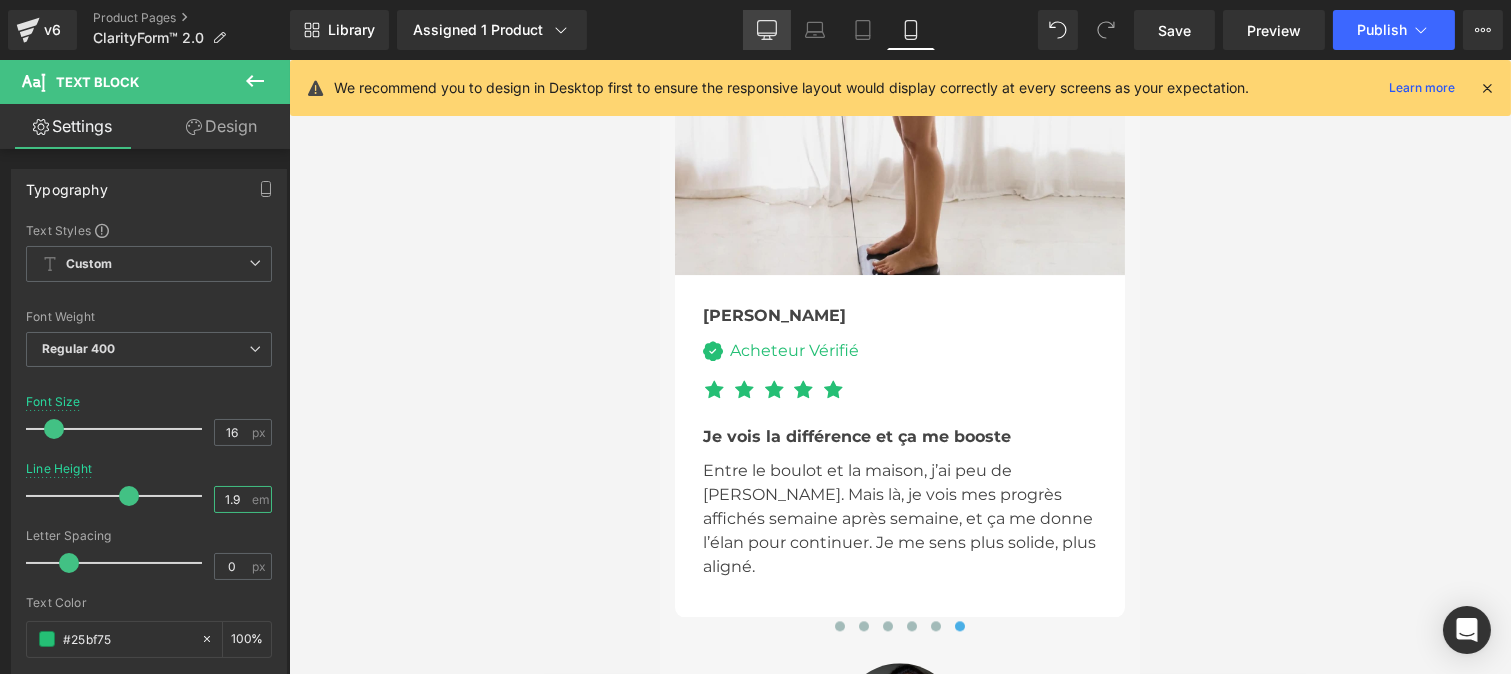 type on "1.9" 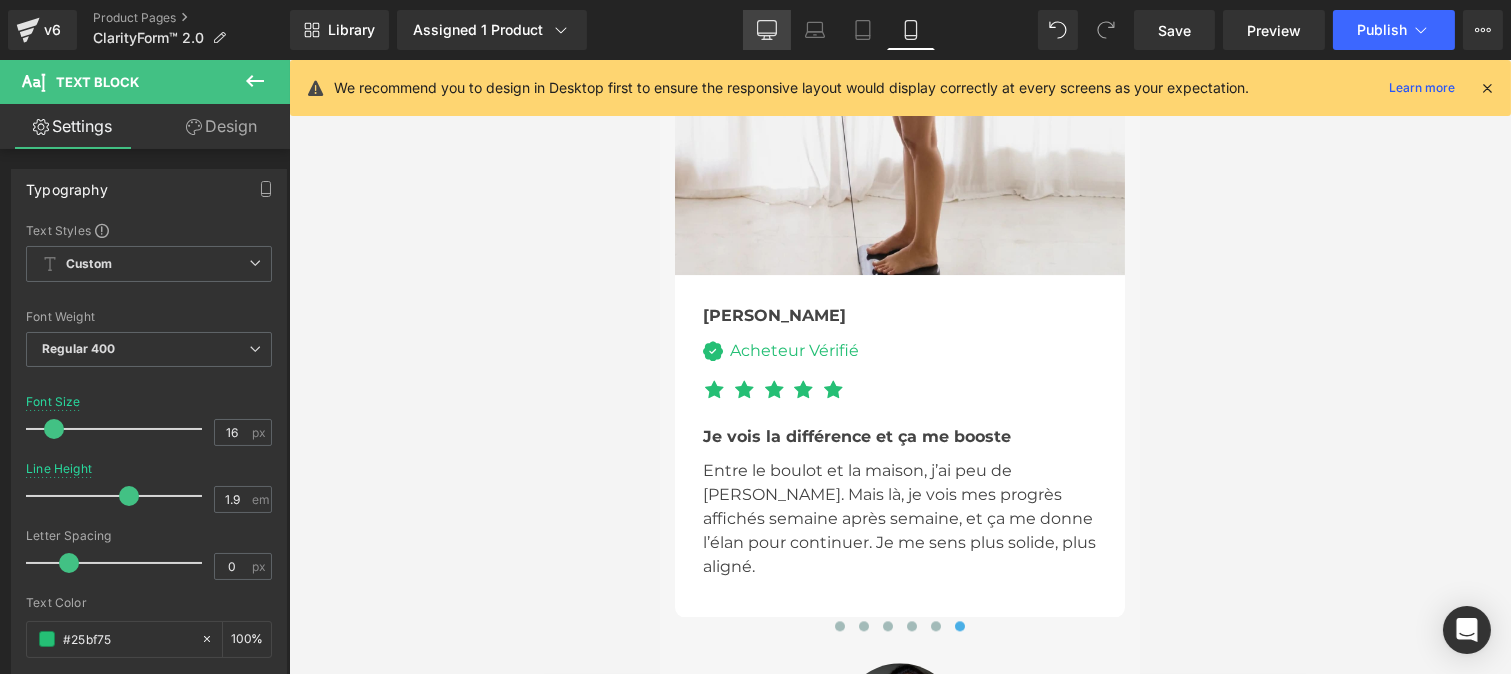 click 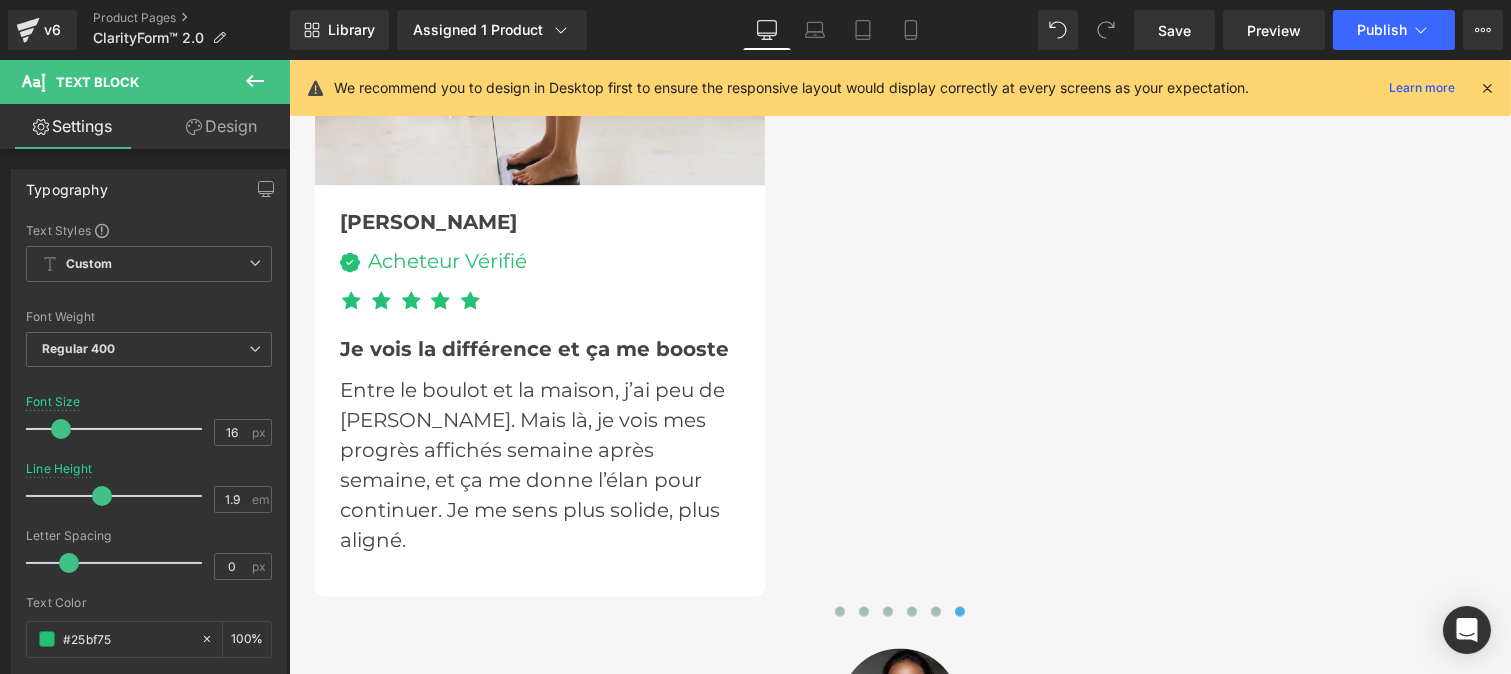 scroll, scrollTop: 6044, scrollLeft: 0, axis: vertical 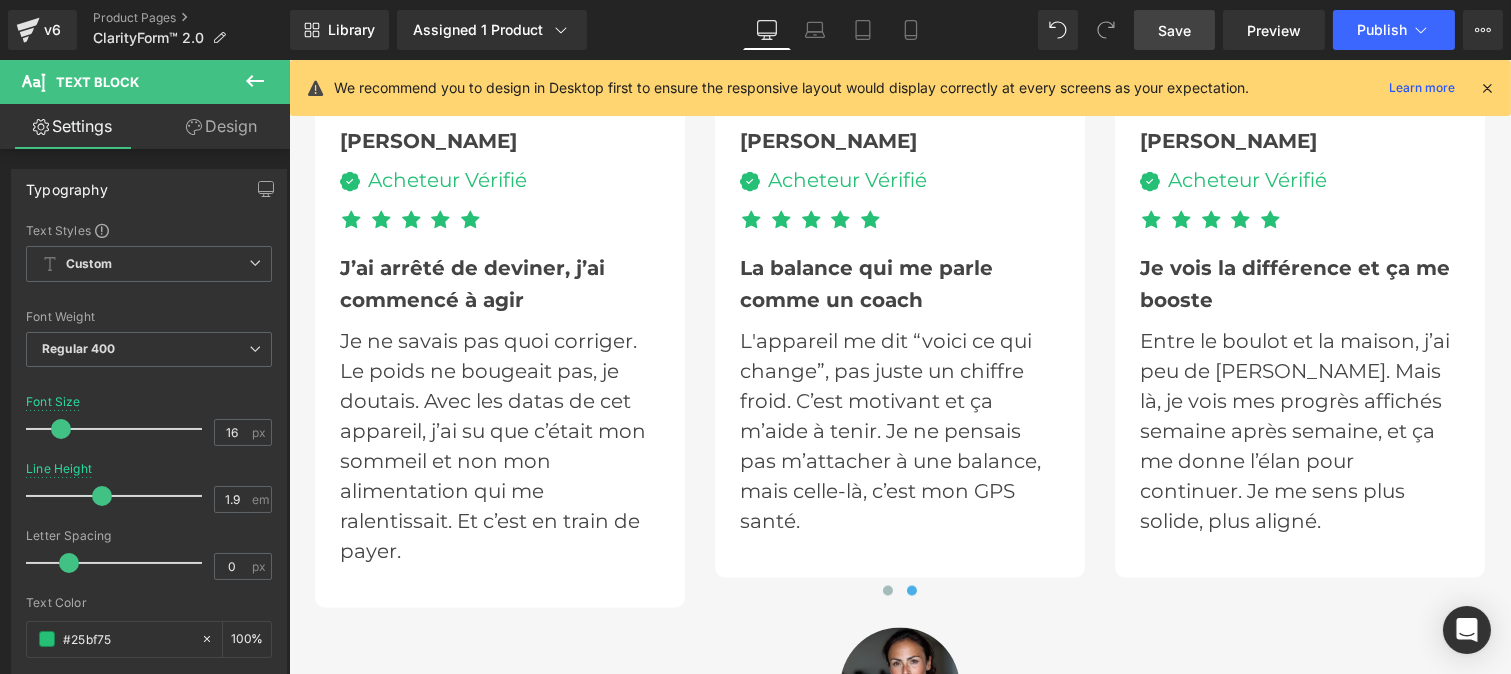 click on "Save" at bounding box center [1174, 30] 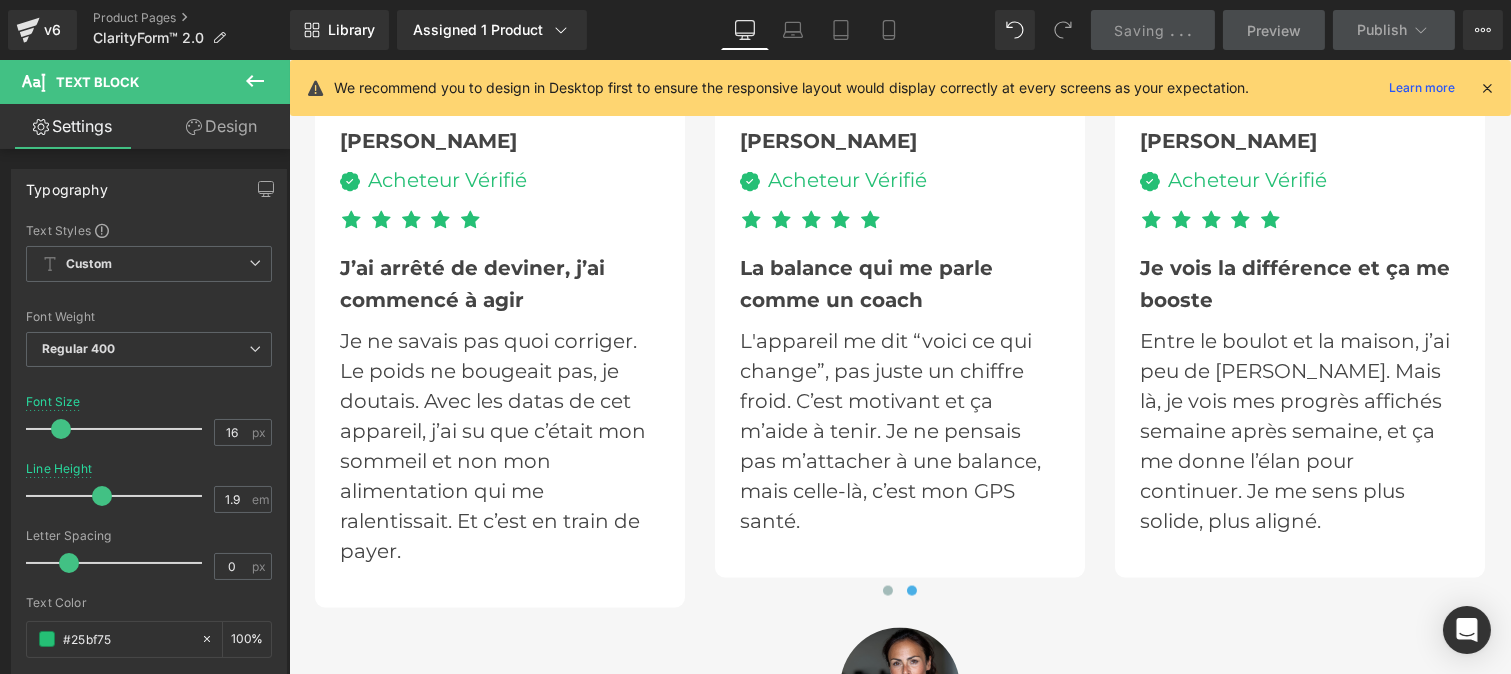 scroll, scrollTop: 6107, scrollLeft: 0, axis: vertical 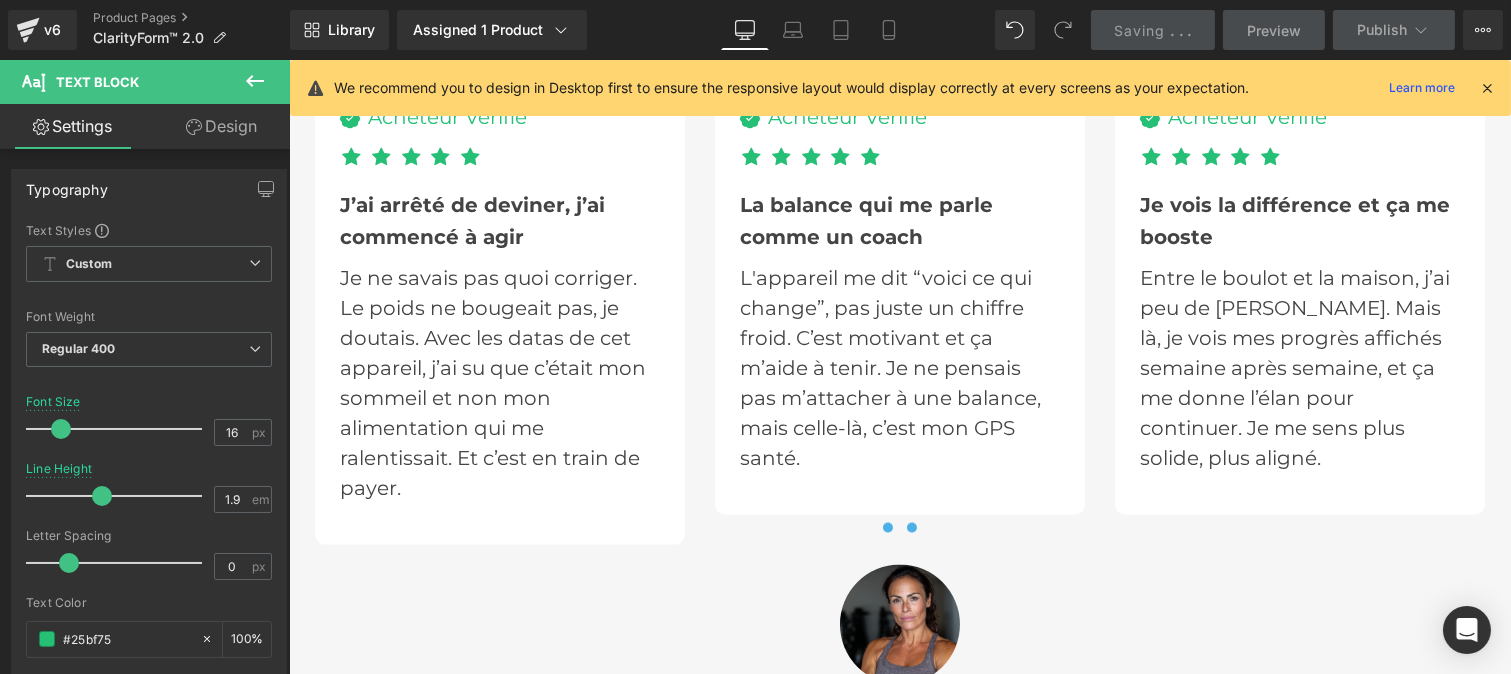 click at bounding box center (887, 528) 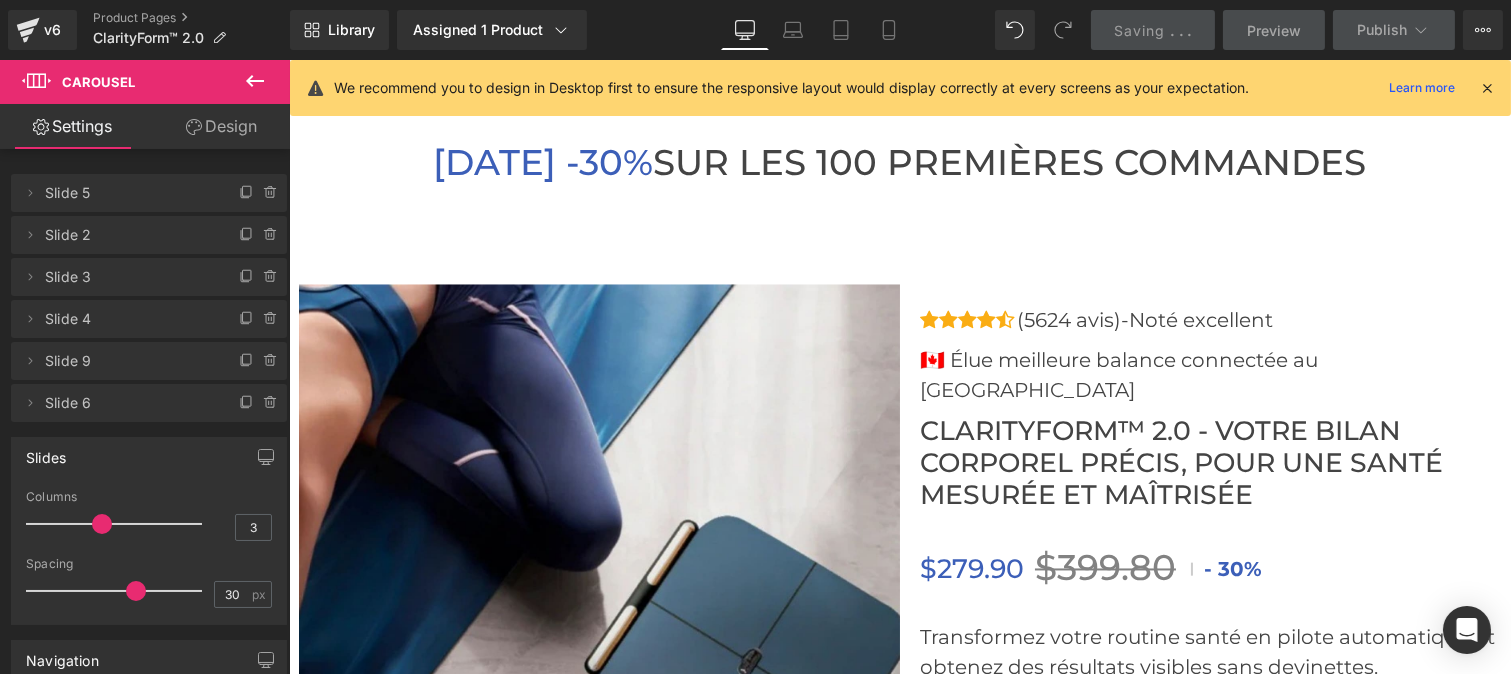 scroll, scrollTop: 6978, scrollLeft: 0, axis: vertical 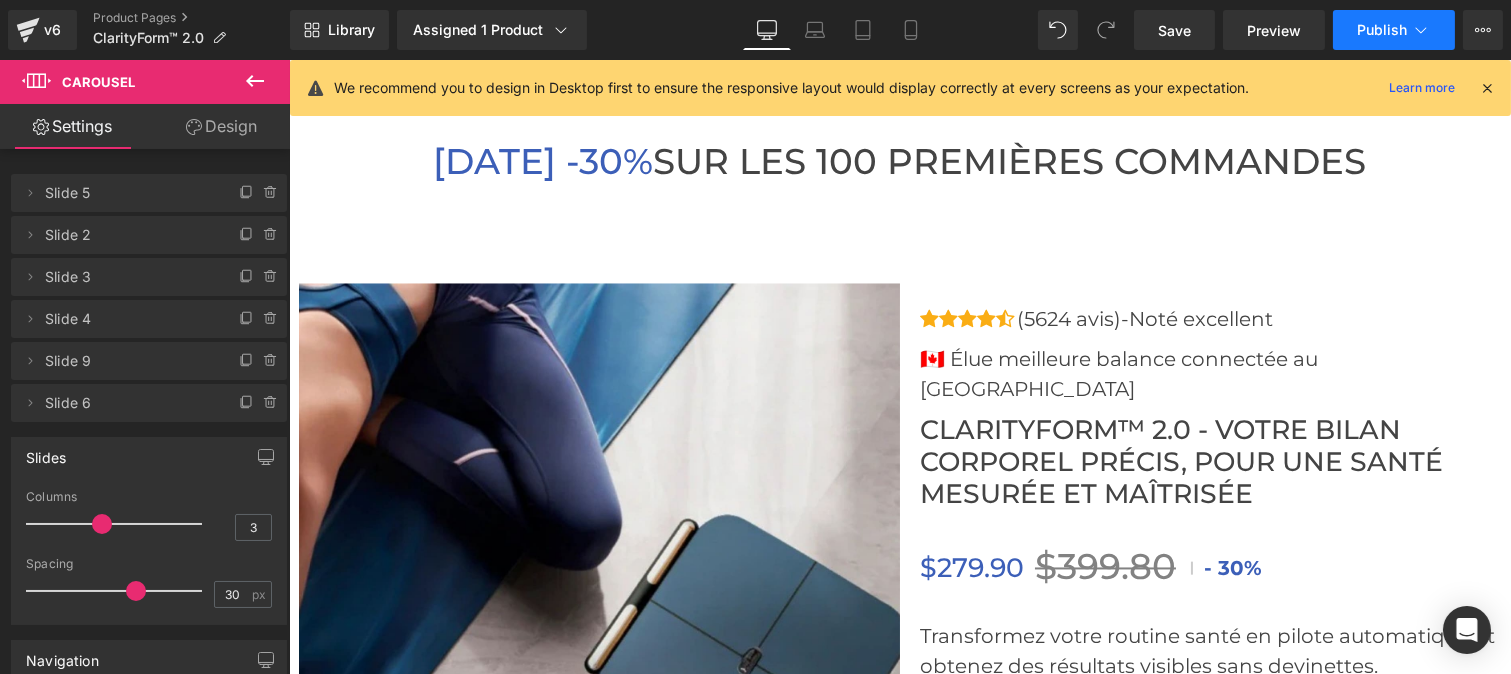click on "Publish" at bounding box center (1382, 30) 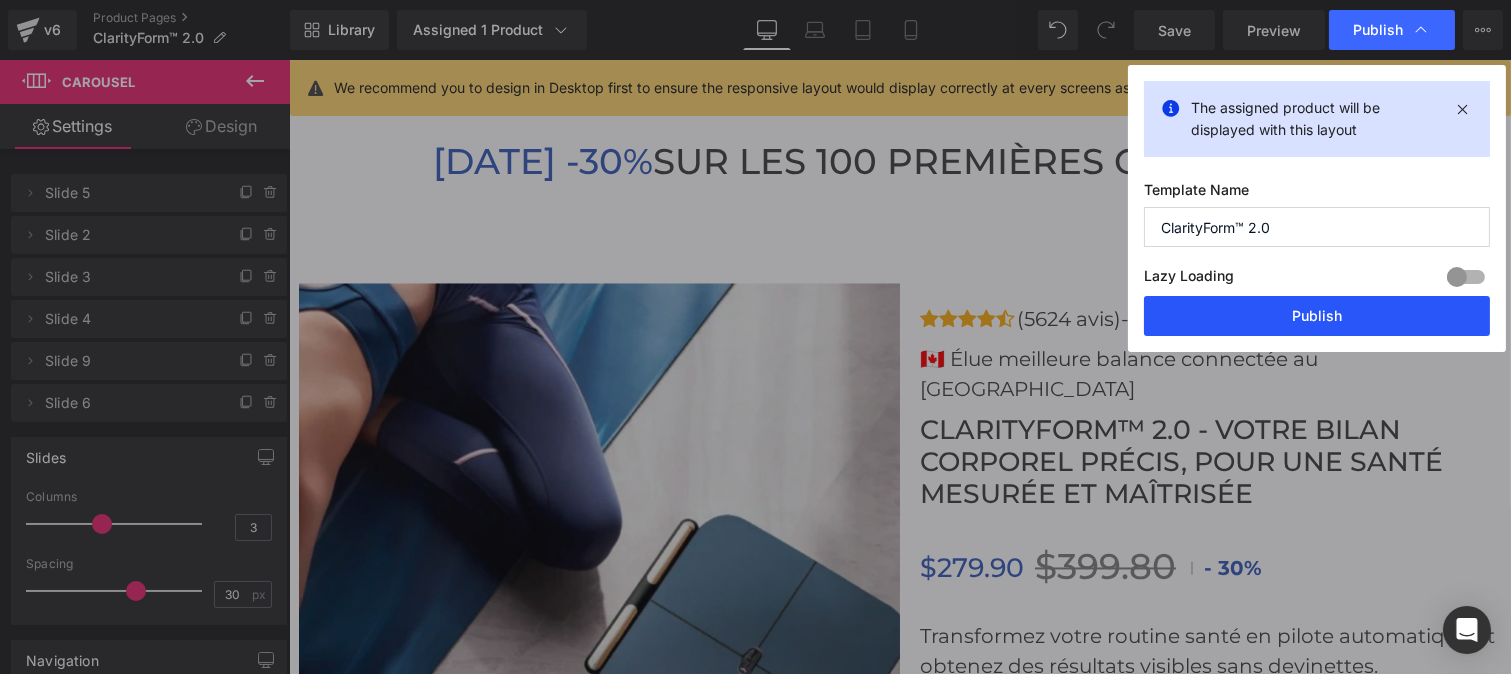 click on "Publish" at bounding box center (1317, 316) 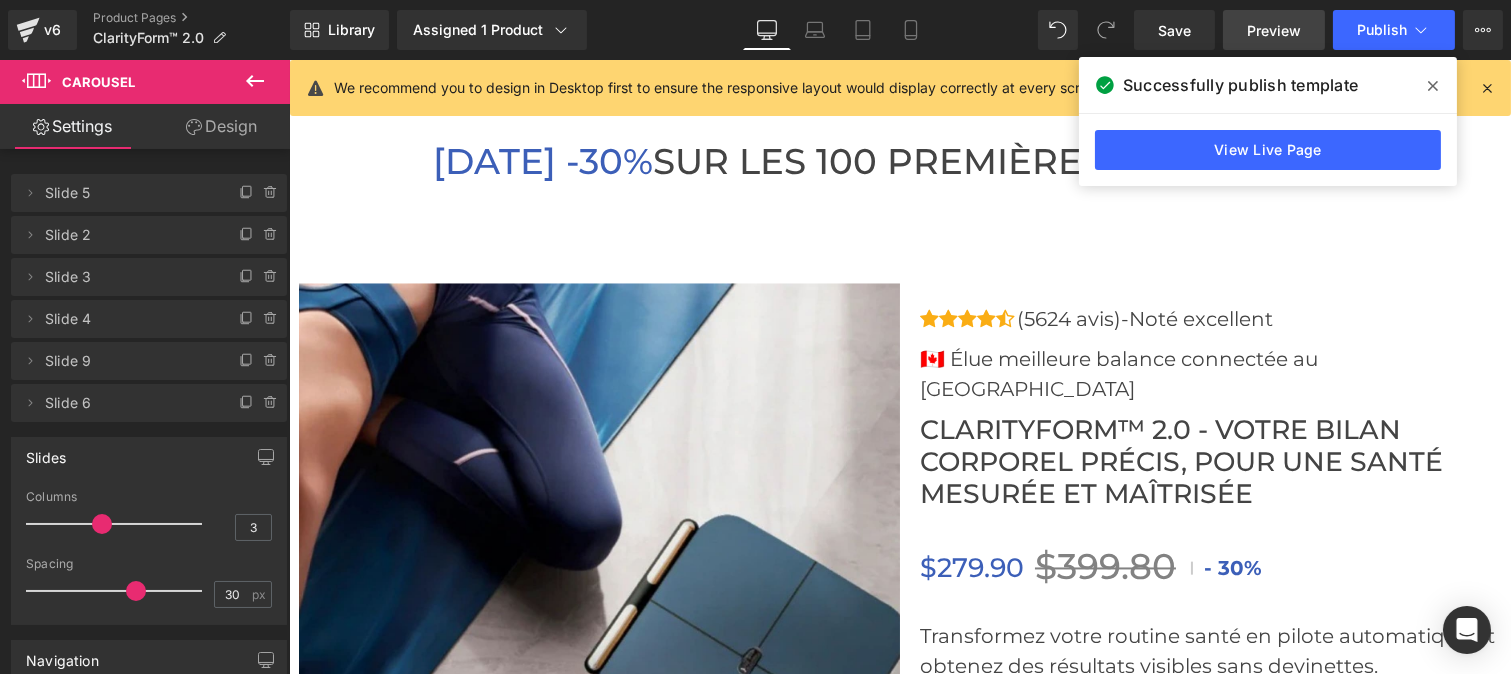 click on "Preview" at bounding box center [1274, 30] 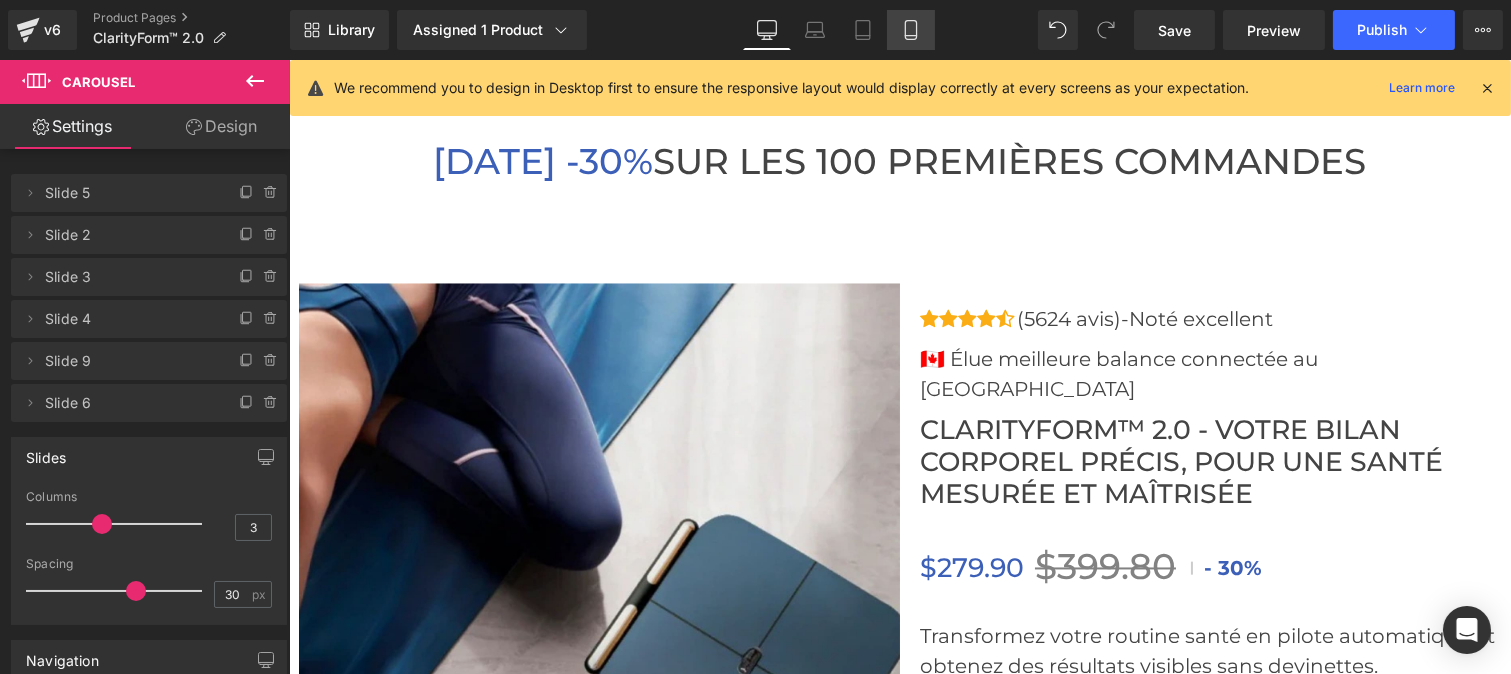 click 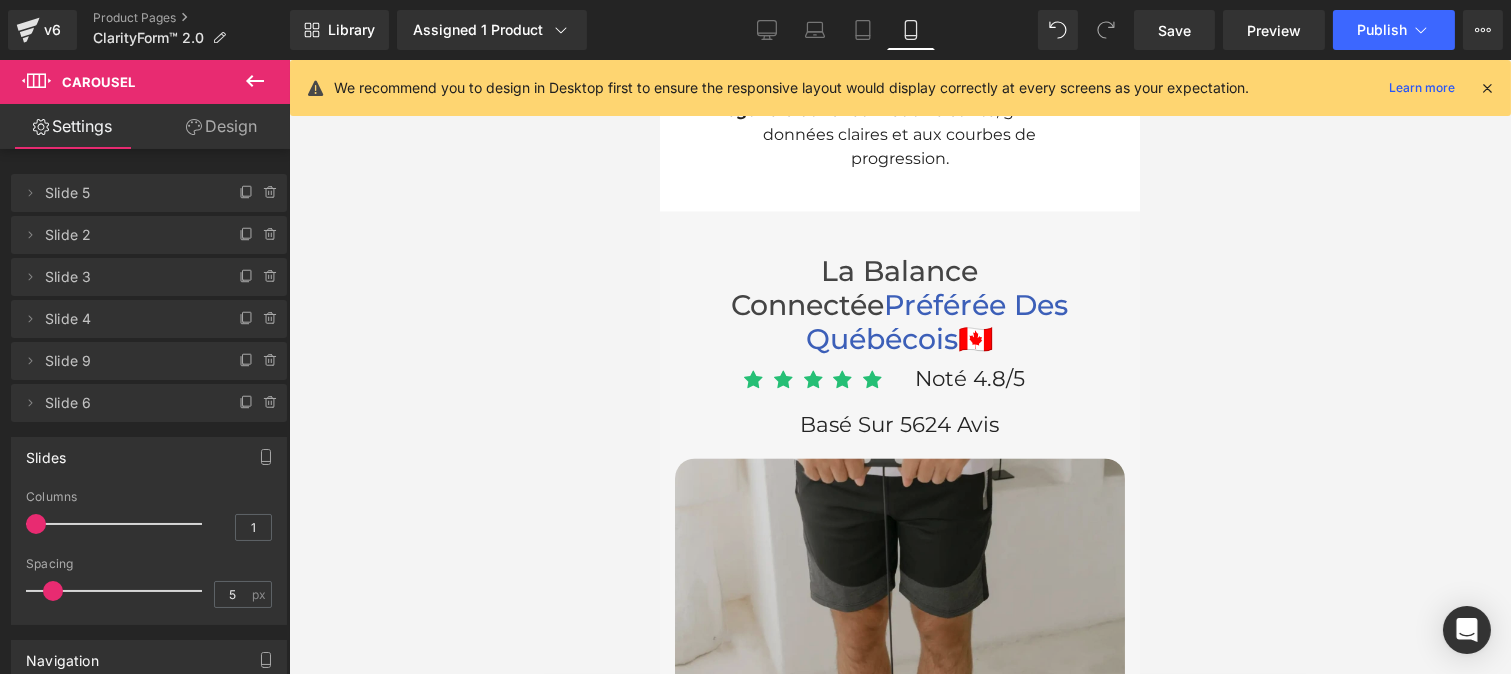 scroll, scrollTop: 8106, scrollLeft: 0, axis: vertical 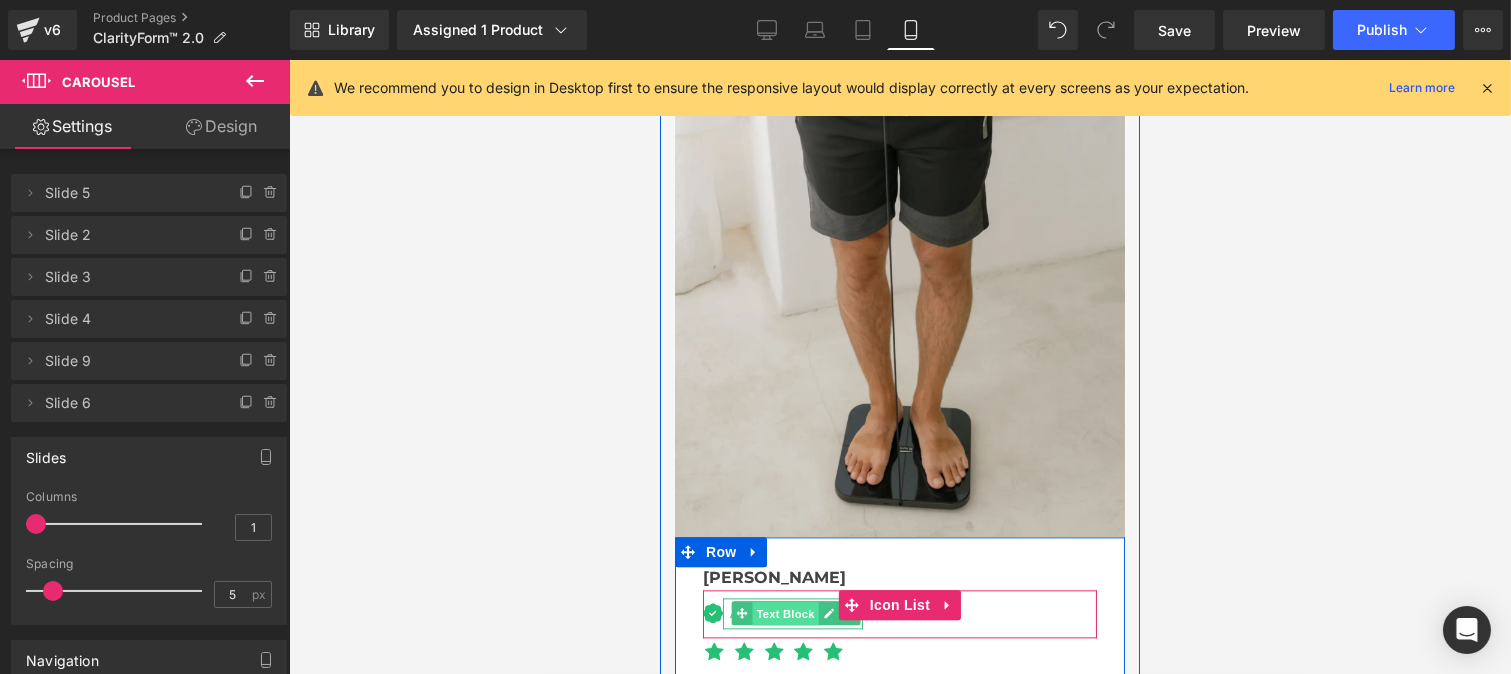 click on "Text Block" at bounding box center (785, 614) 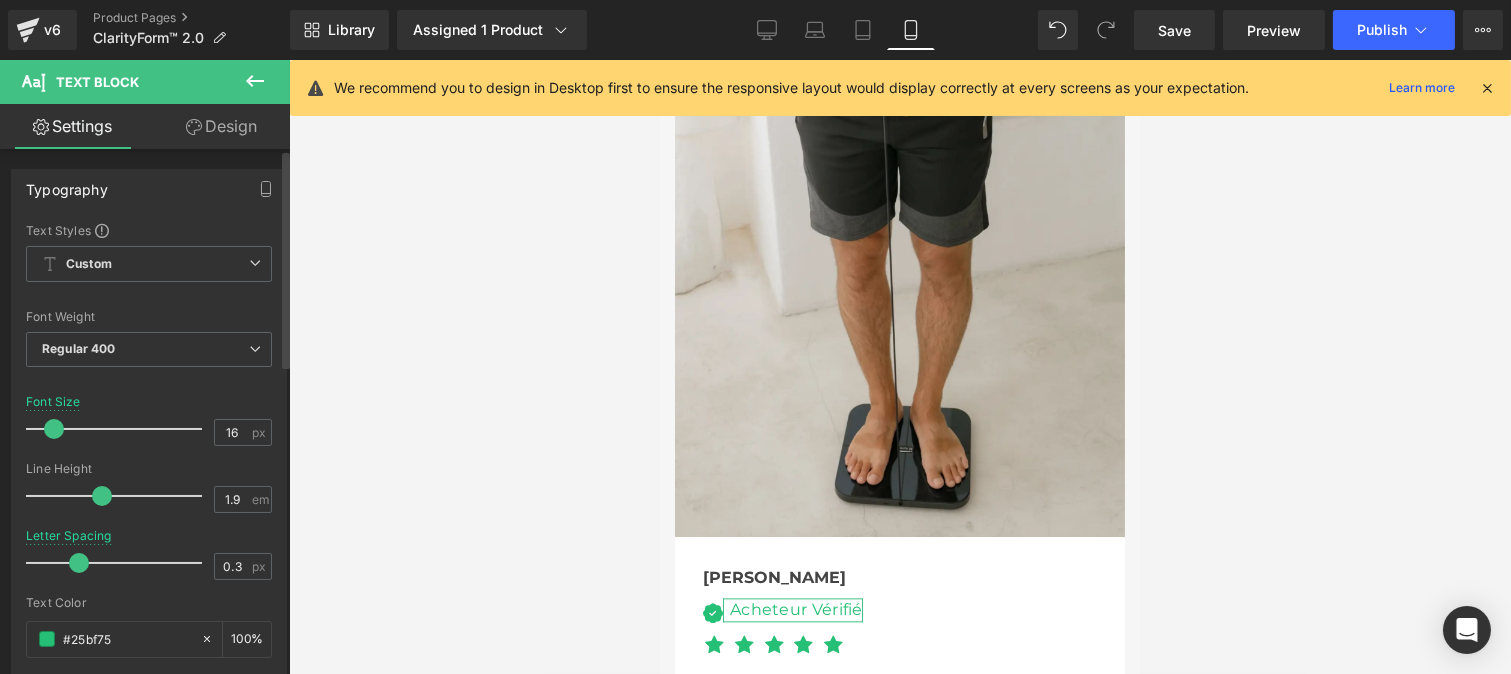 drag, startPoint x: 127, startPoint y: 500, endPoint x: 103, endPoint y: 502, distance: 24.083189 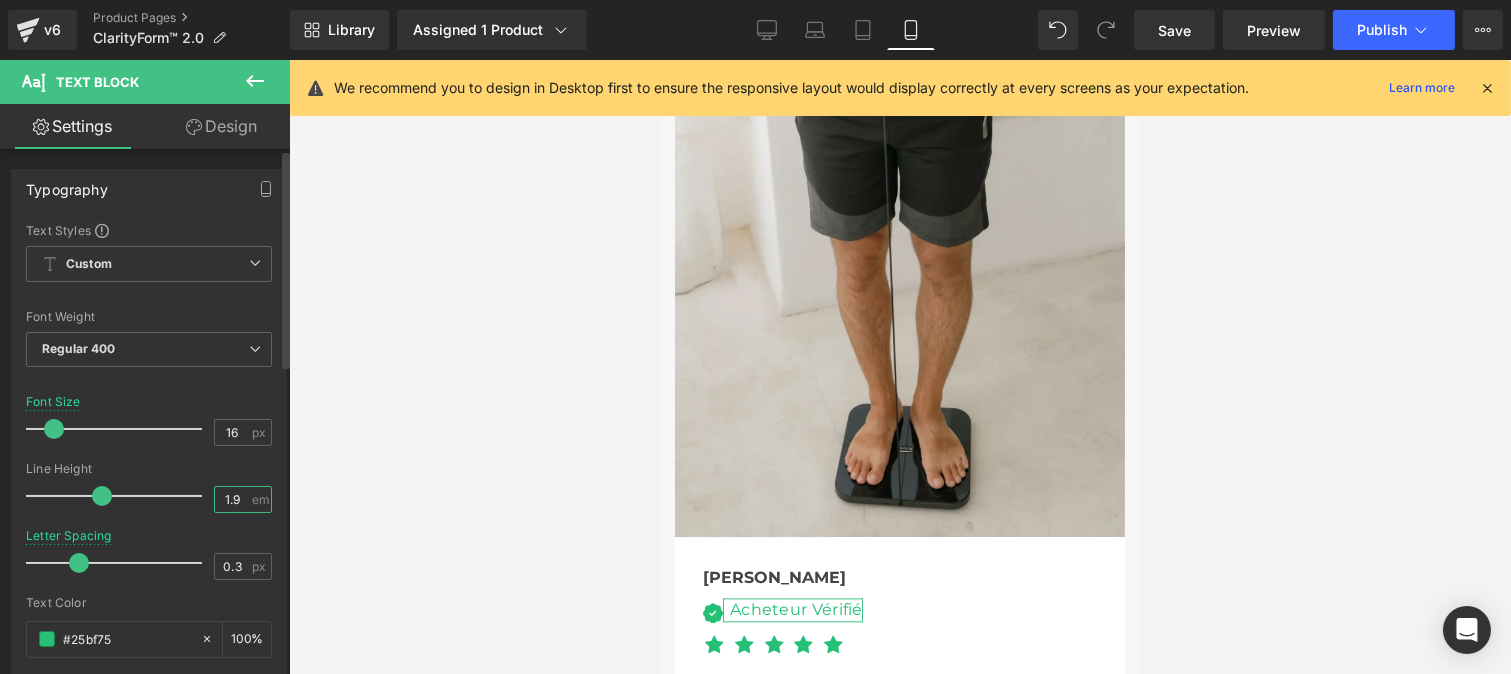 click on "1.9" at bounding box center (232, 499) 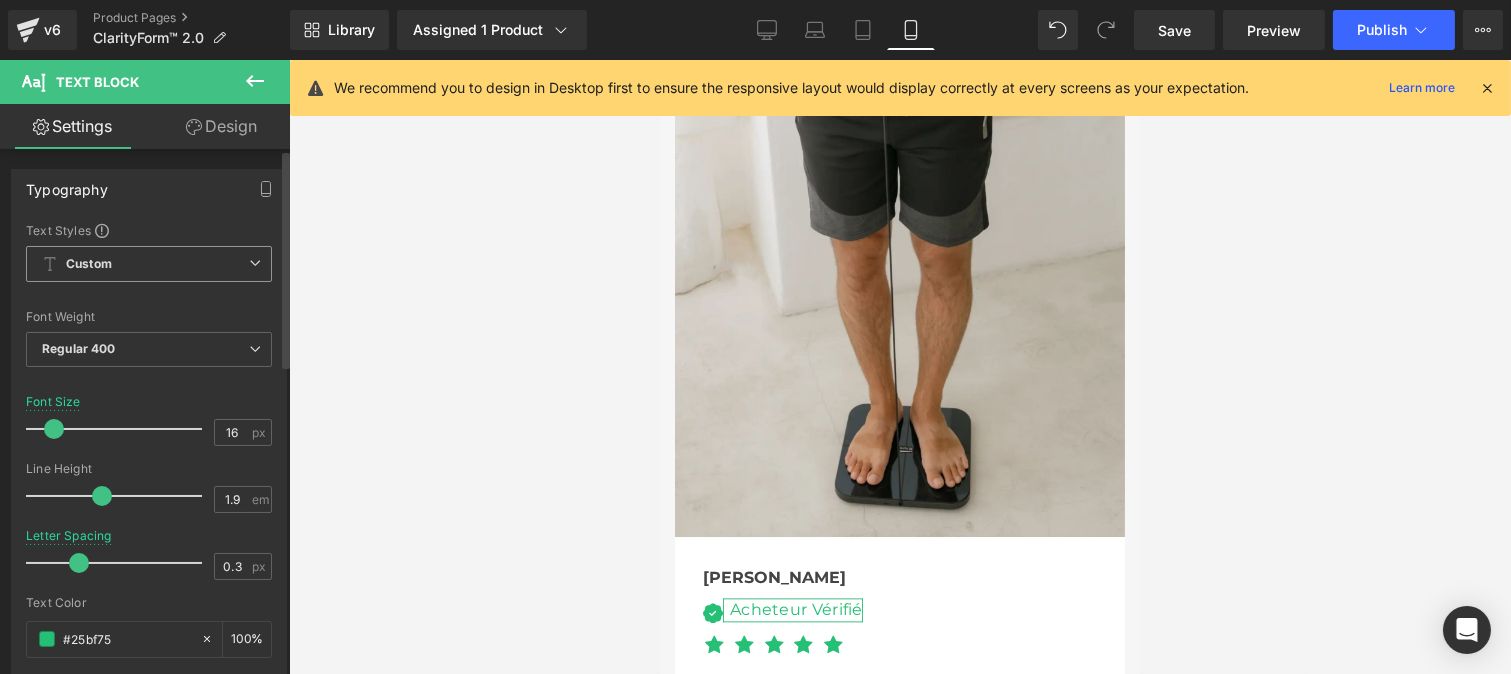 click on "Custom" at bounding box center [149, 264] 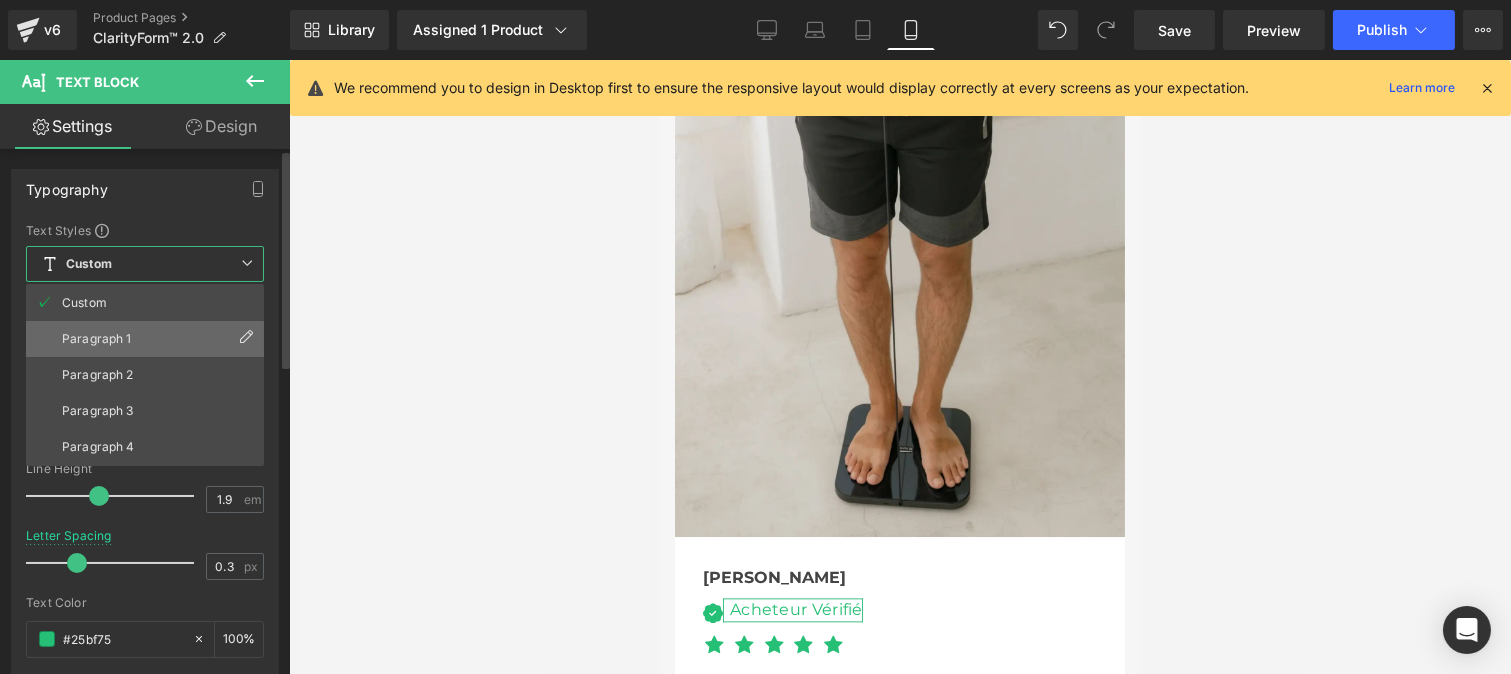 click on "Paragraph 1" at bounding box center [97, 339] 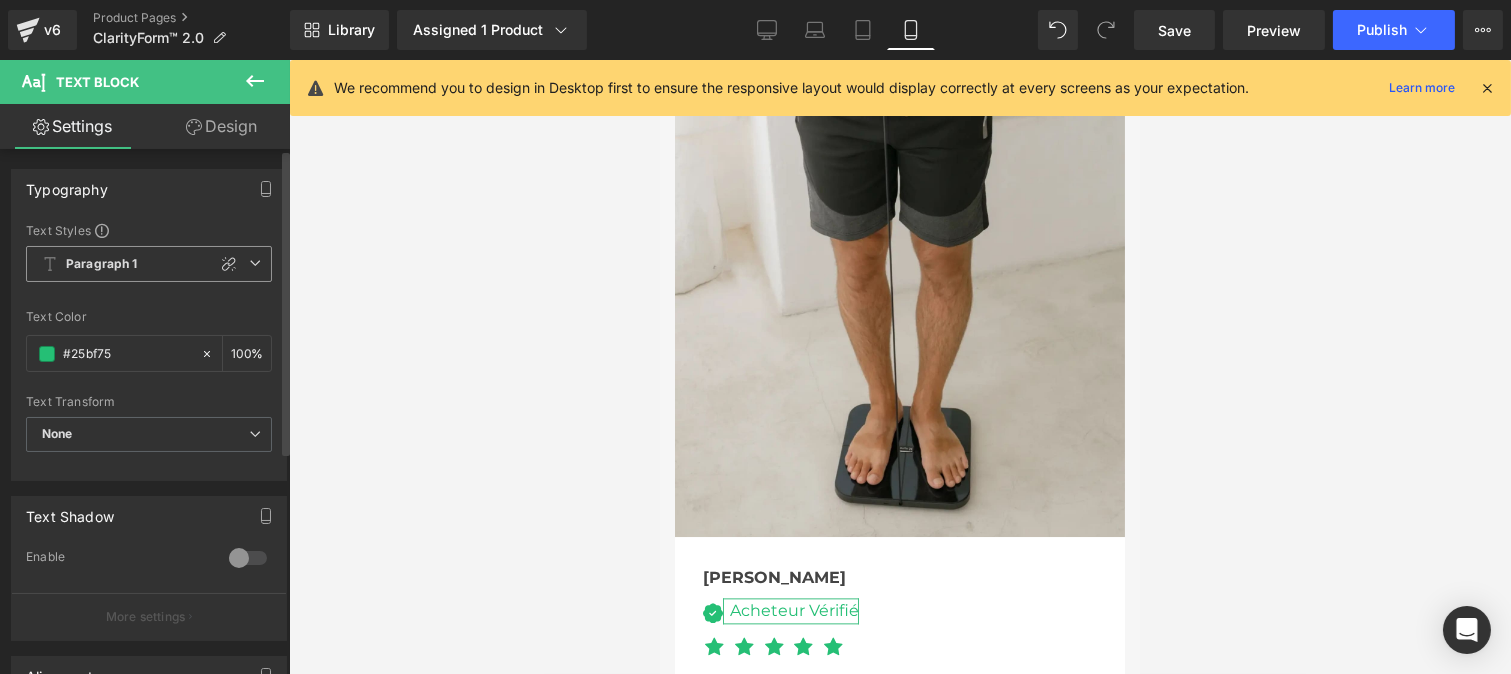 click on "Paragraph 1" at bounding box center (102, 264) 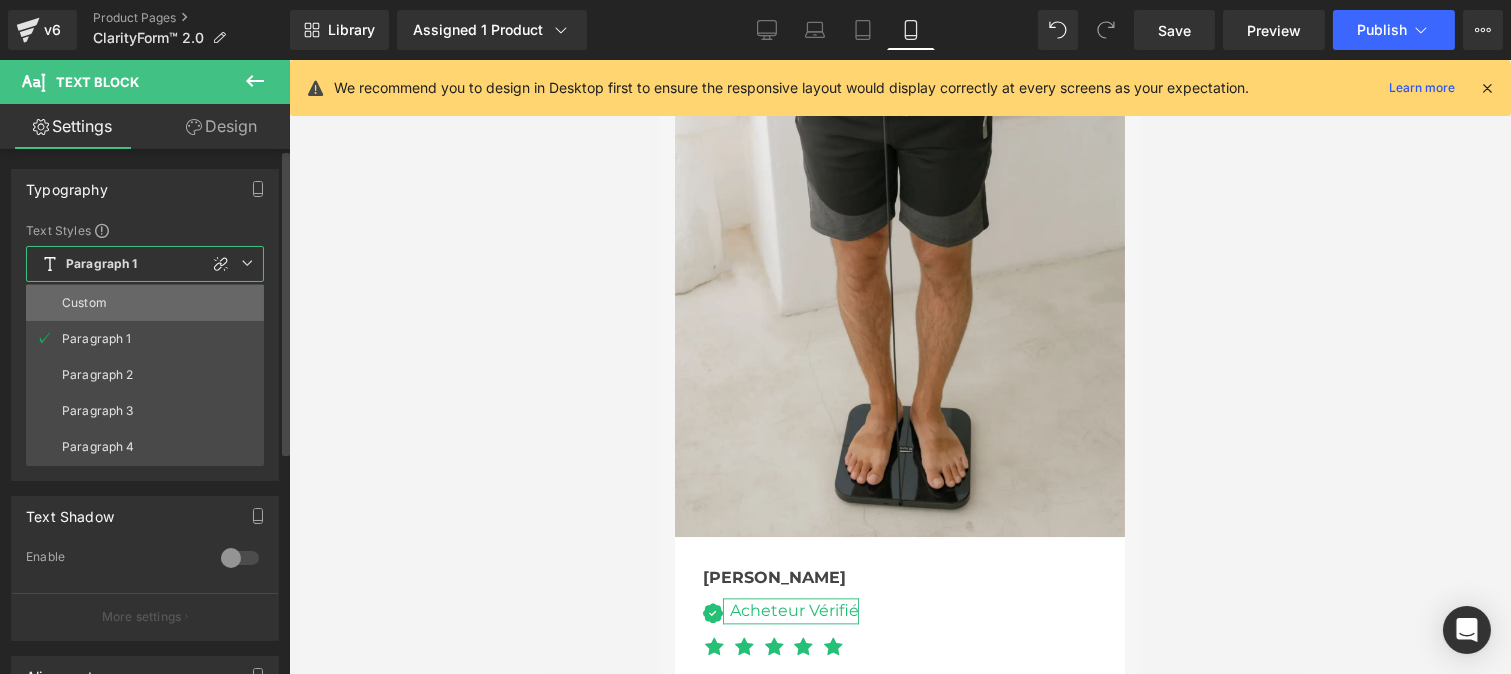 click on "Custom" at bounding box center (145, 303) 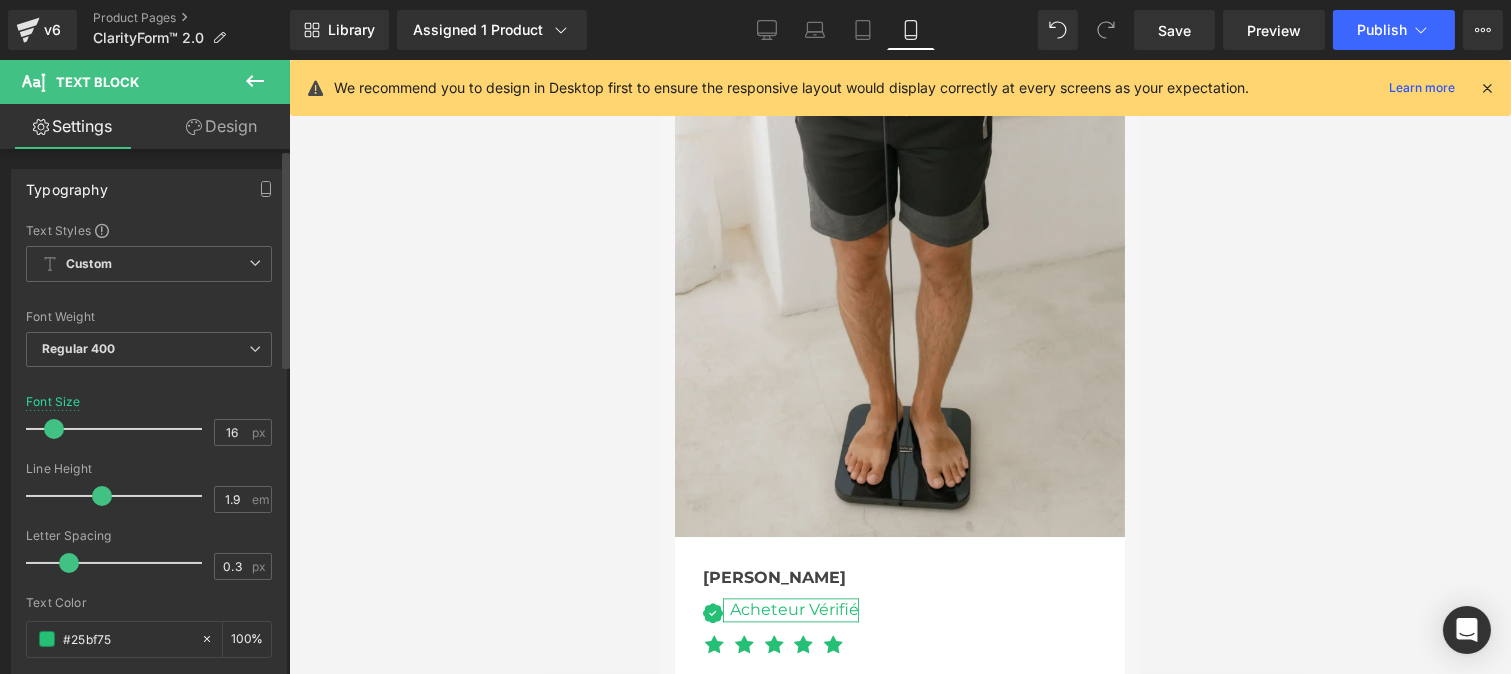 drag, startPoint x: 50, startPoint y: 434, endPoint x: 50, endPoint y: 451, distance: 17 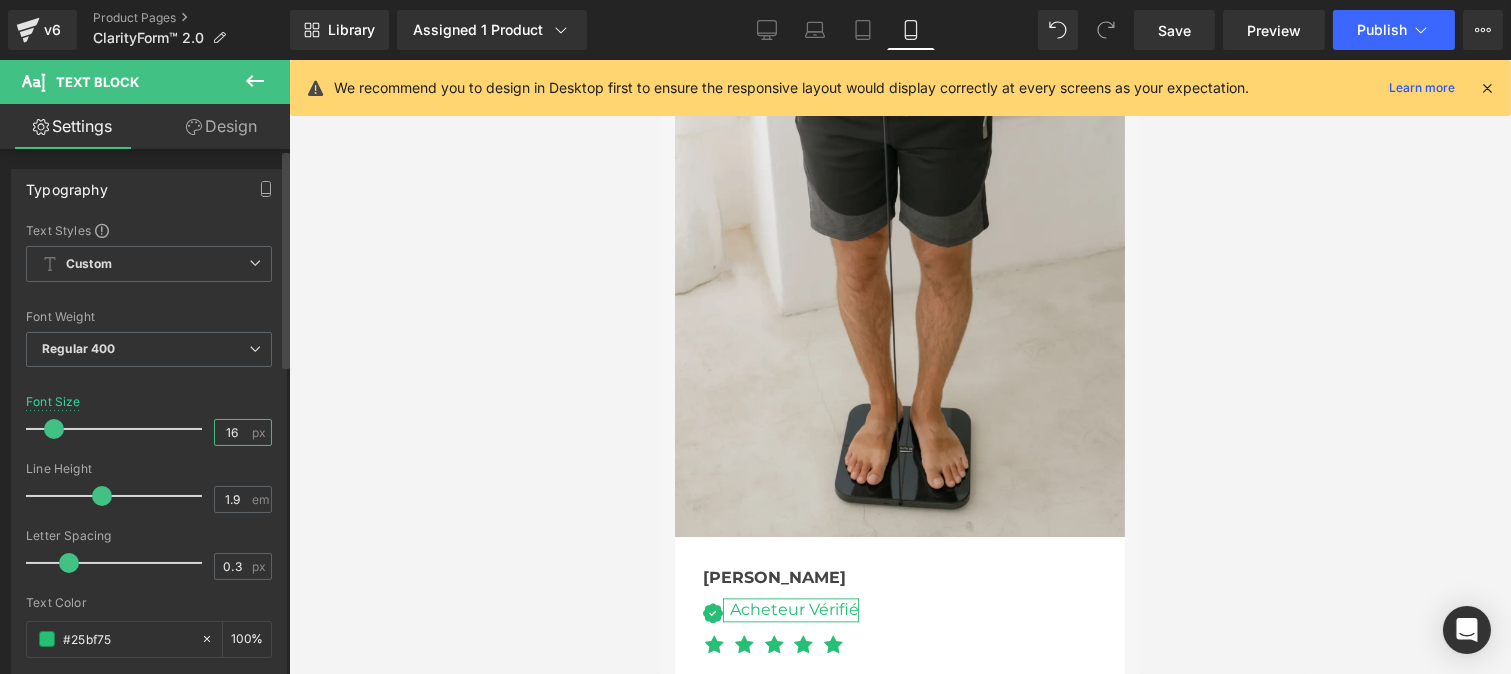 click on "16" at bounding box center (232, 432) 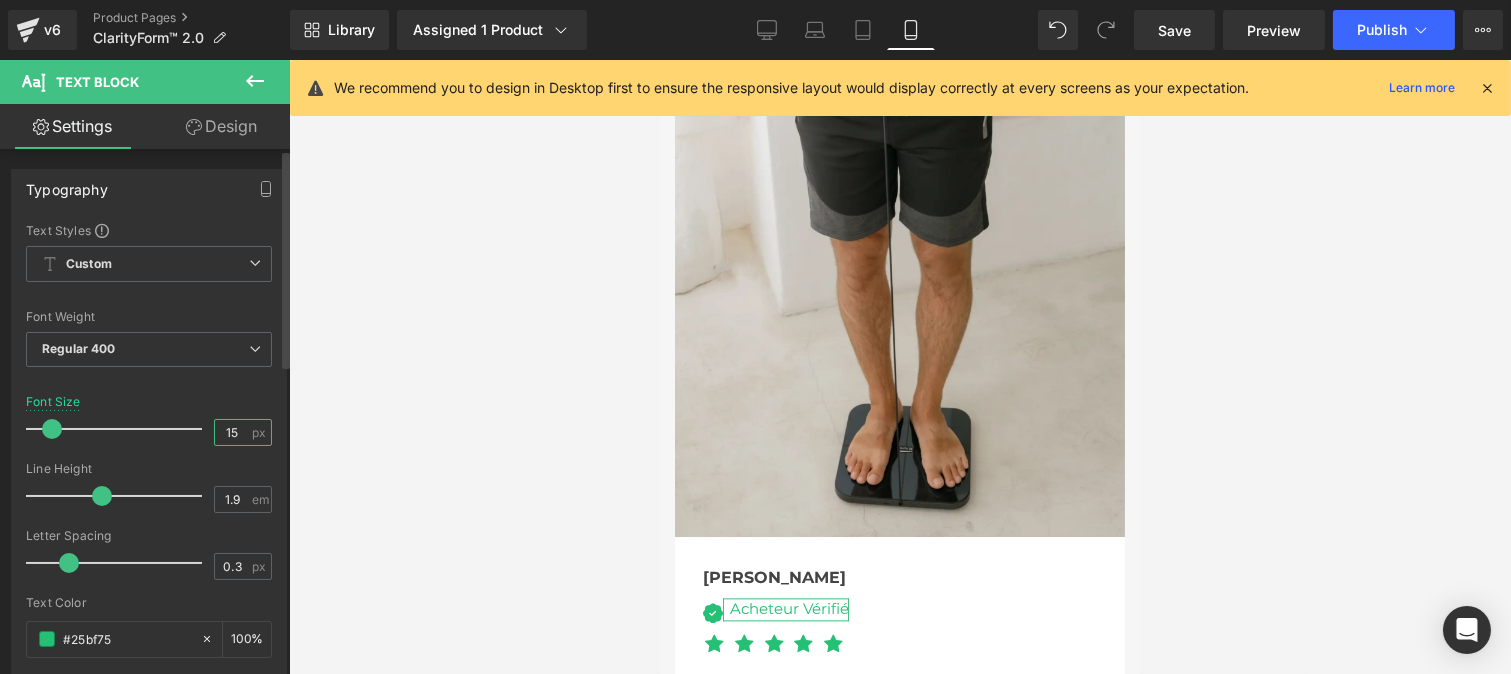 type on "15" 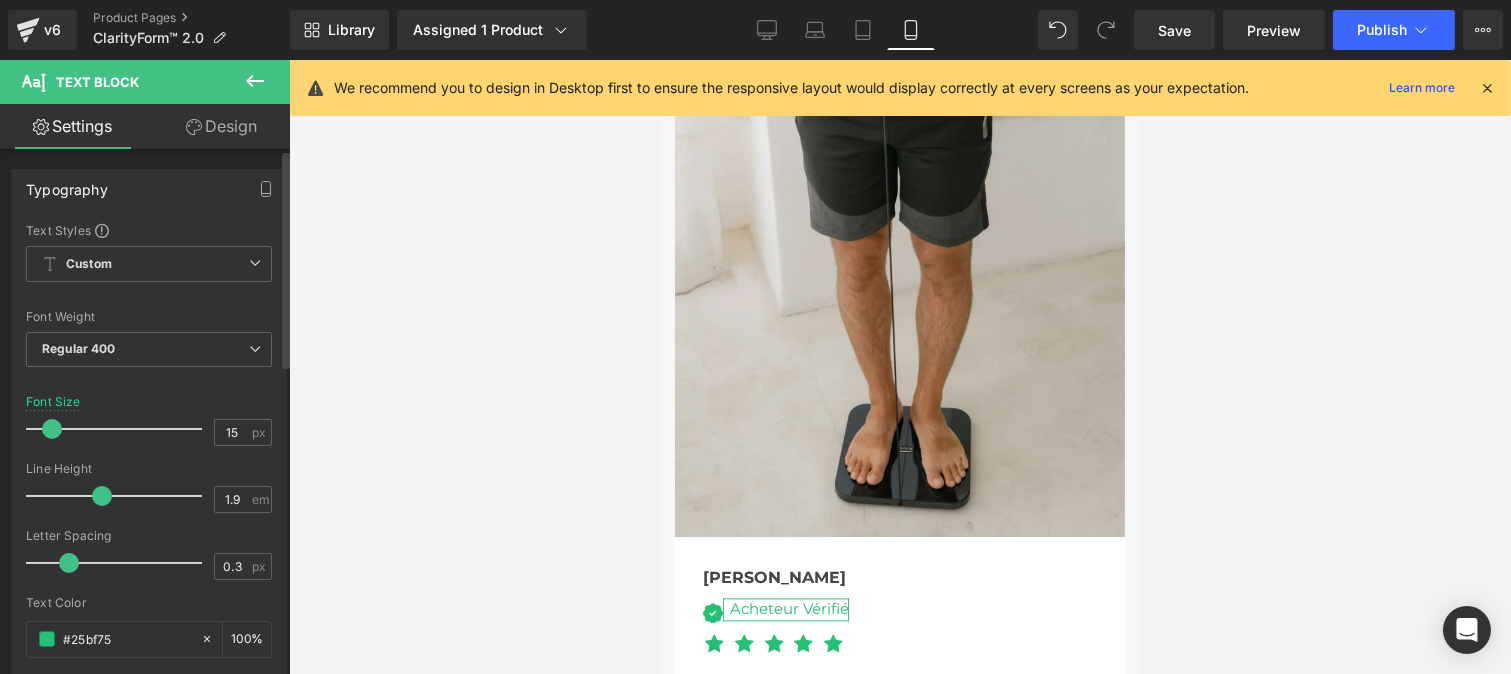 click on "Font Size 15 px" at bounding box center [149, 428] 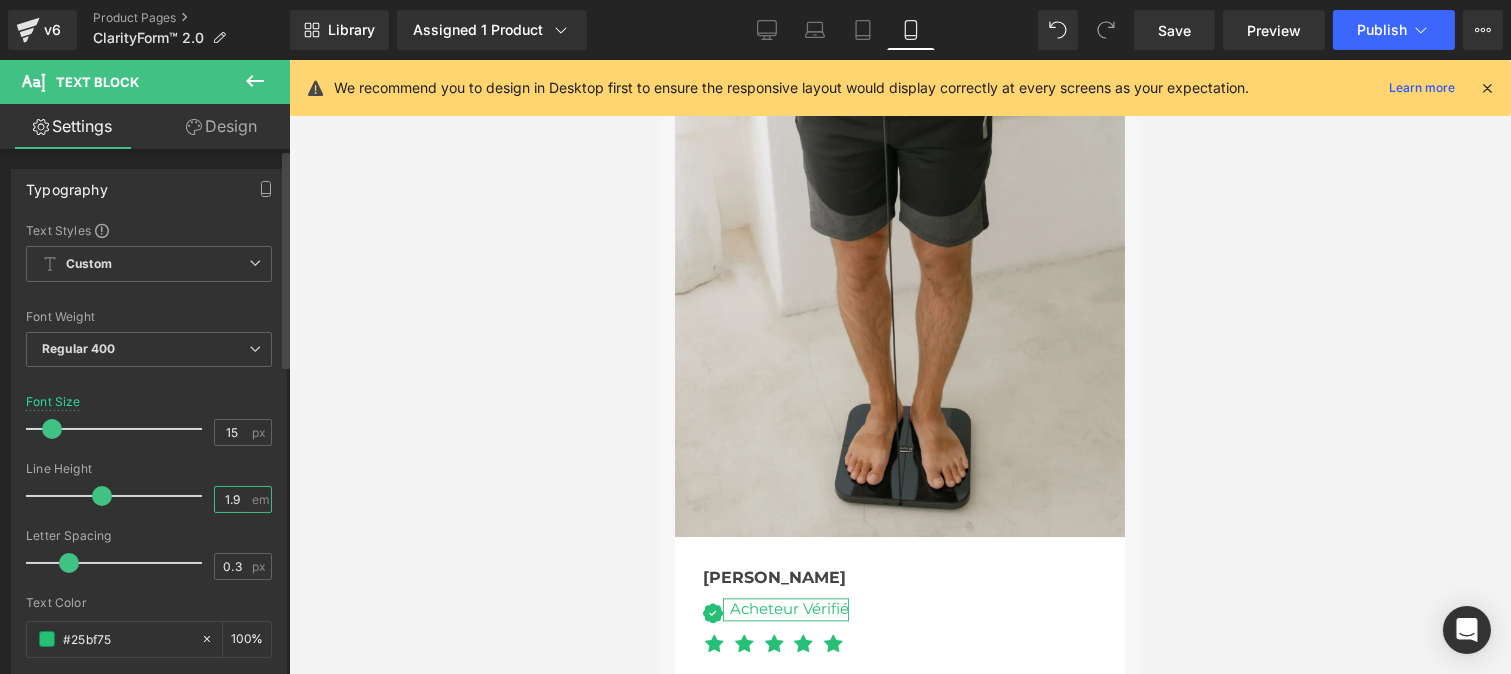 click on "1.9" at bounding box center [232, 499] 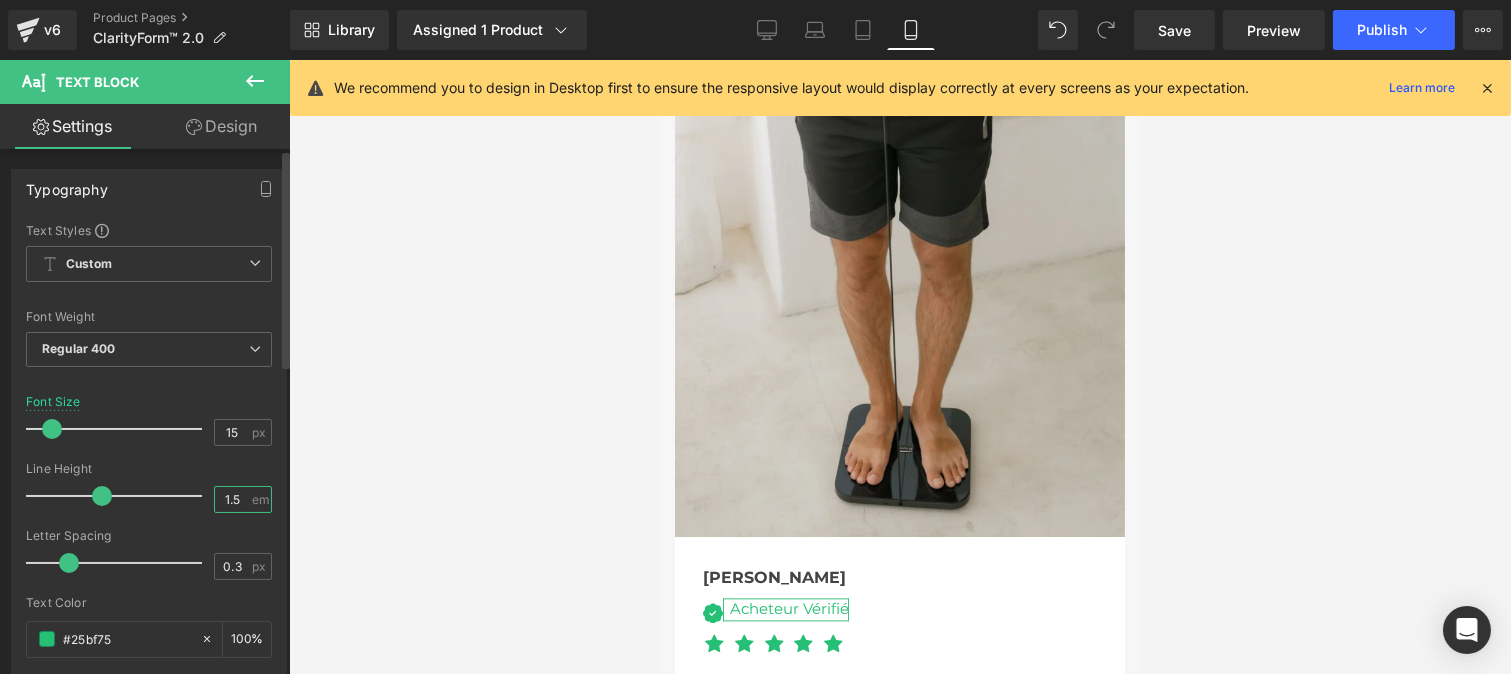 type on "1" 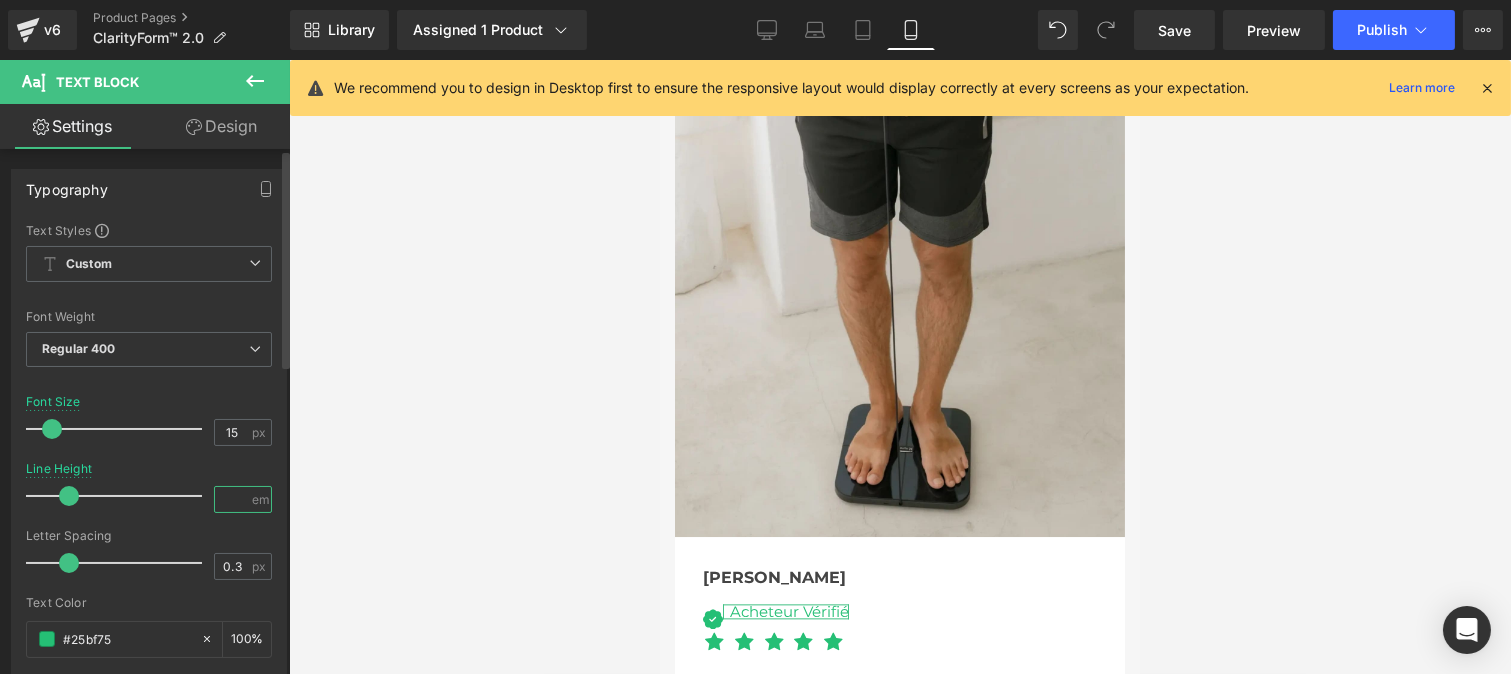 type on "1.6" 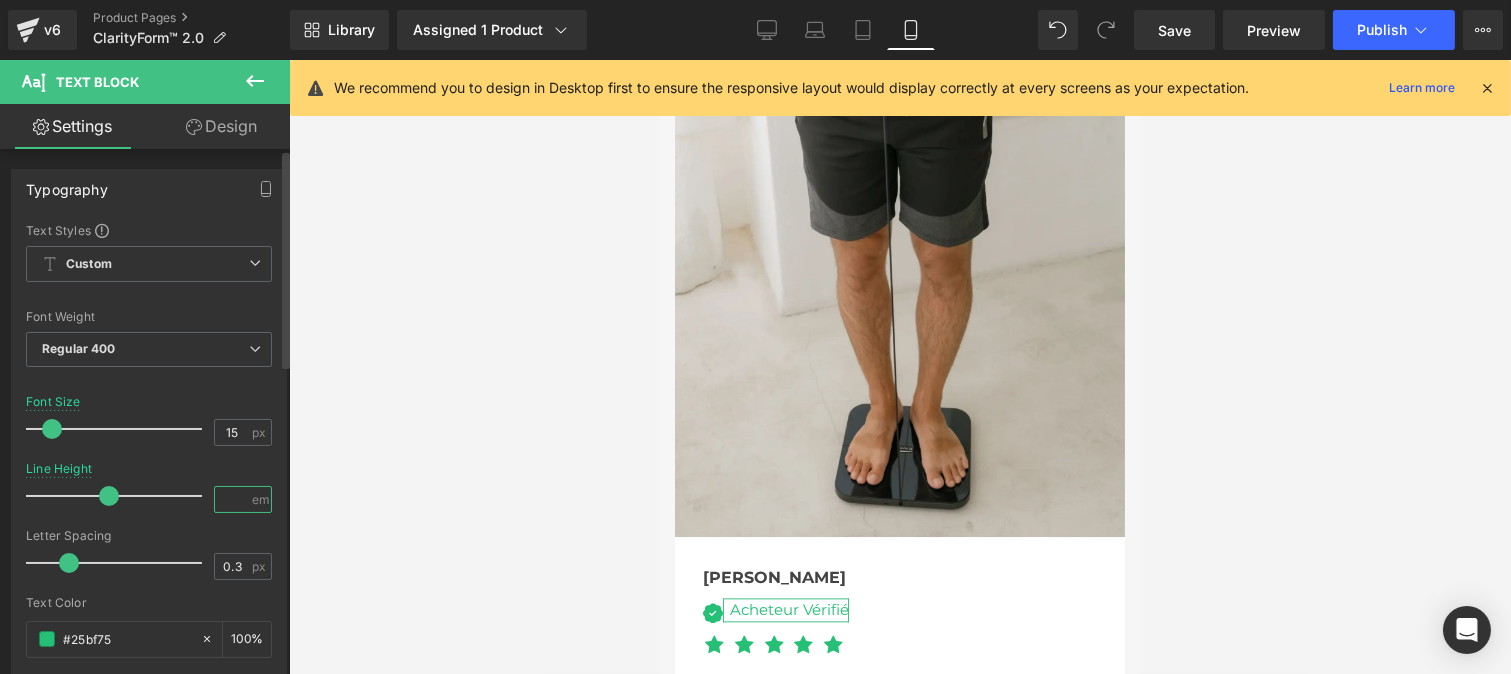 type on "1.5" 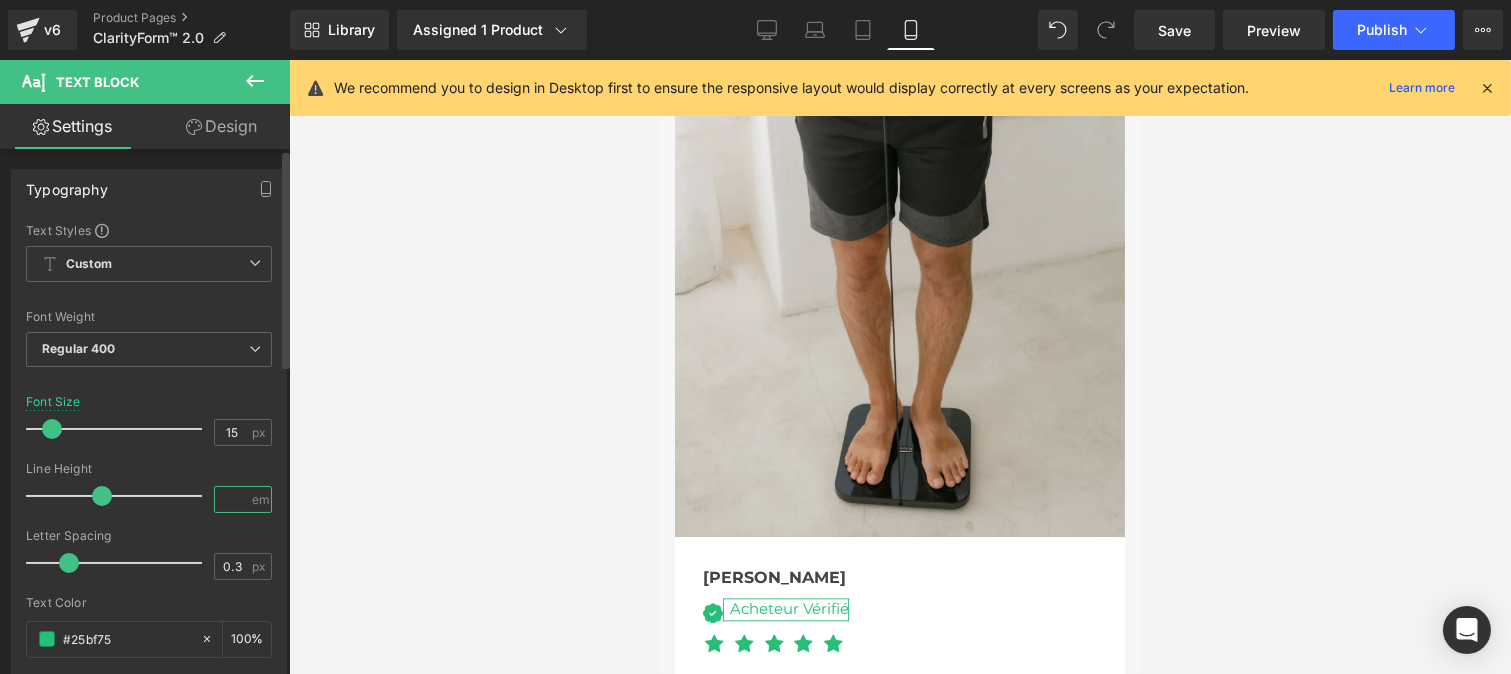 type on "1.6" 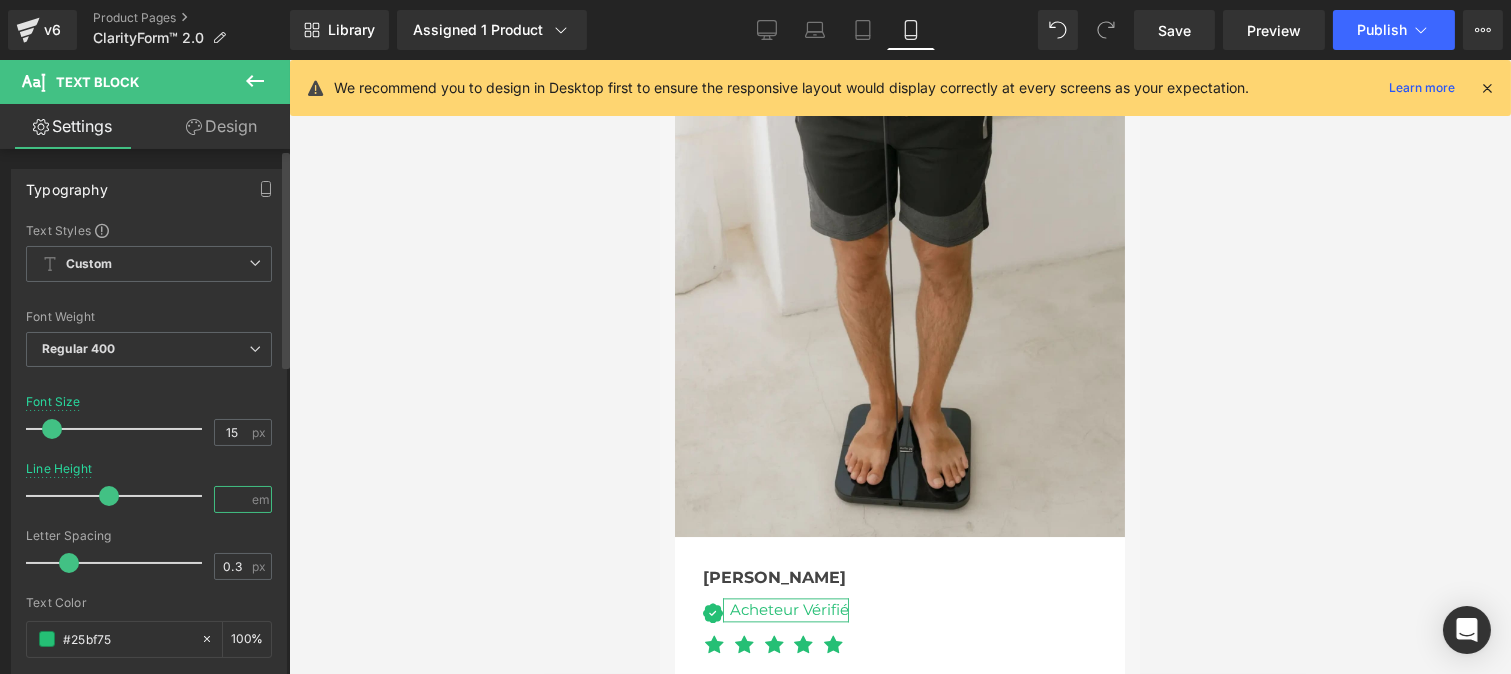 type on "1.5" 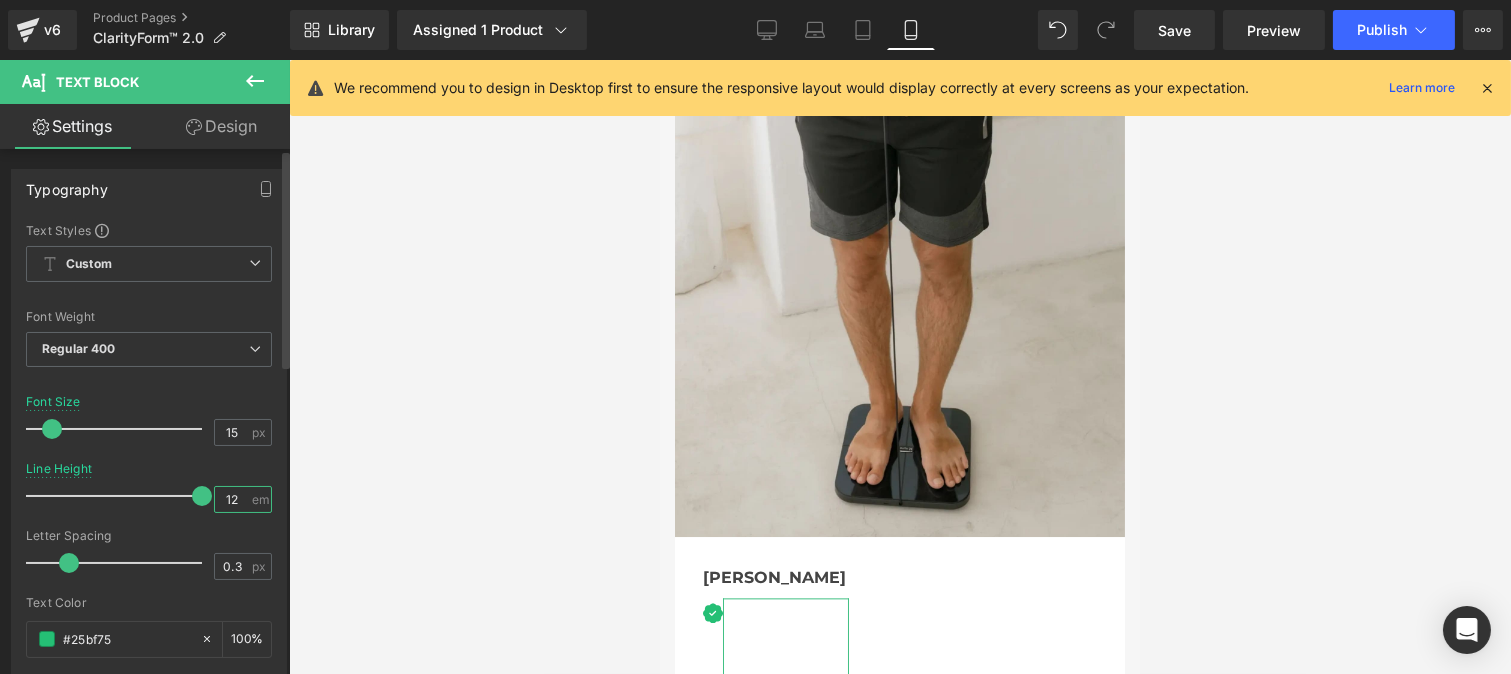 type on "1" 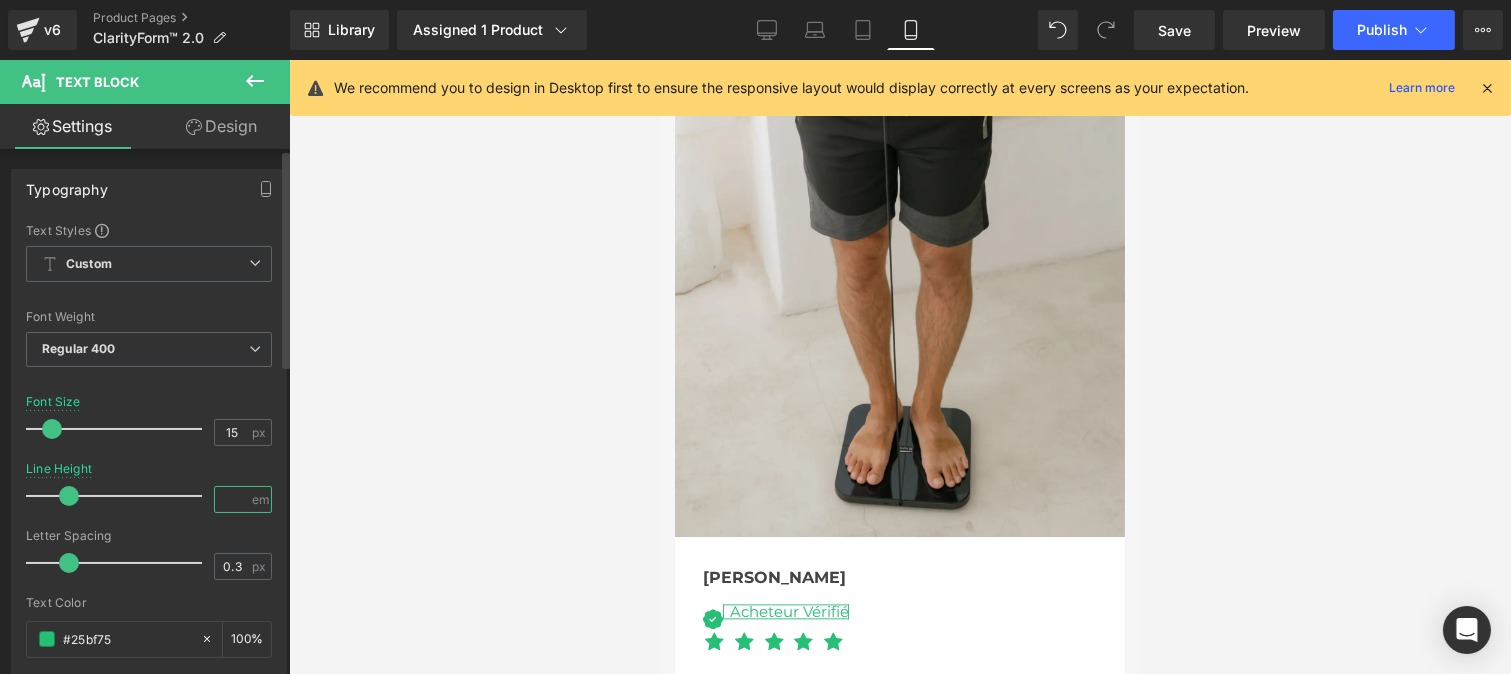 type on "2" 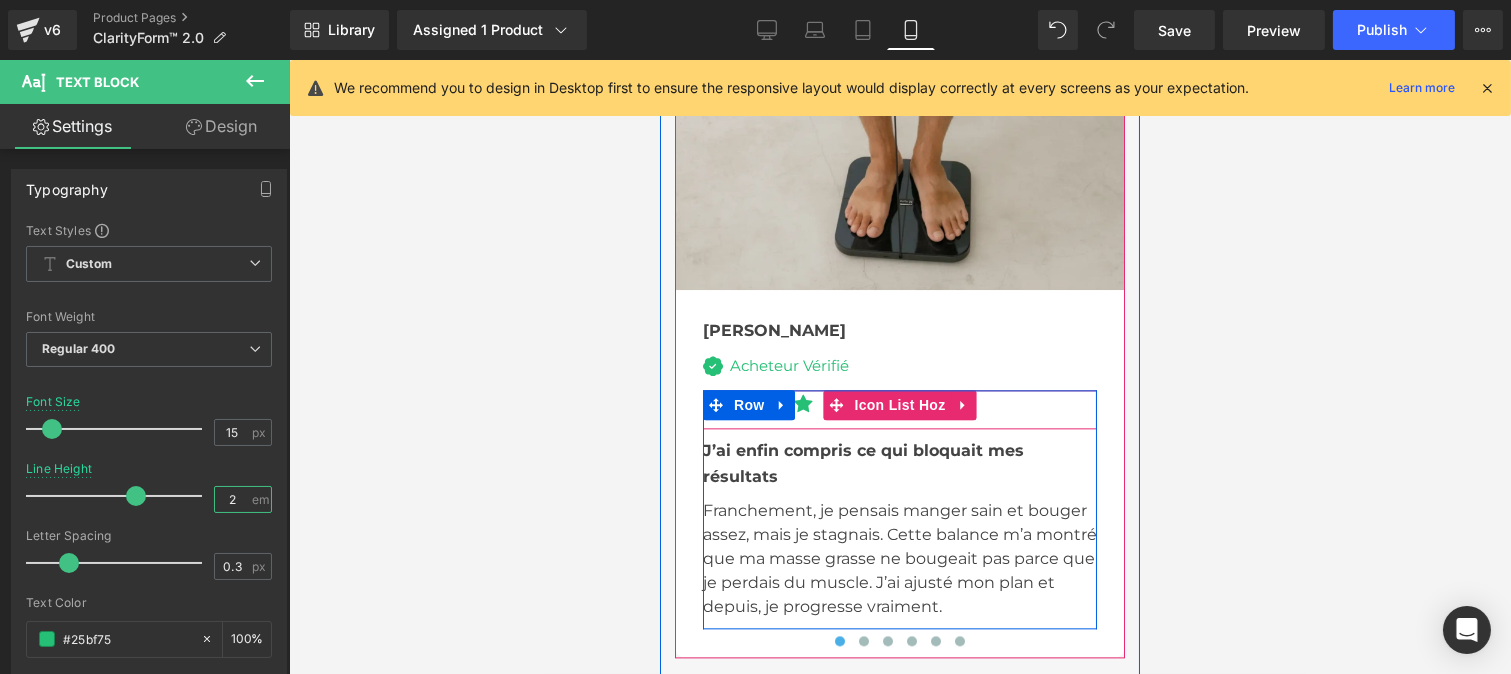 scroll, scrollTop: 8360, scrollLeft: 0, axis: vertical 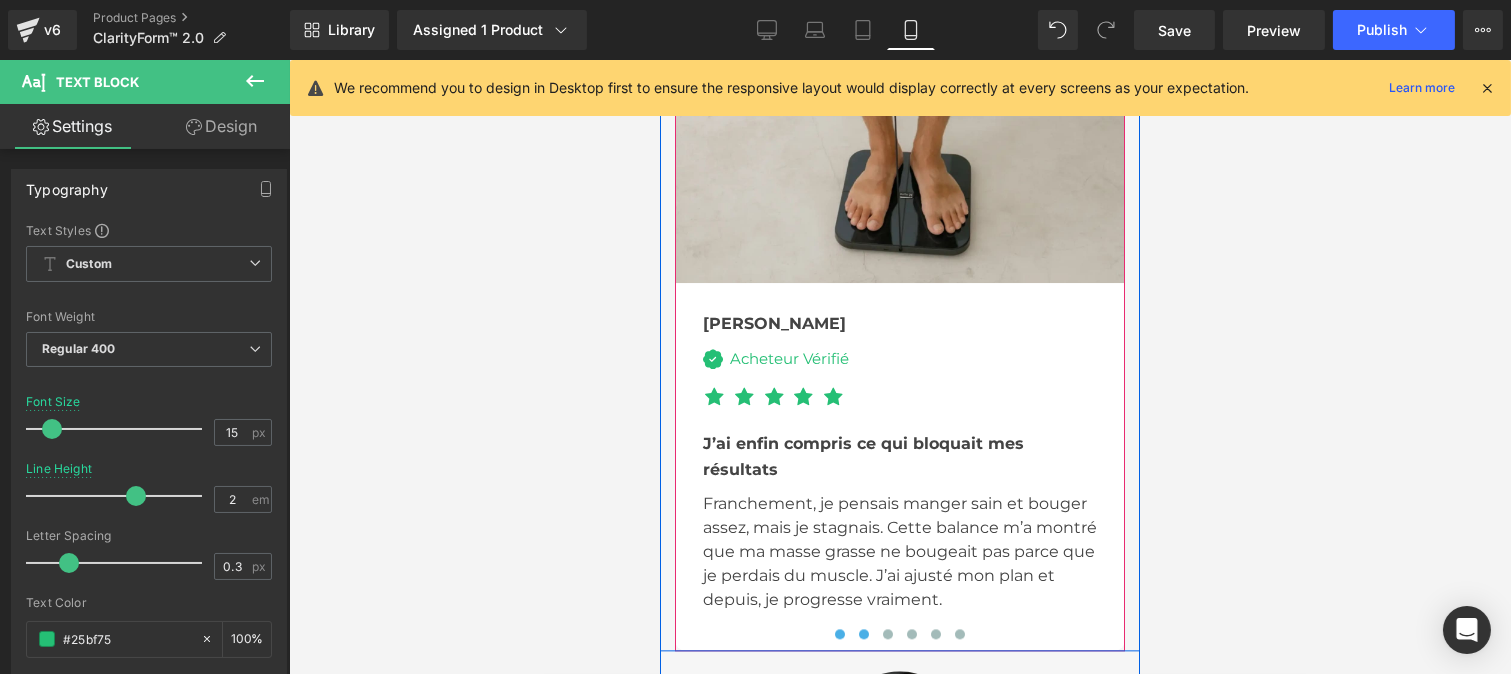 click at bounding box center [863, 634] 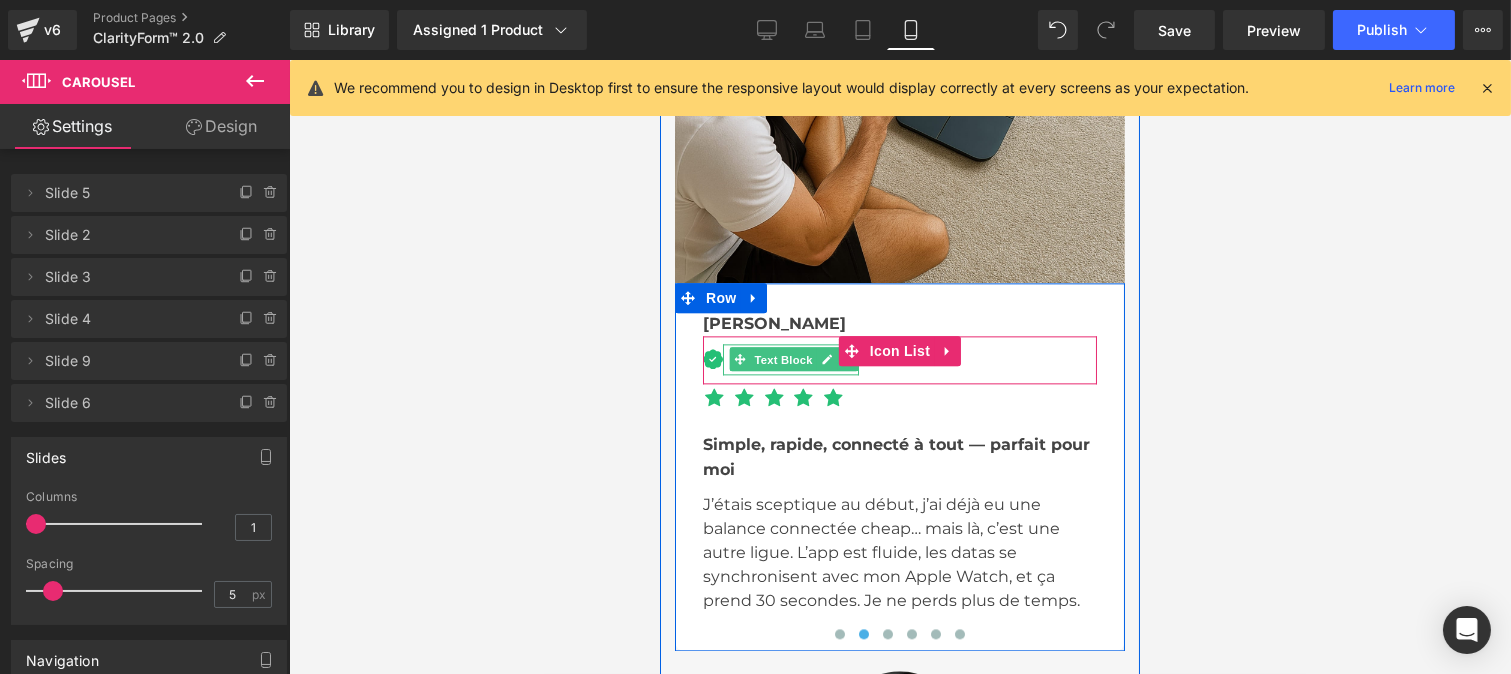 click on "Text Block" at bounding box center (782, 360) 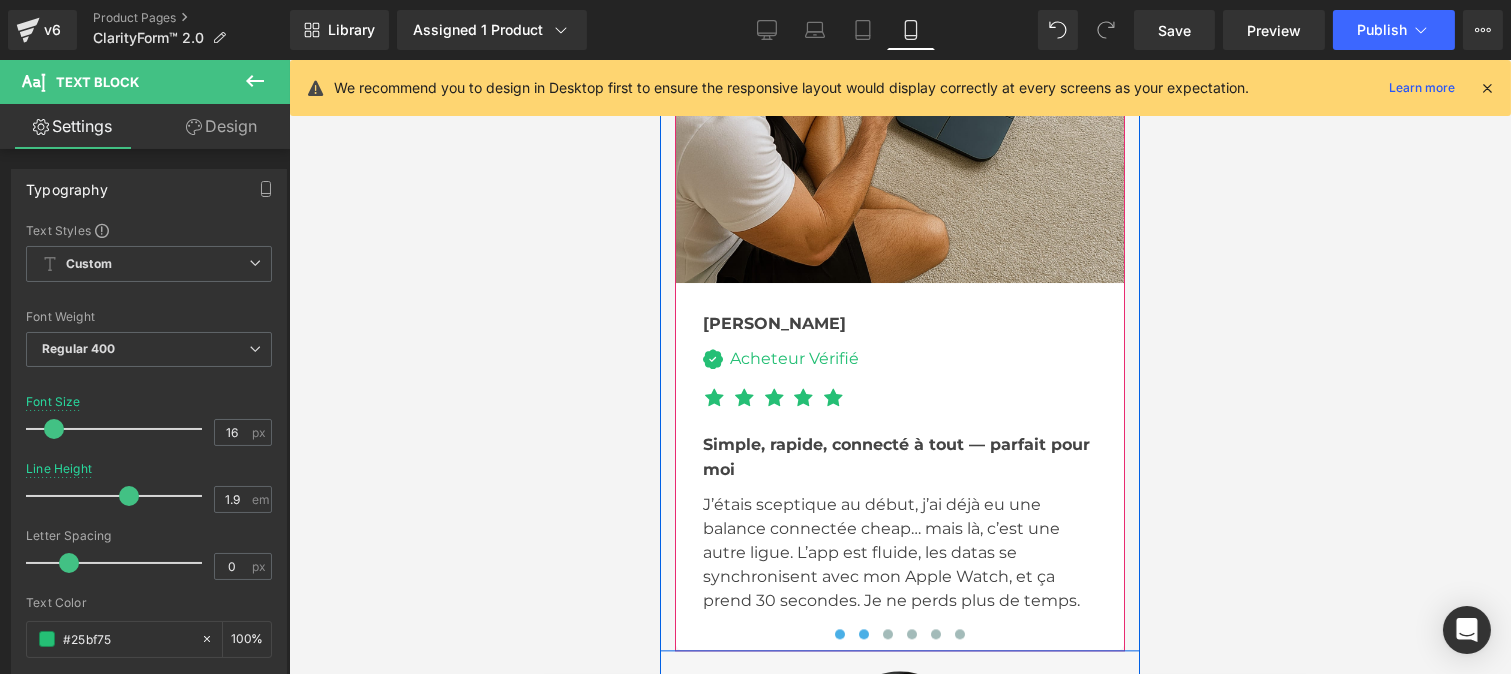click at bounding box center (839, 634) 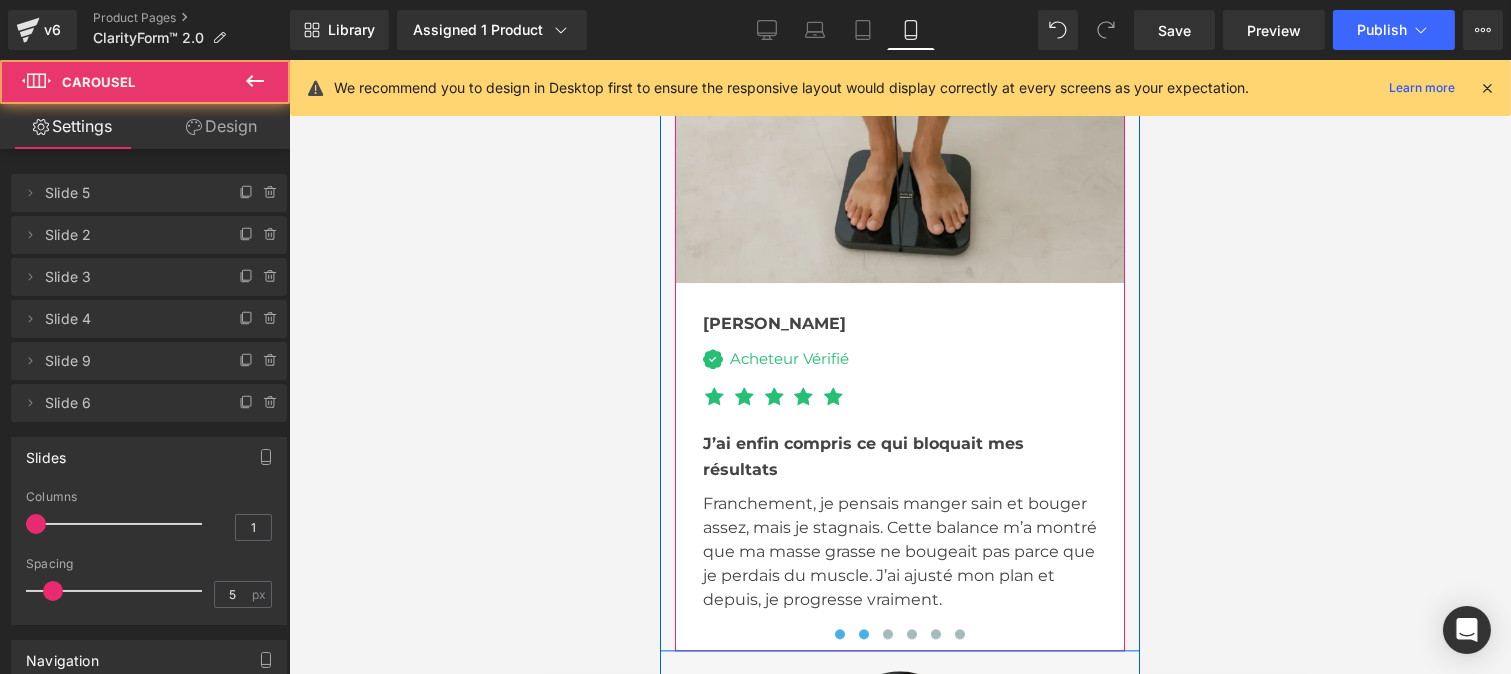 click at bounding box center (863, 634) 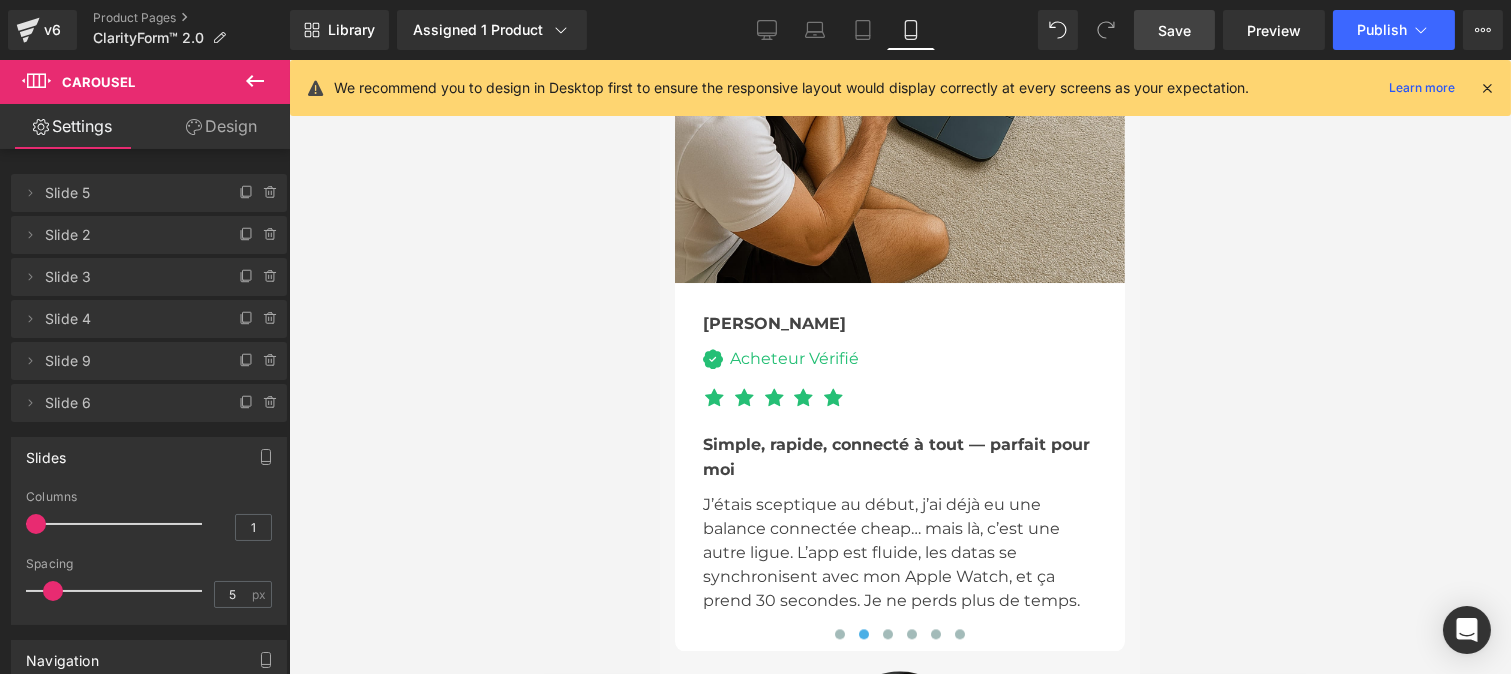 click on "Save" at bounding box center [1174, 30] 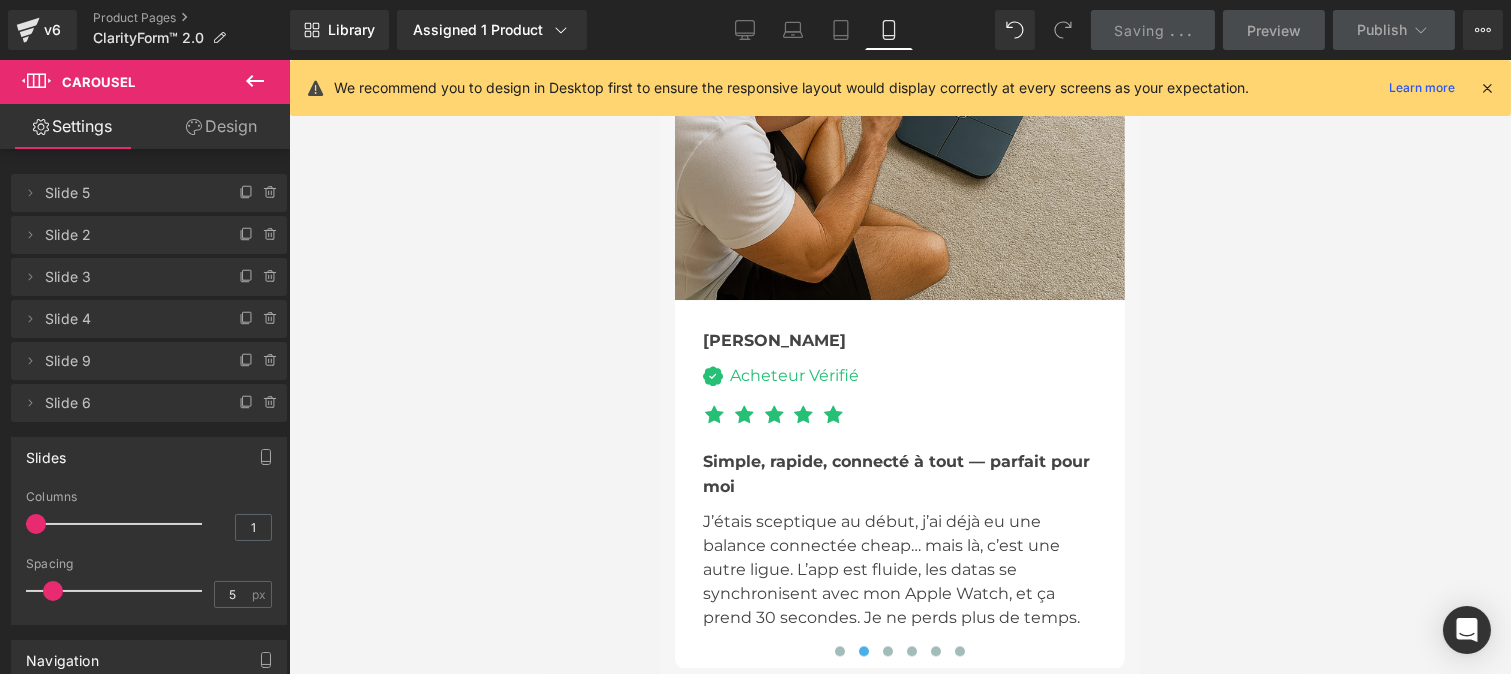 scroll, scrollTop: 8342, scrollLeft: 0, axis: vertical 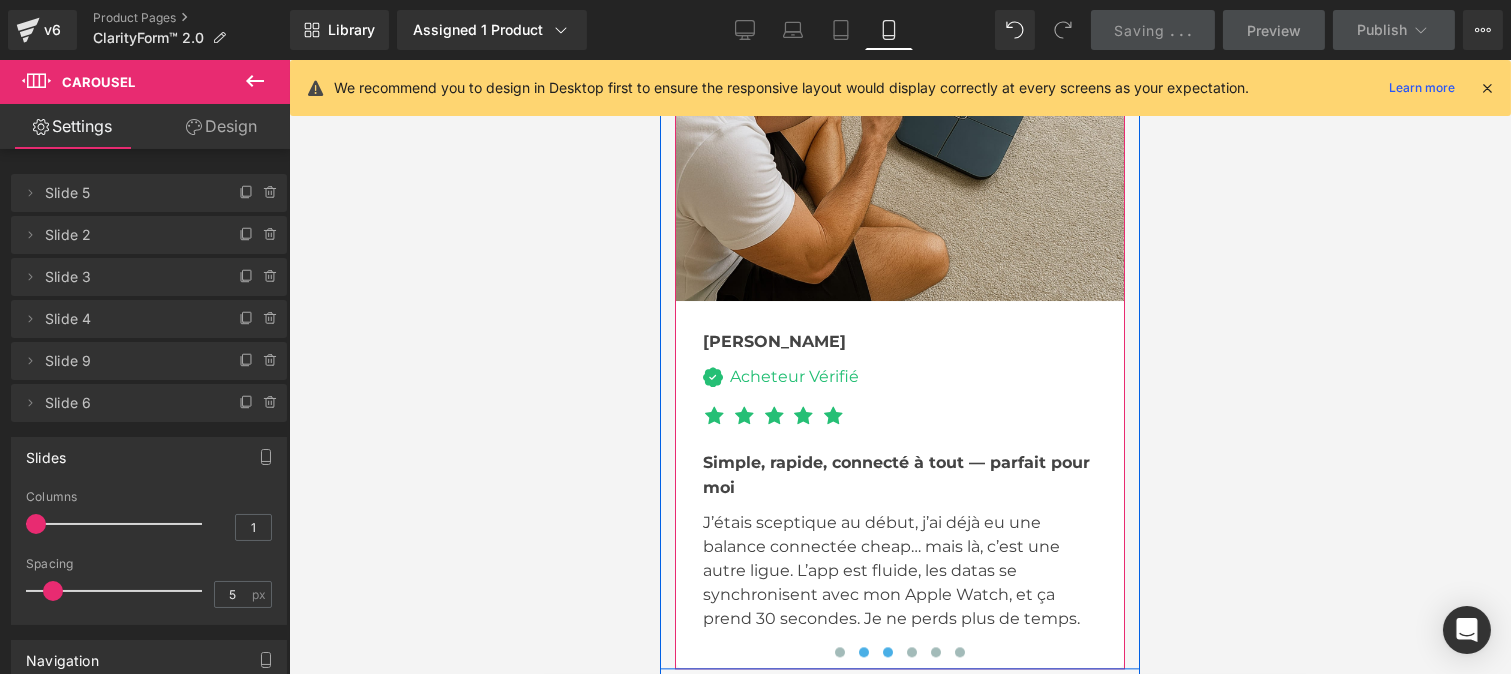 click at bounding box center (887, 652) 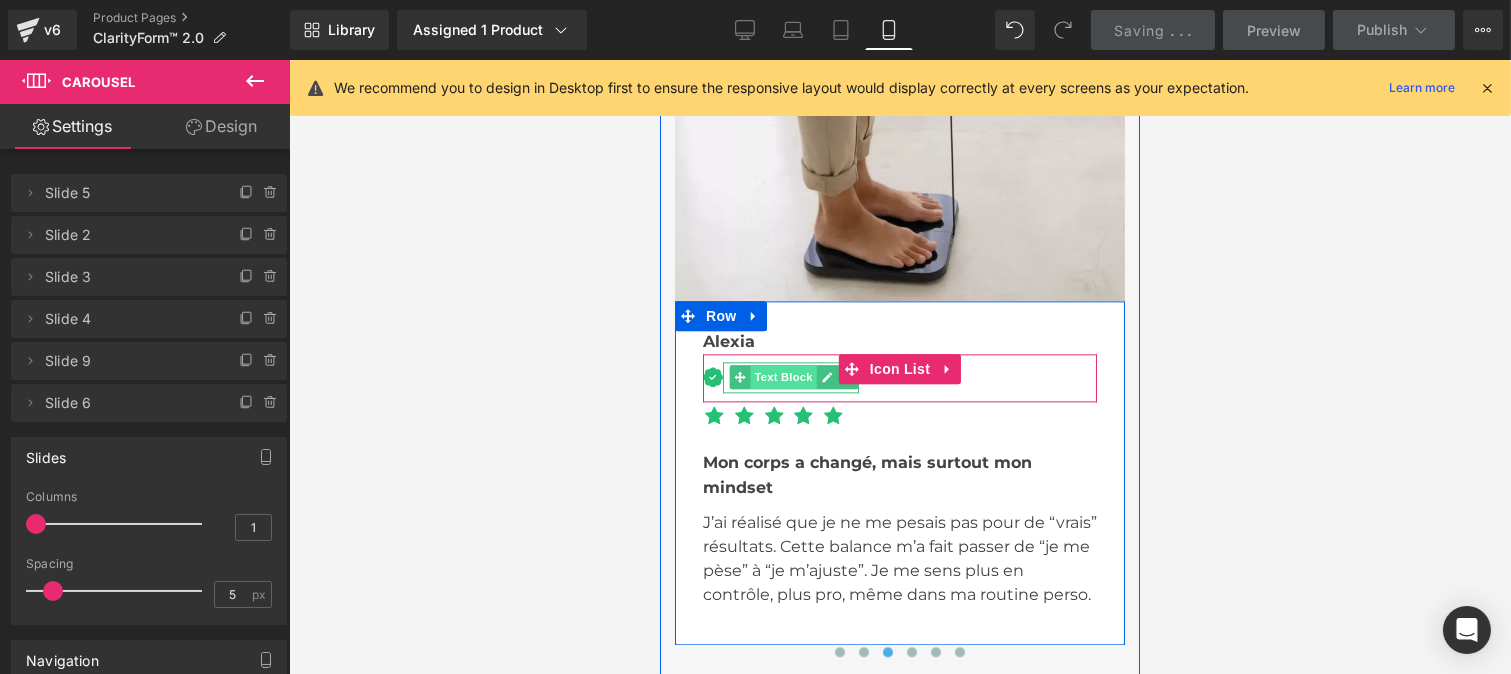click on "Text Block" at bounding box center [782, 377] 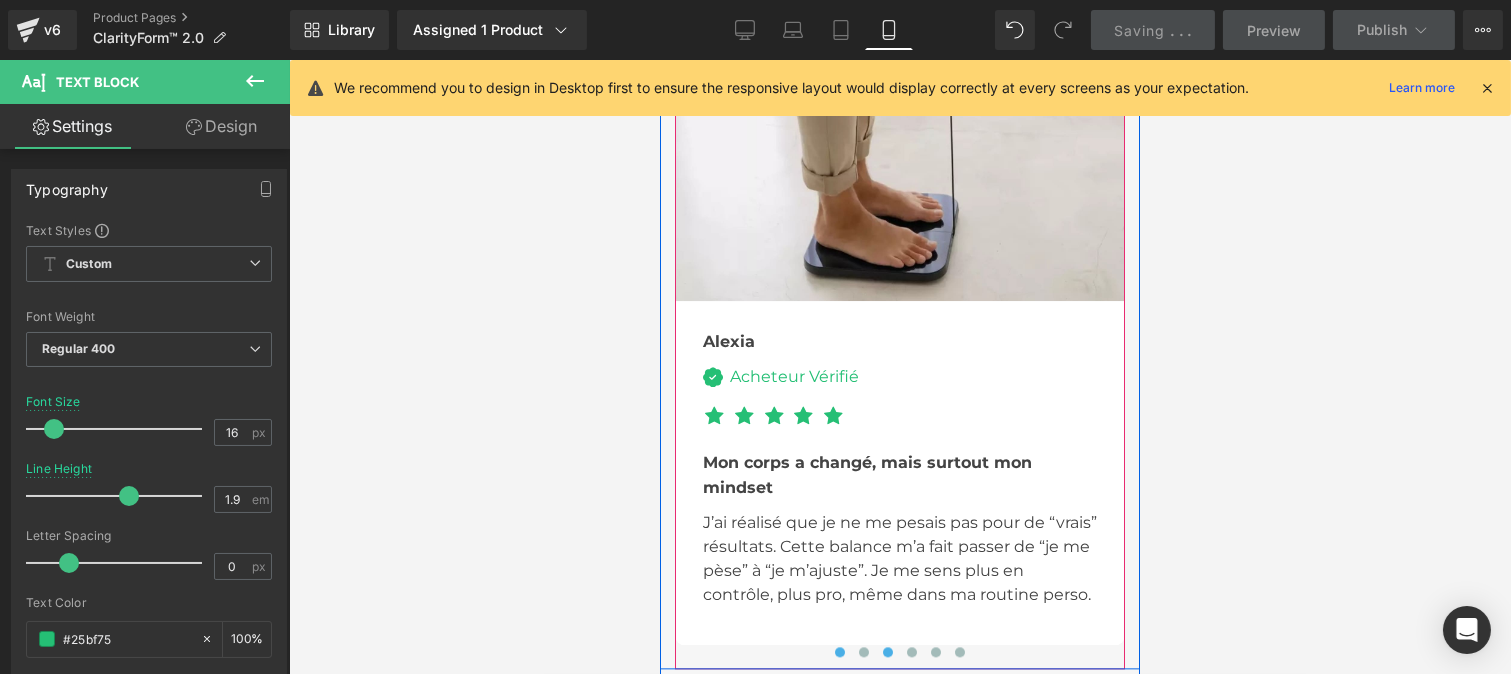 click at bounding box center (839, 652) 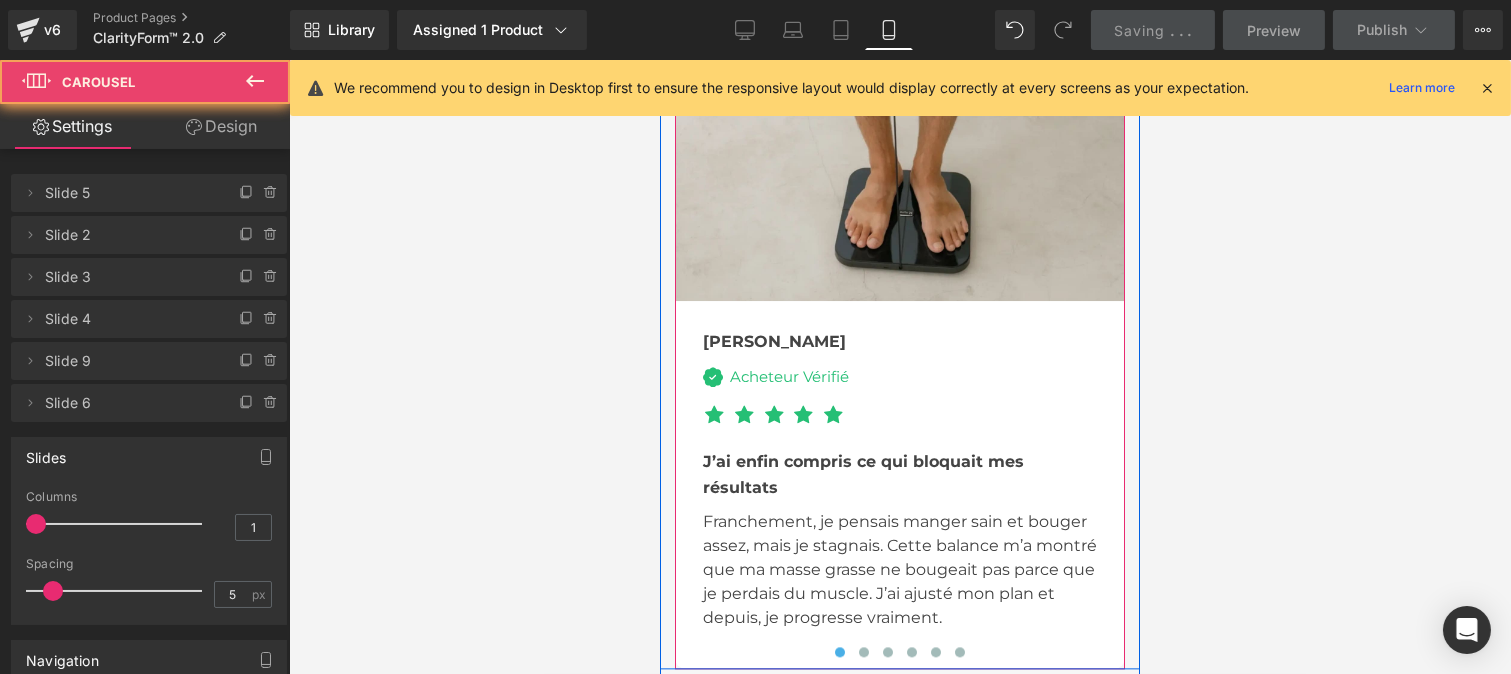 click at bounding box center [839, 652] 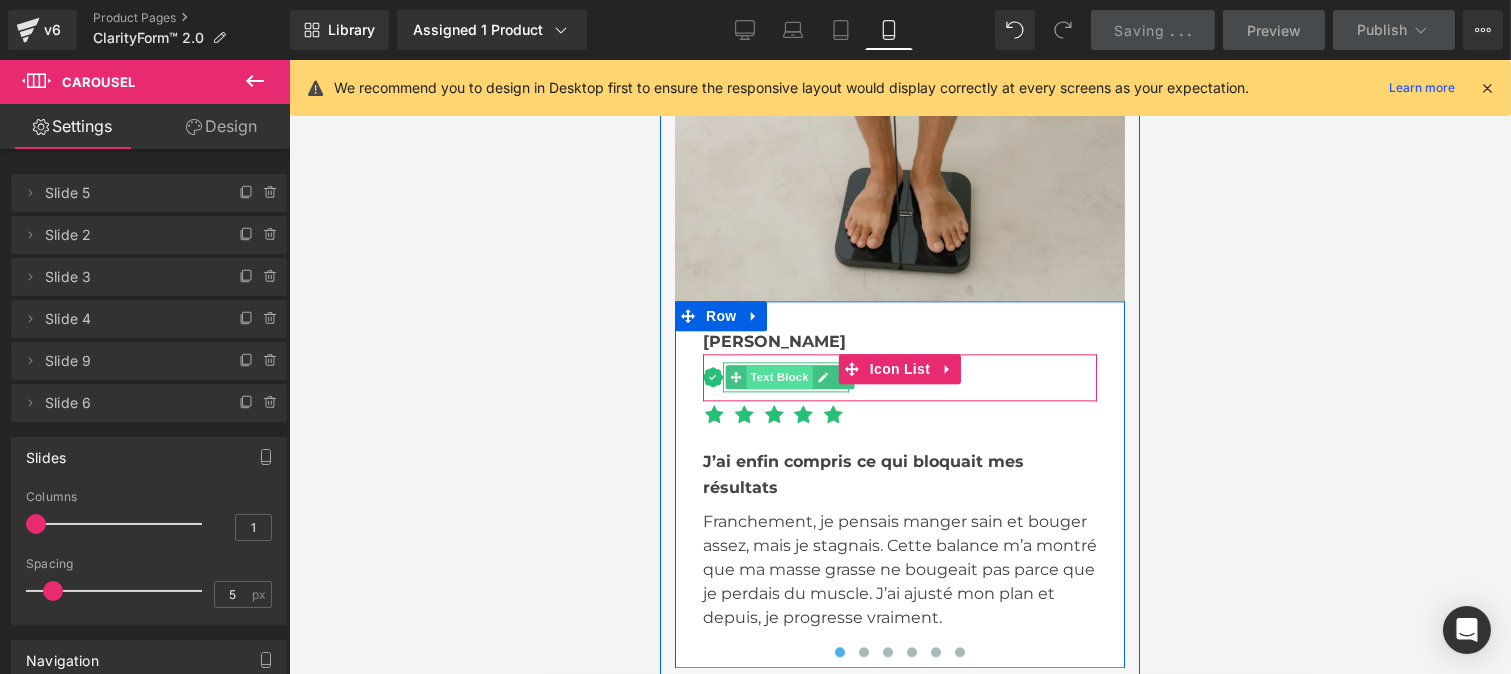 click on "Text Block" at bounding box center (778, 377) 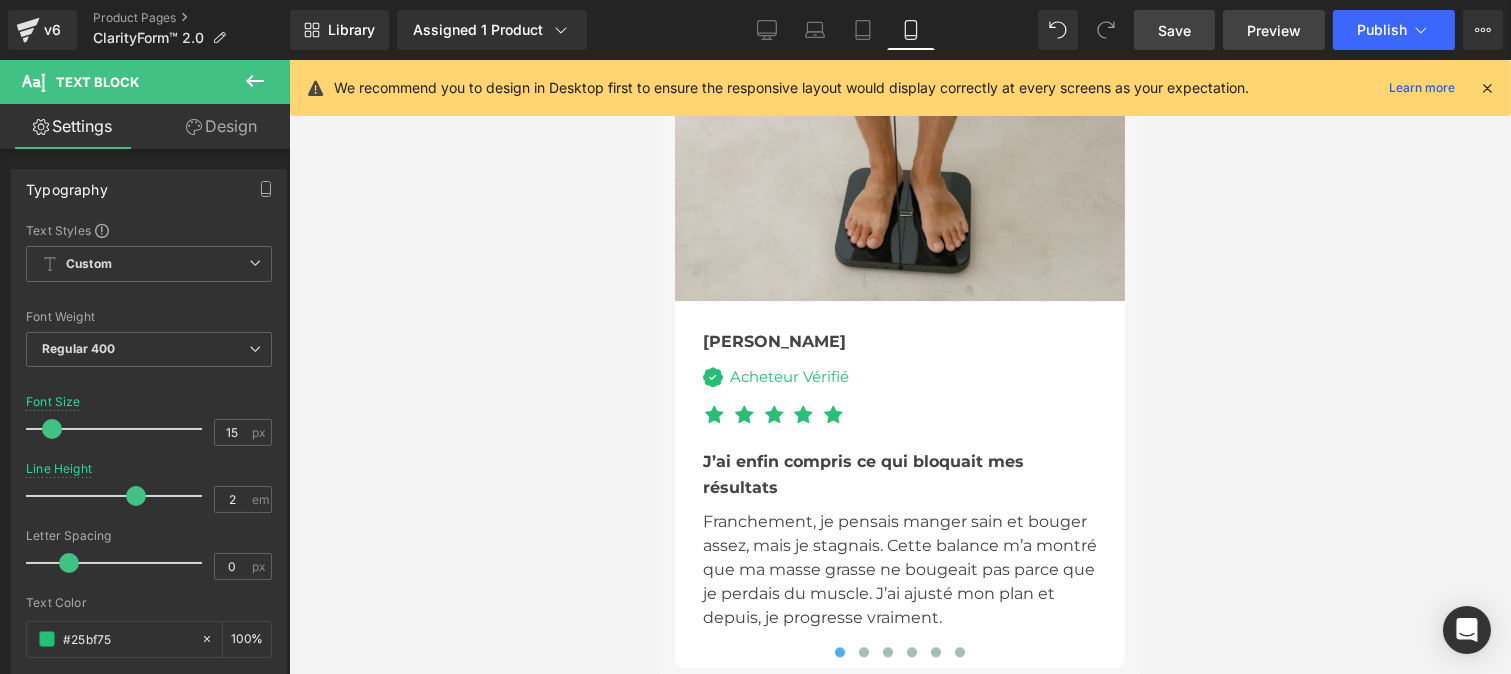 click on "Preview" at bounding box center [1274, 30] 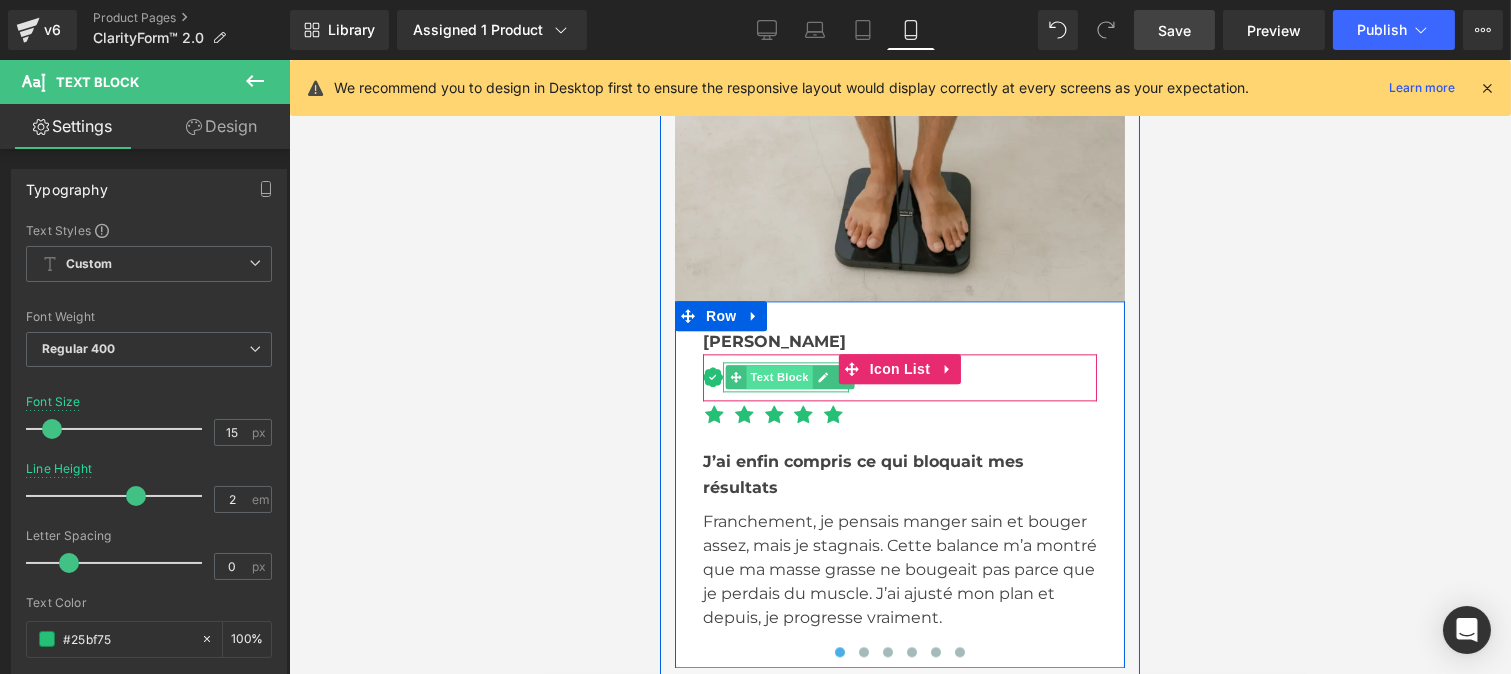 click on "Text Block" at bounding box center (778, 377) 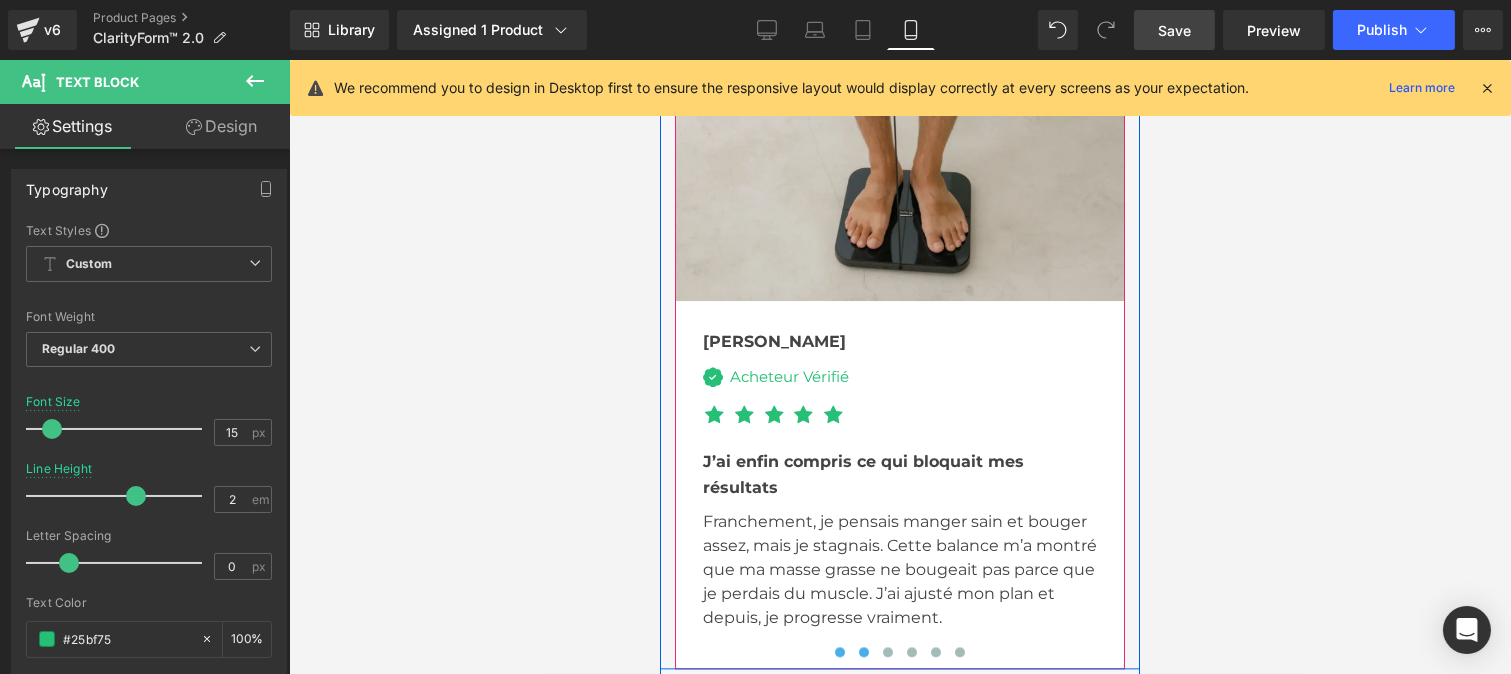 click at bounding box center [863, 652] 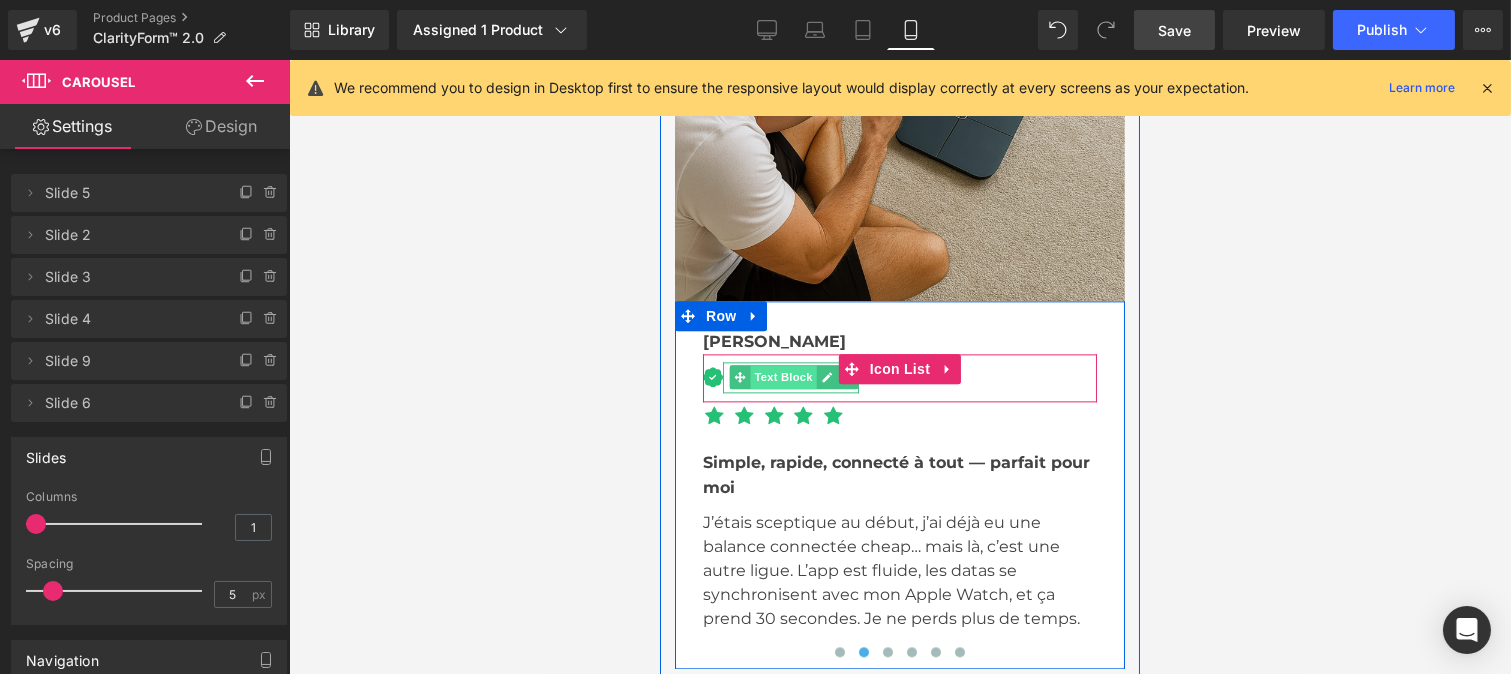 click on "Text Block" at bounding box center (782, 377) 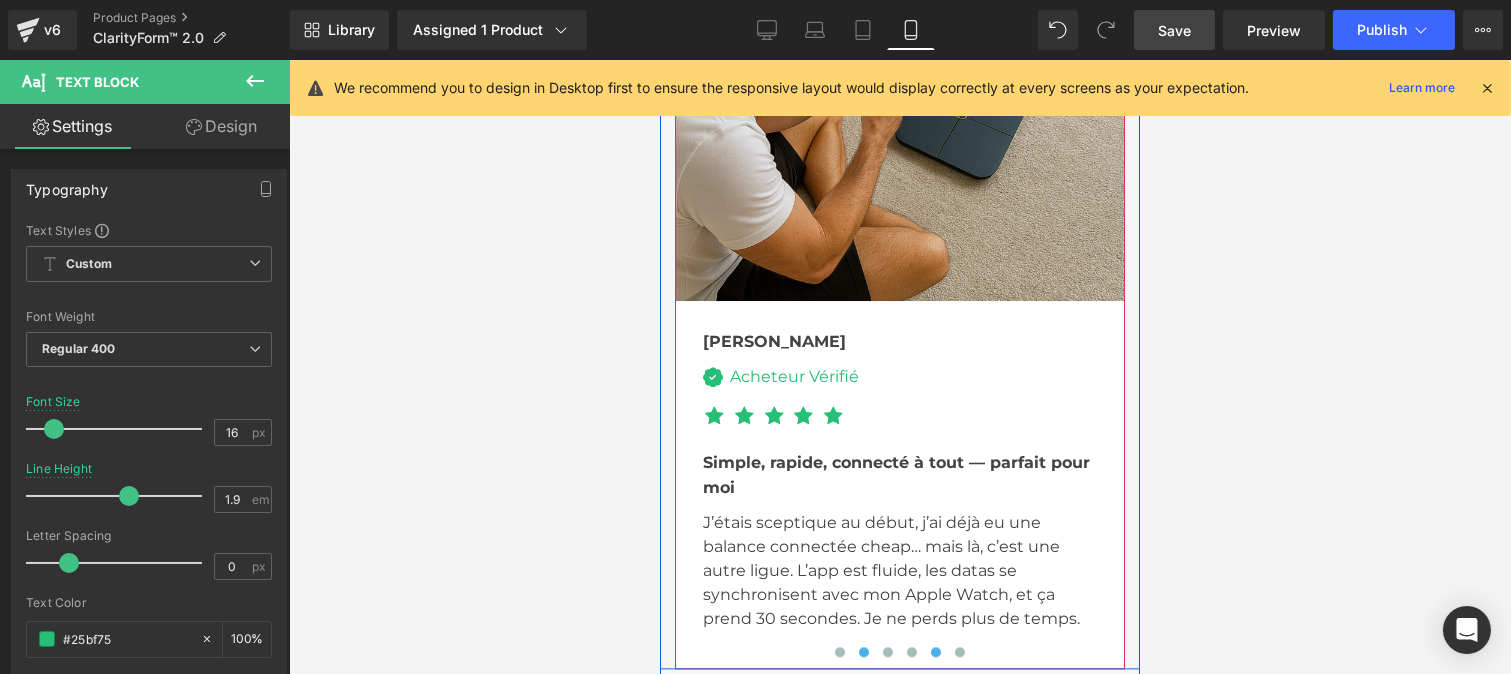 click at bounding box center (935, 652) 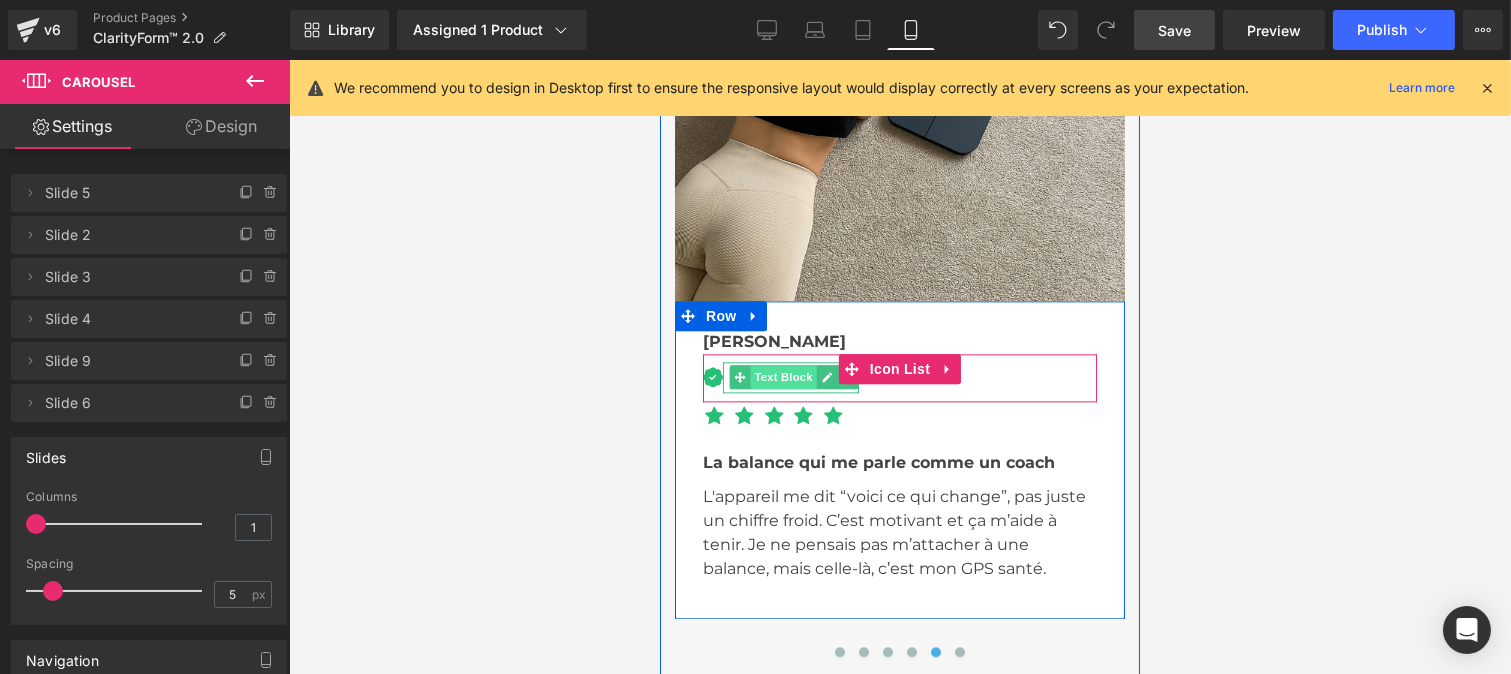 click on "Text Block" at bounding box center (782, 377) 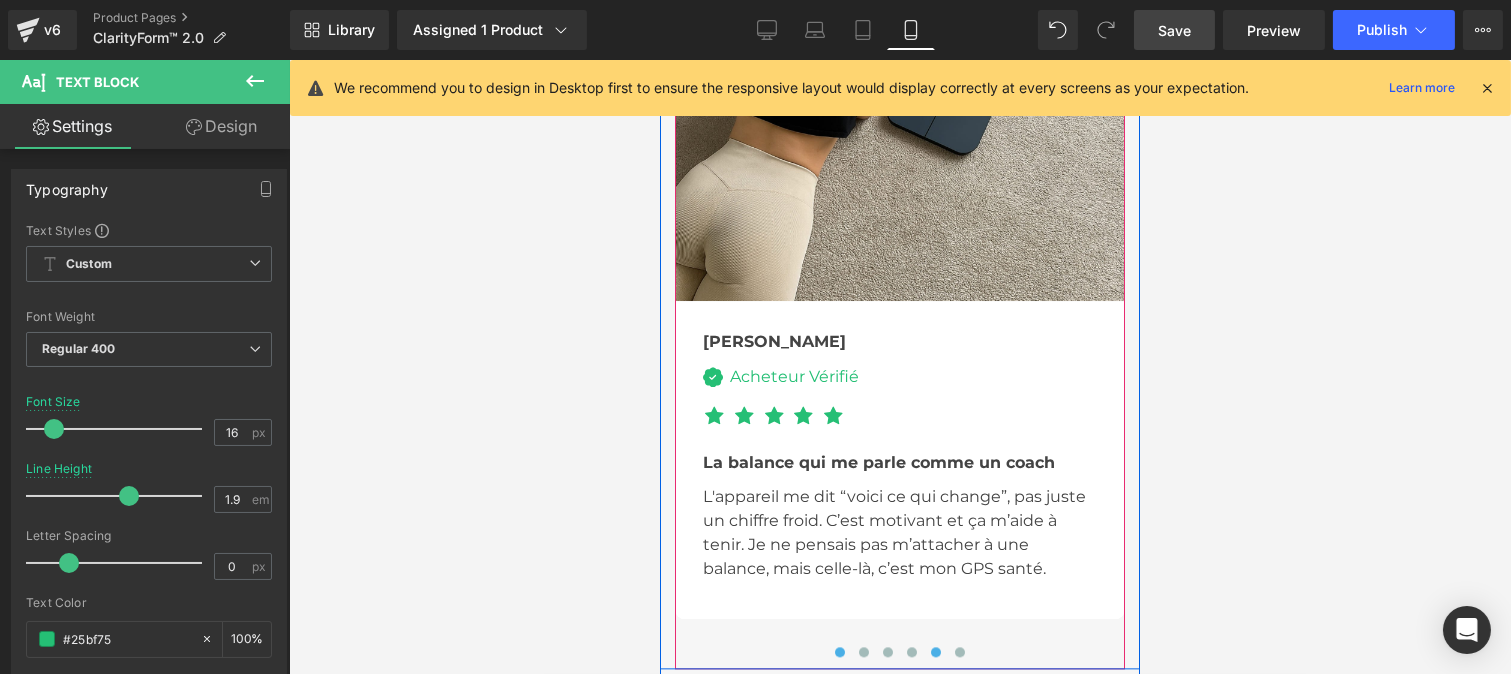 click at bounding box center (839, 652) 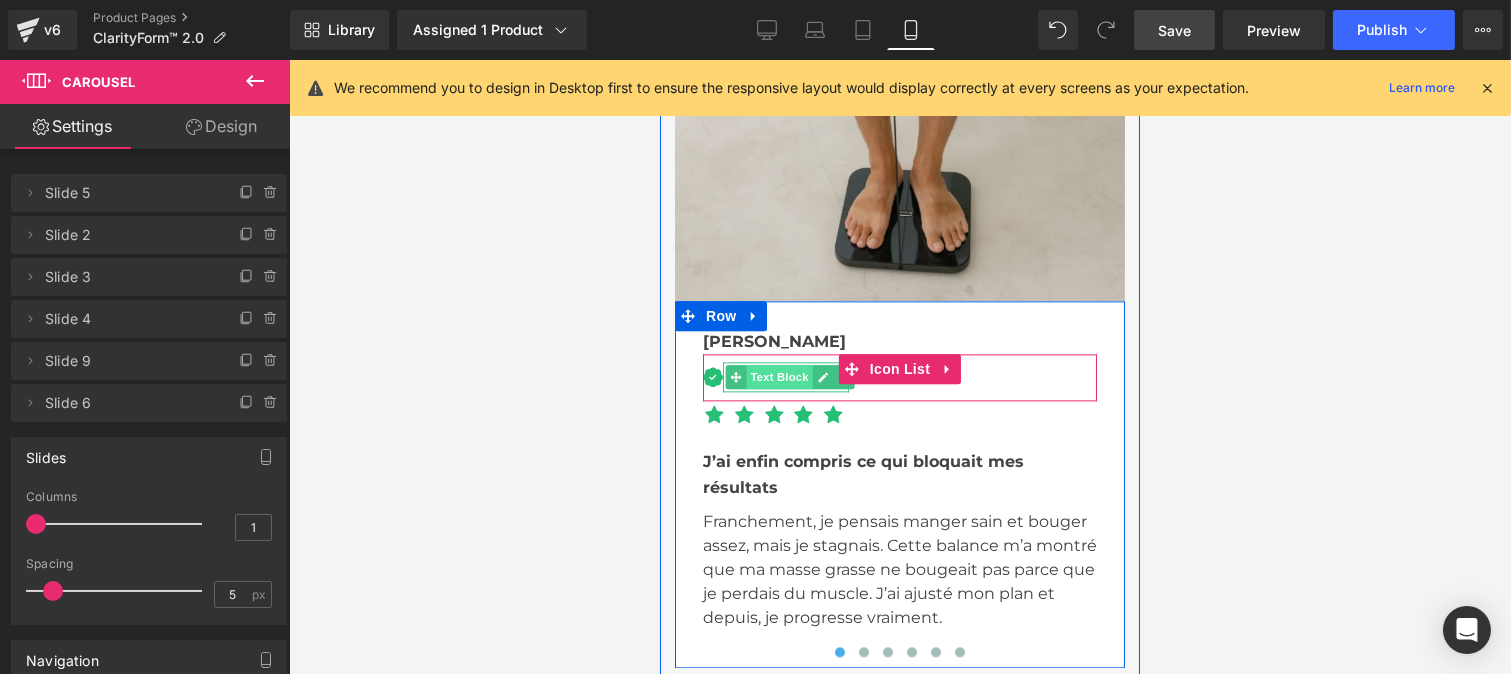click on "Text Block" at bounding box center (778, 377) 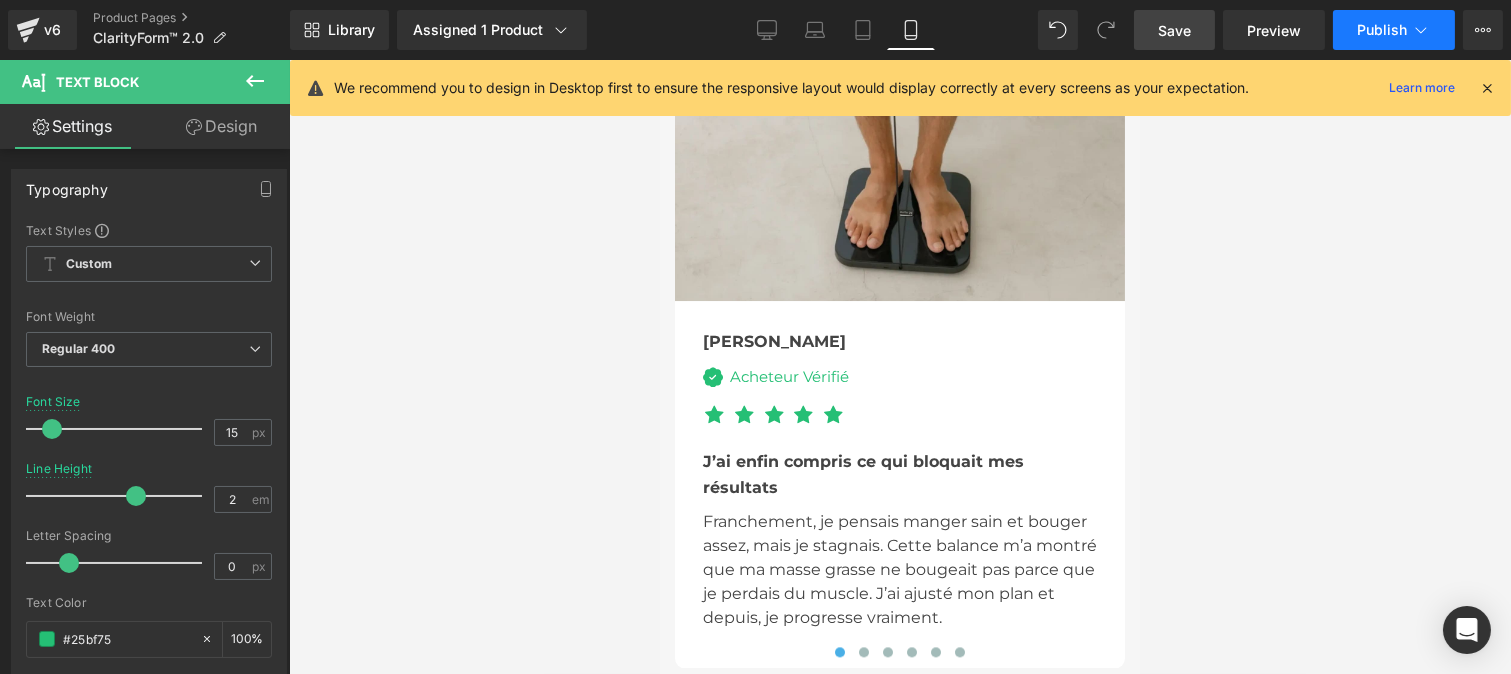 click on "Publish" at bounding box center [1382, 30] 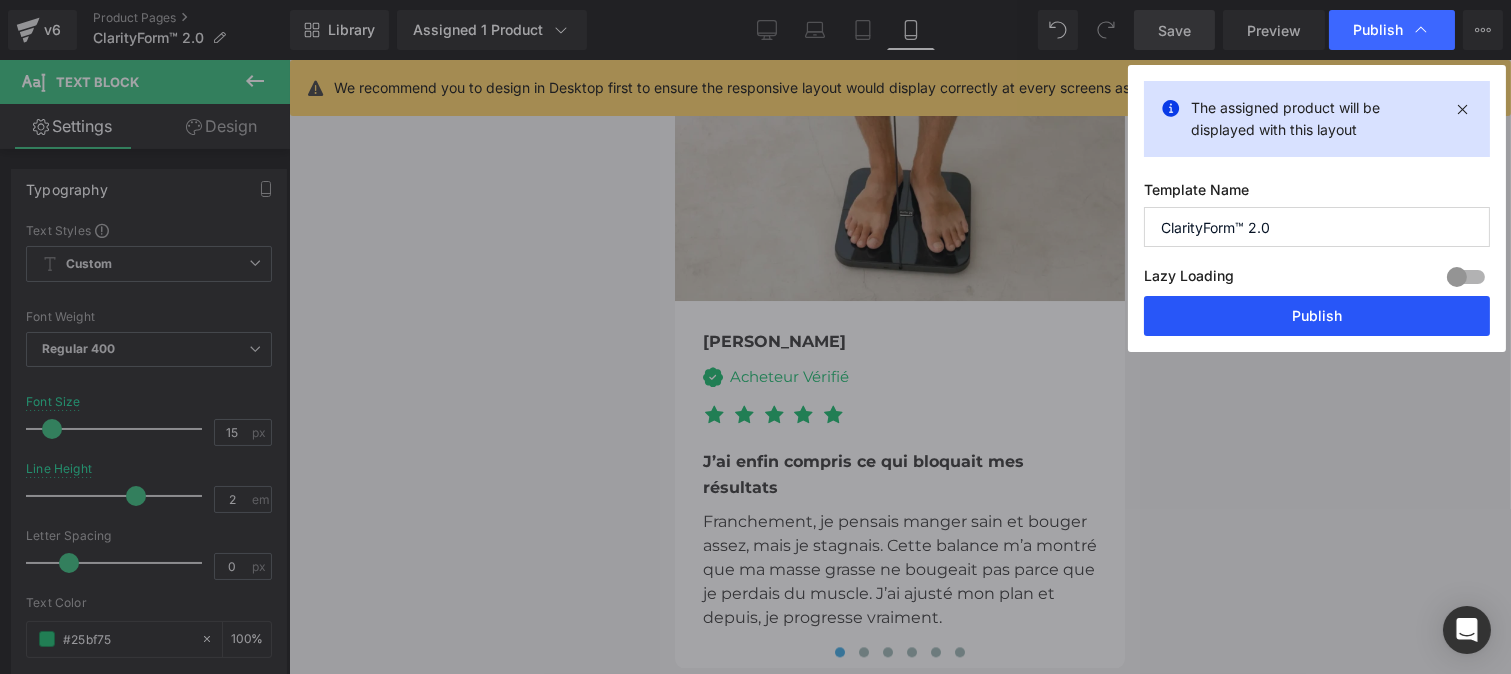 click on "Publish" at bounding box center (1317, 316) 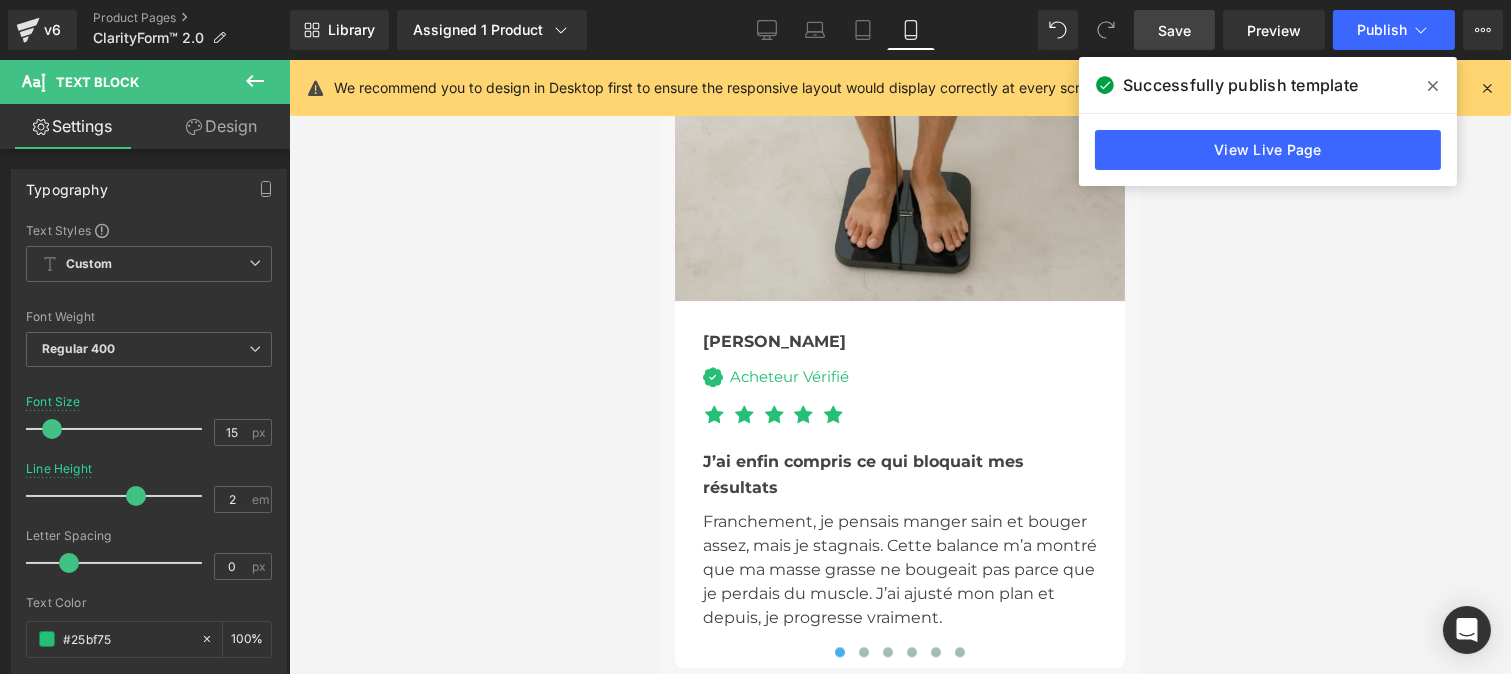 click on "Save" at bounding box center (1174, 30) 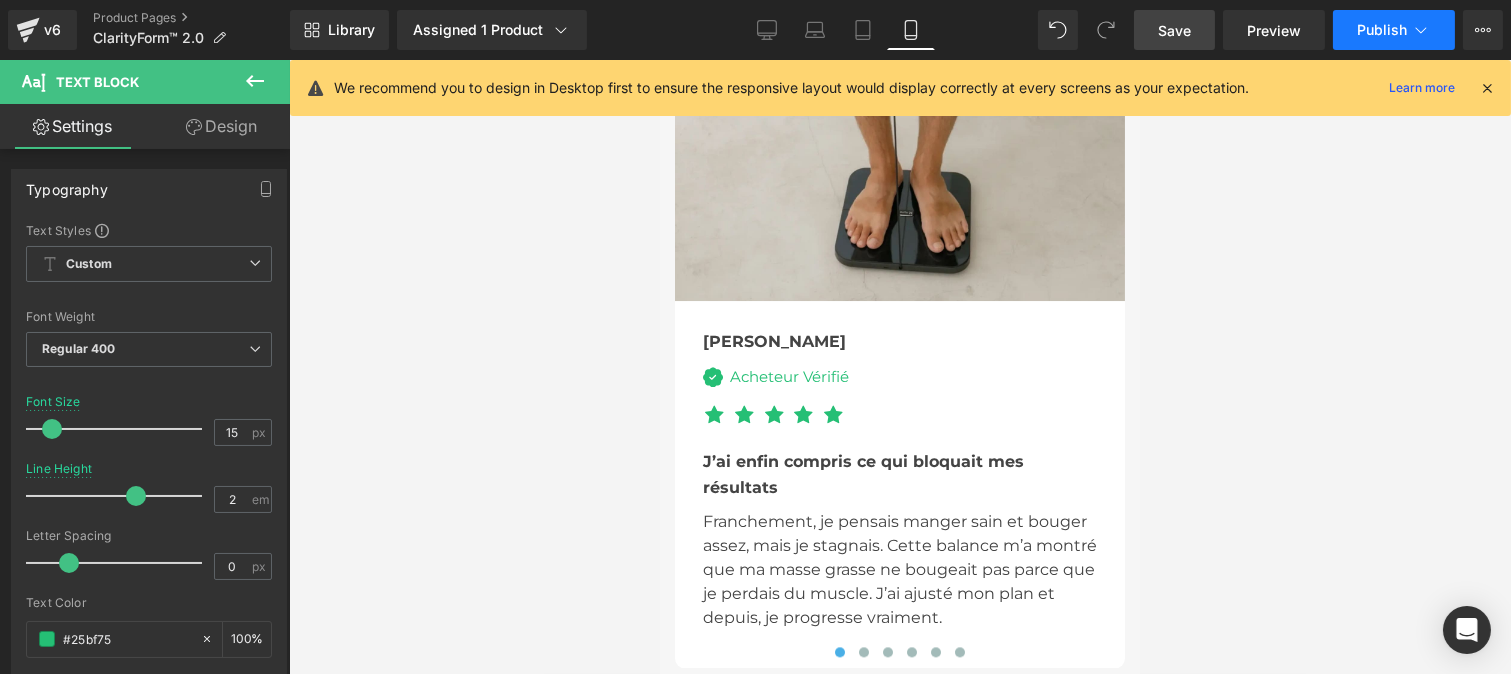click 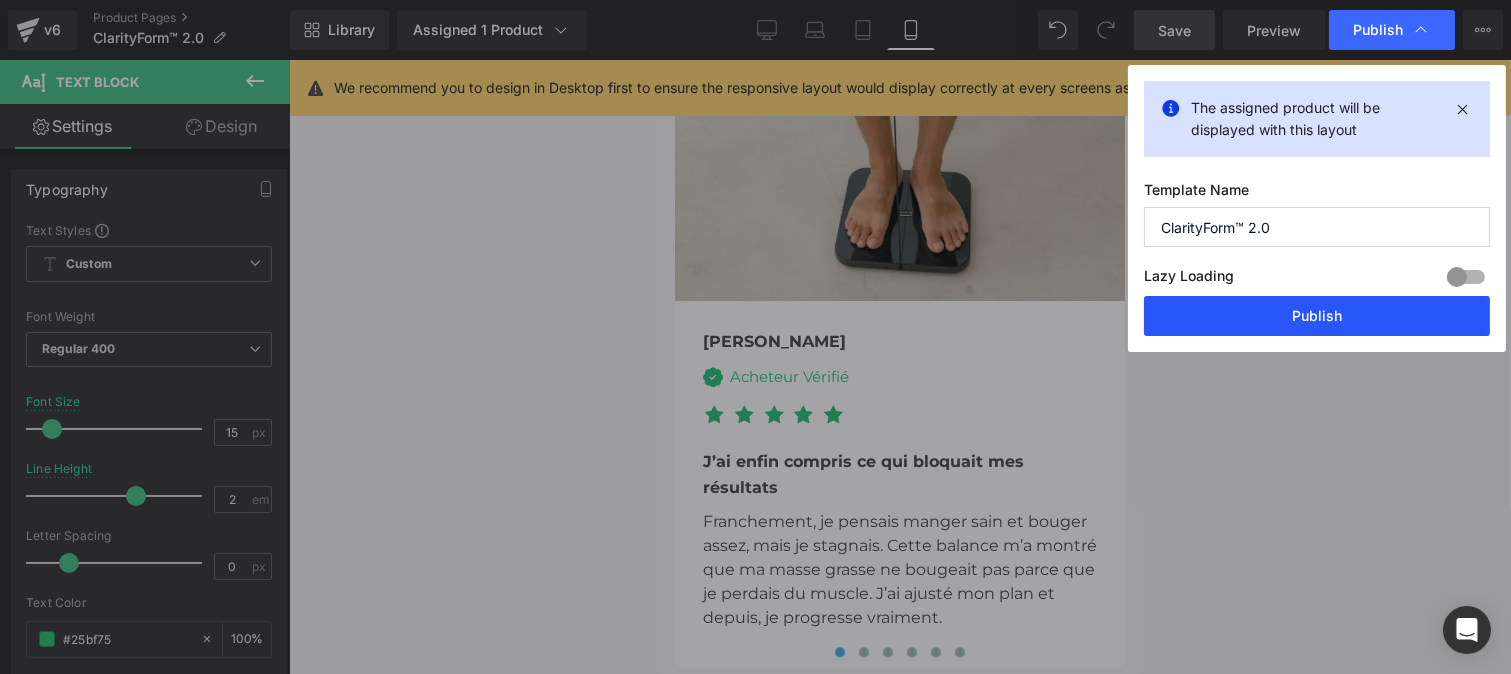 click on "Publish" at bounding box center [1317, 316] 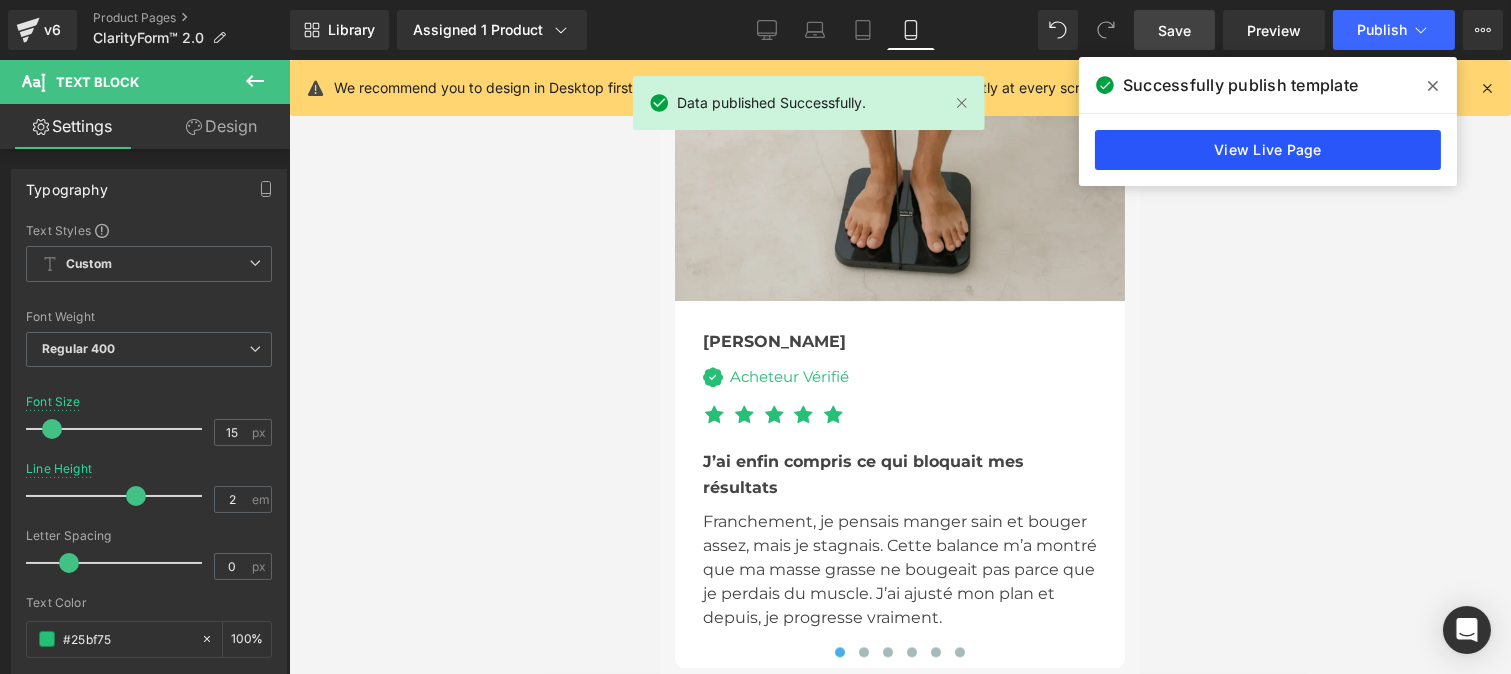 click on "View Live Page" at bounding box center [1268, 150] 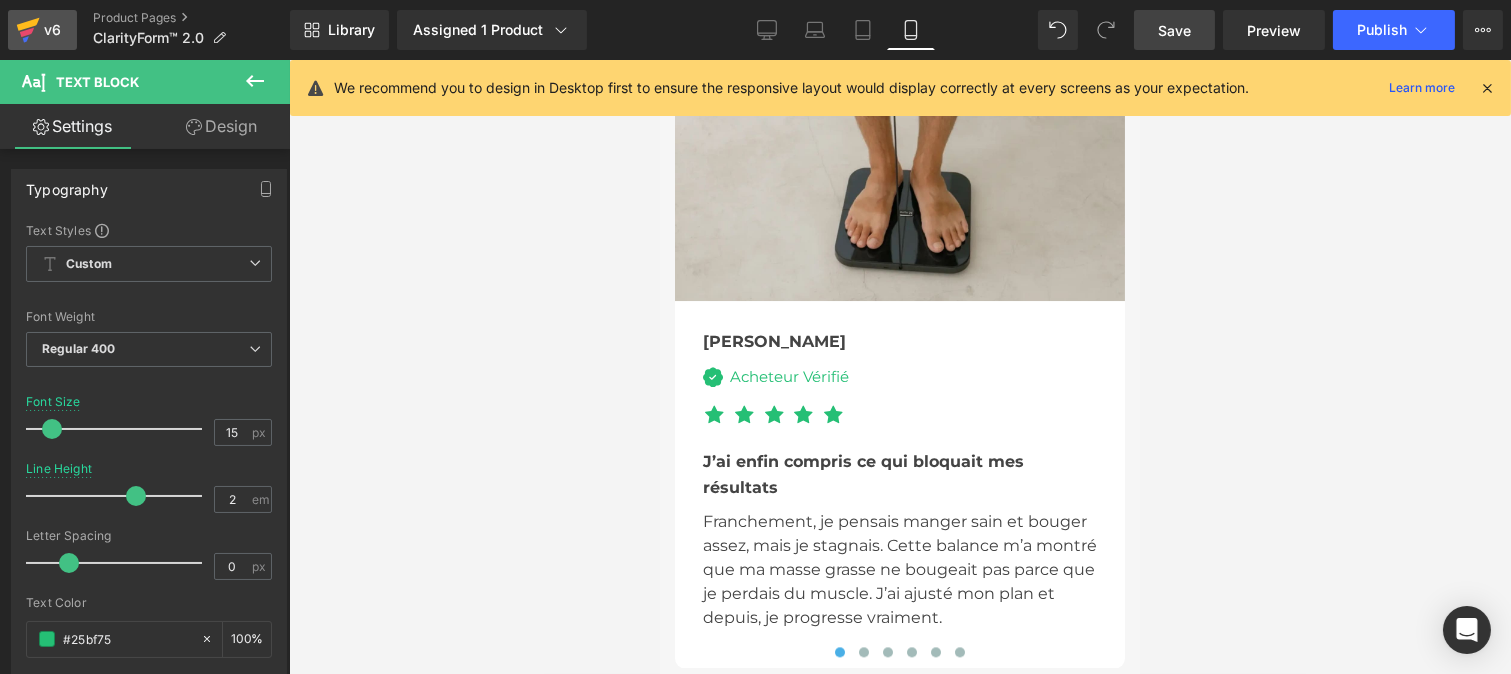 click on "v6" at bounding box center [52, 30] 